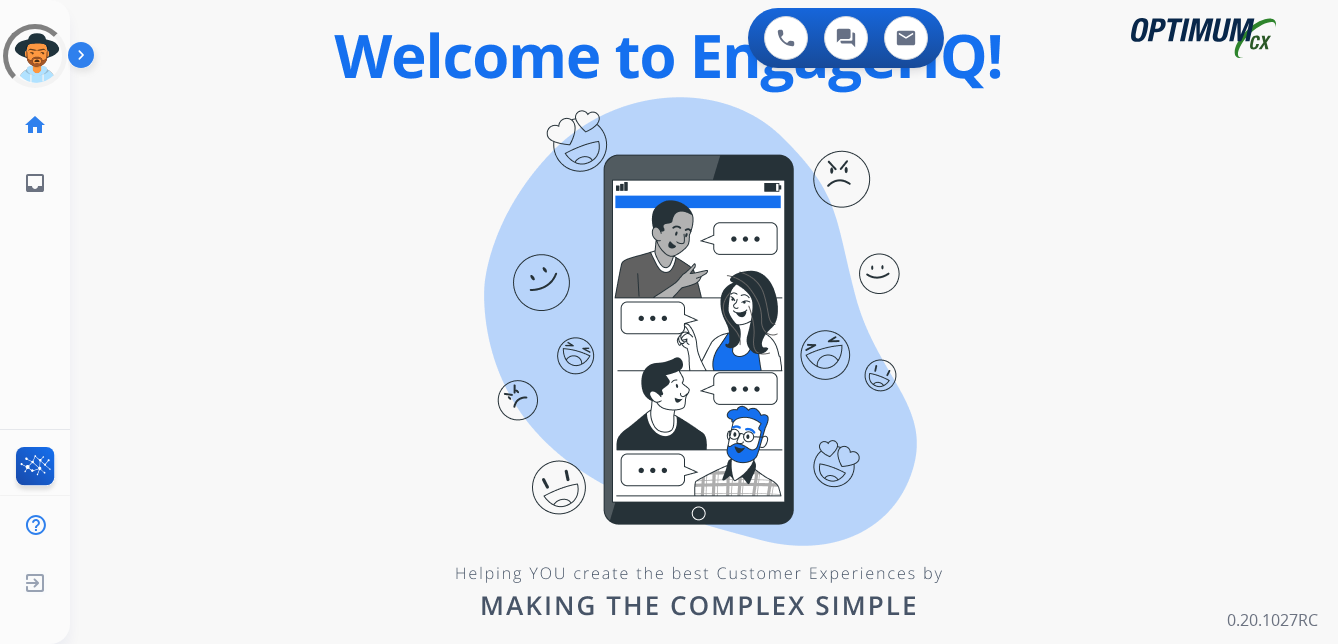 scroll, scrollTop: 0, scrollLeft: 0, axis: both 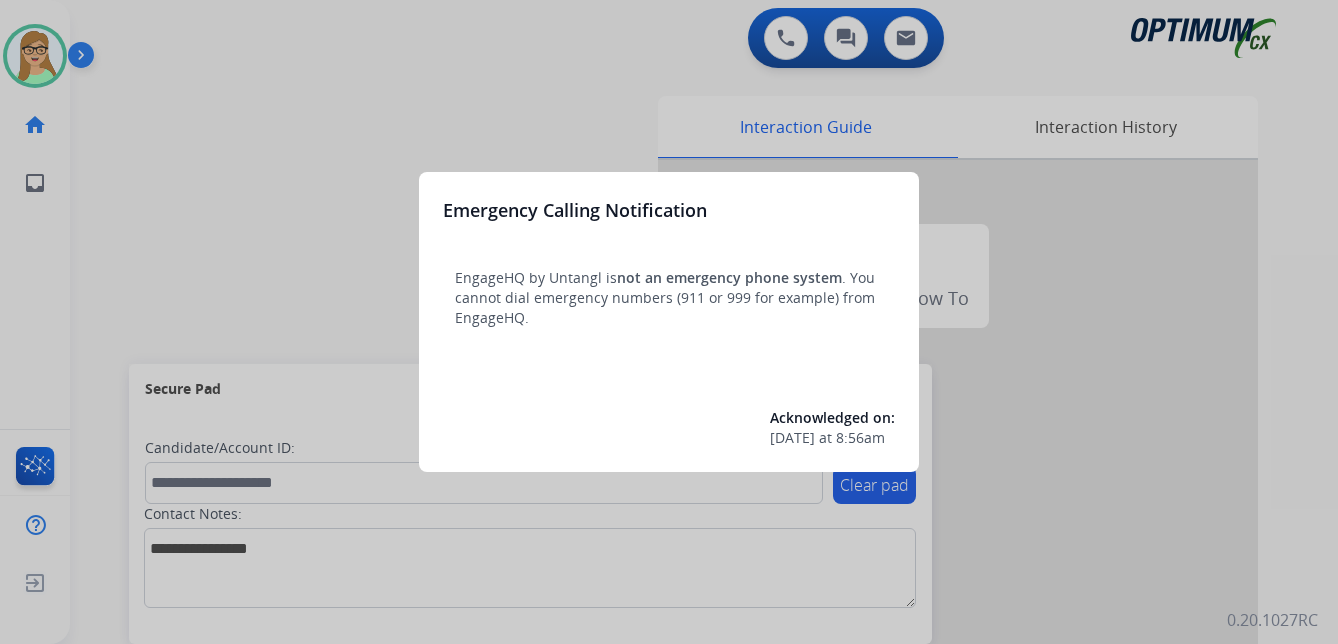 click at bounding box center (669, 322) 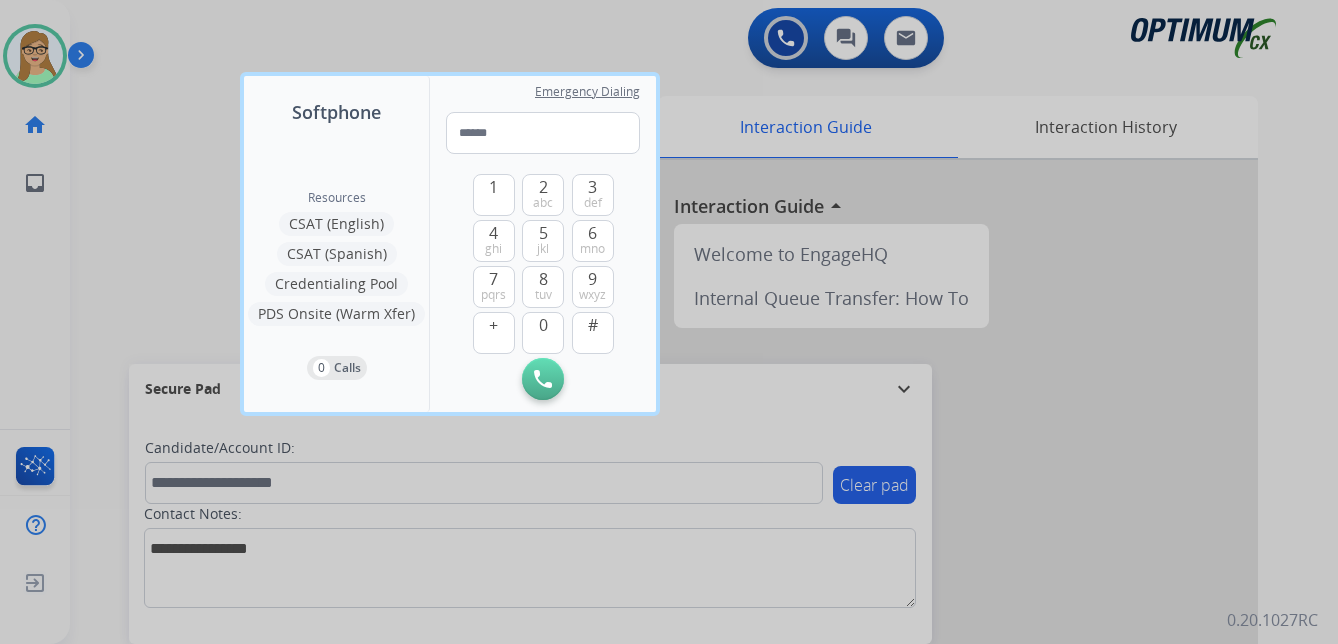 click at bounding box center [669, 322] 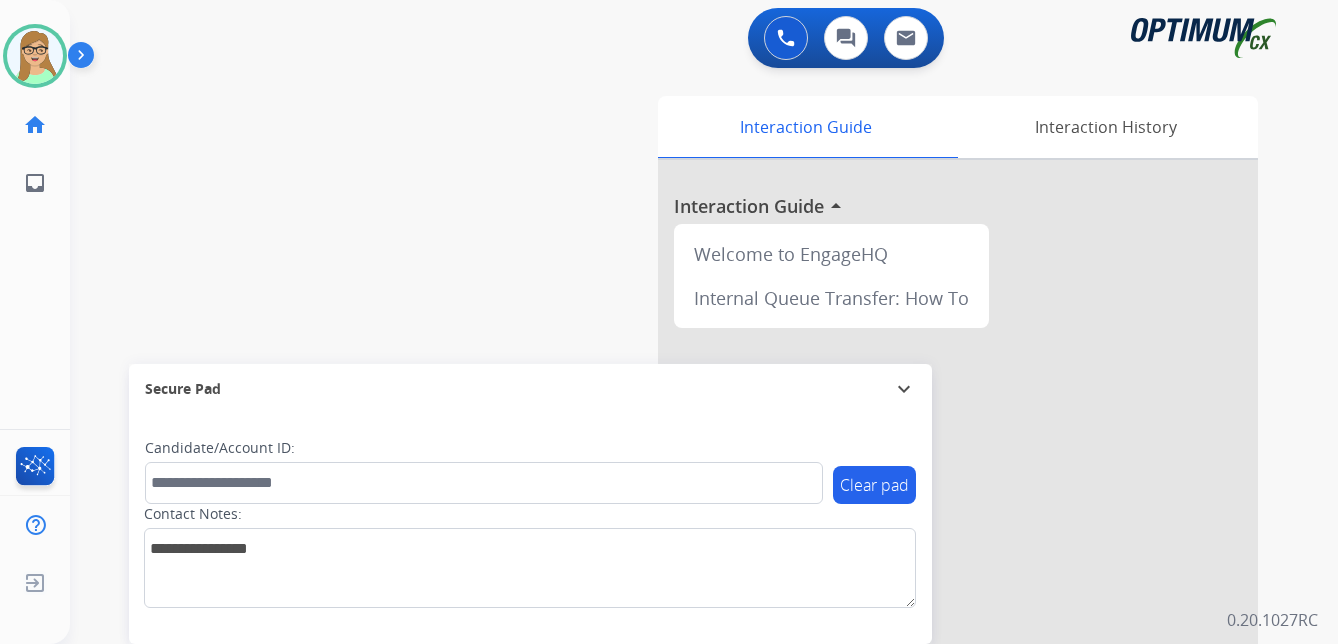 click at bounding box center [85, 59] 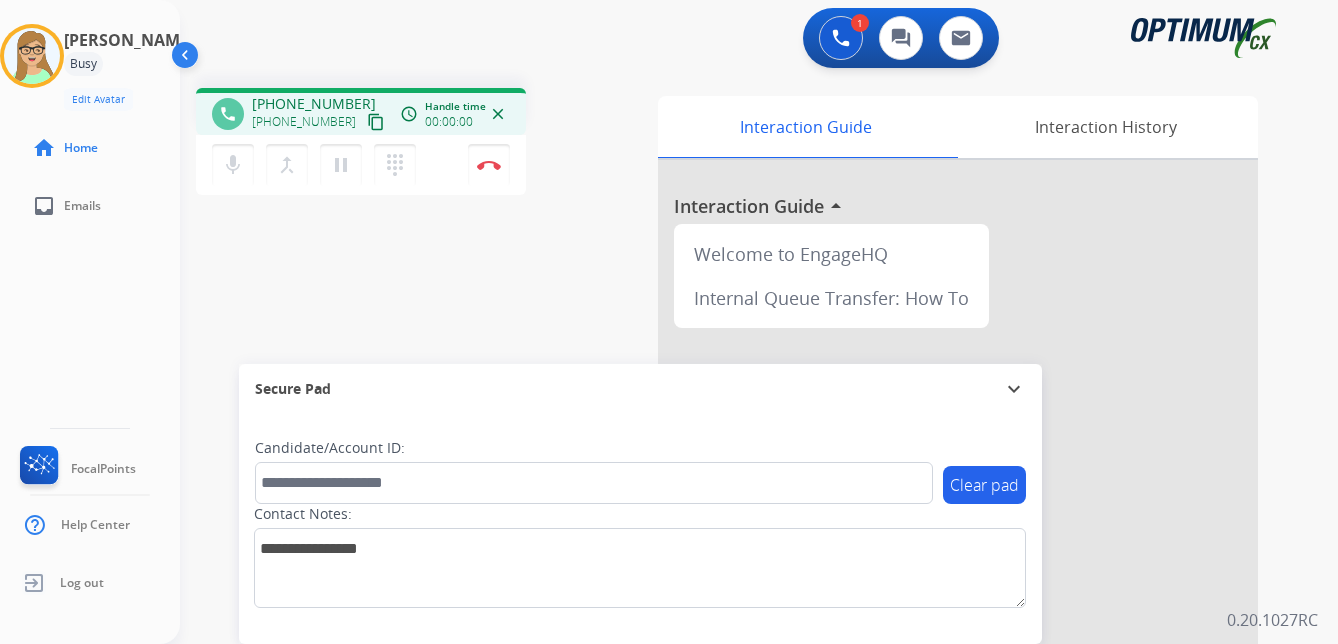 click on "content_copy" at bounding box center [376, 122] 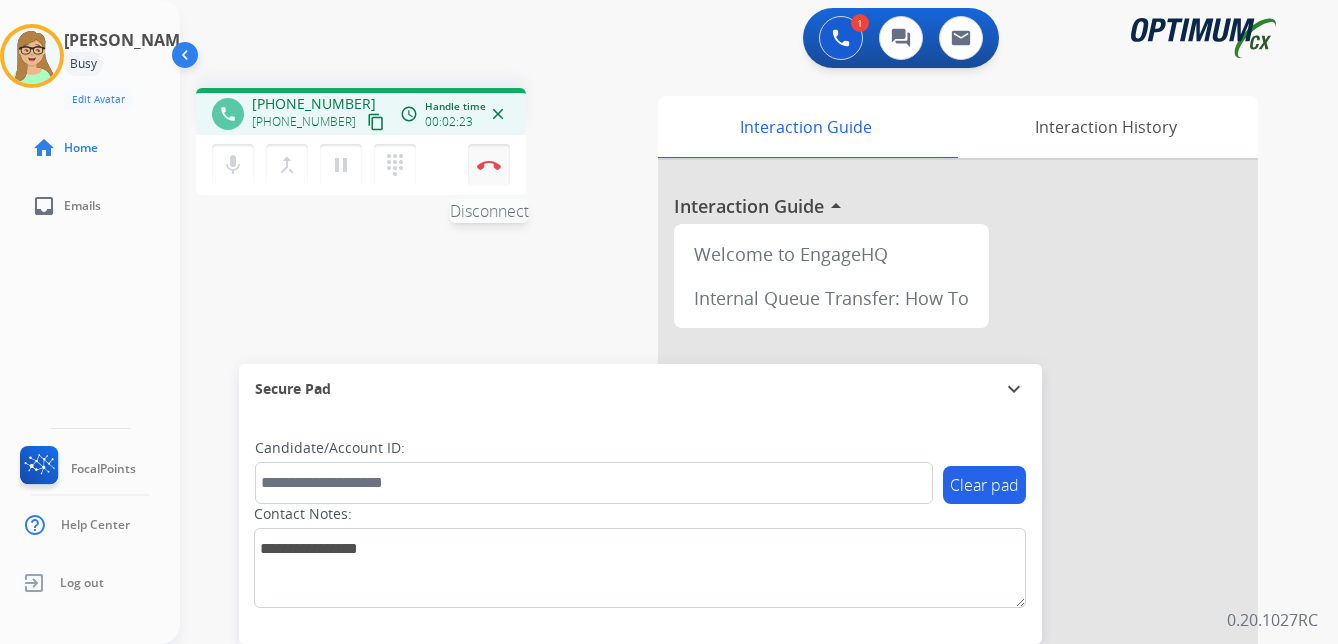 click at bounding box center (489, 165) 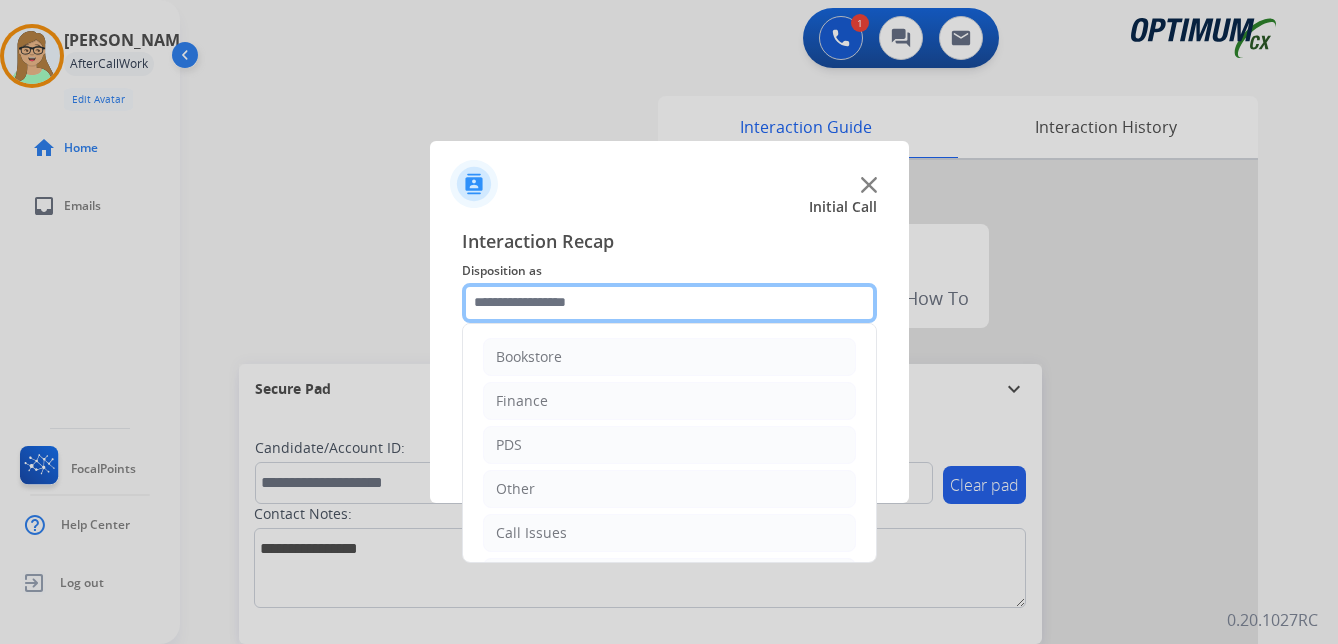 click 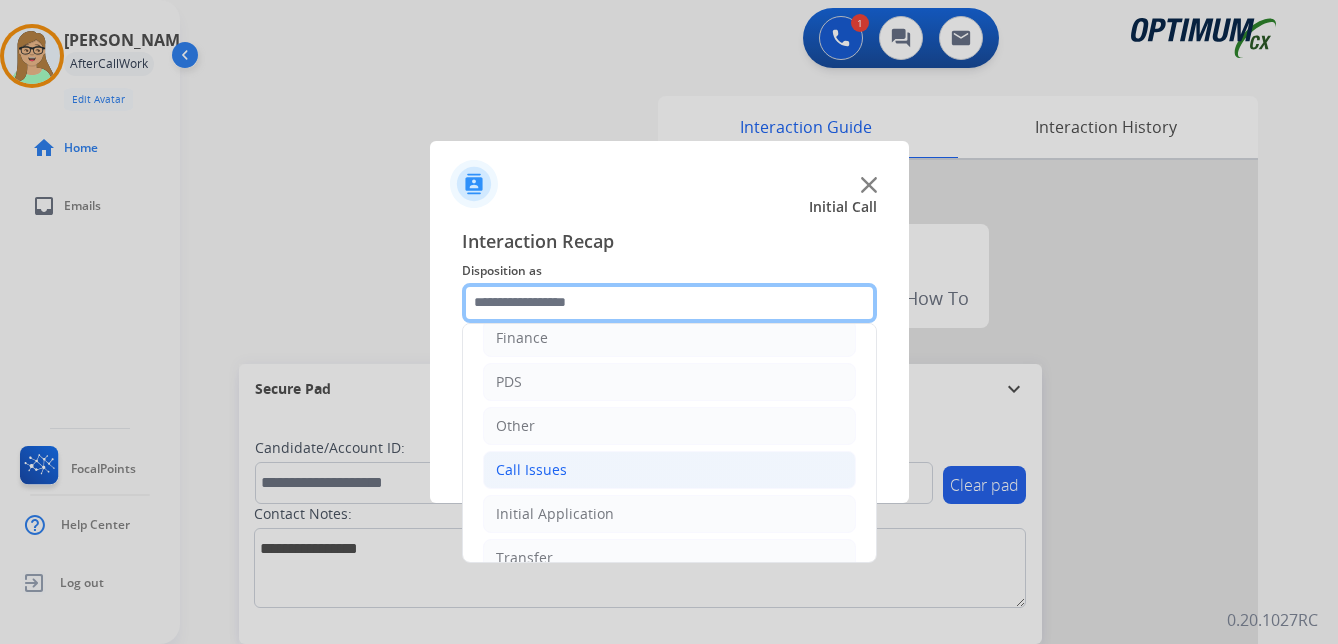 scroll, scrollTop: 136, scrollLeft: 0, axis: vertical 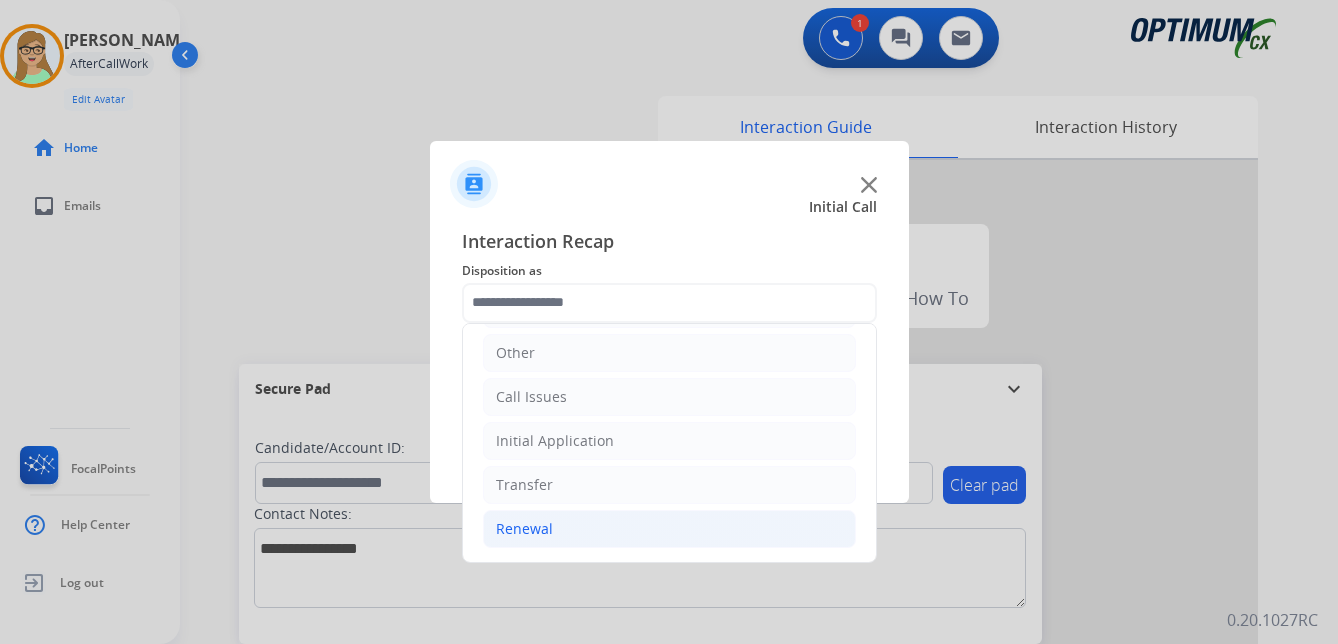 click on "Renewal" 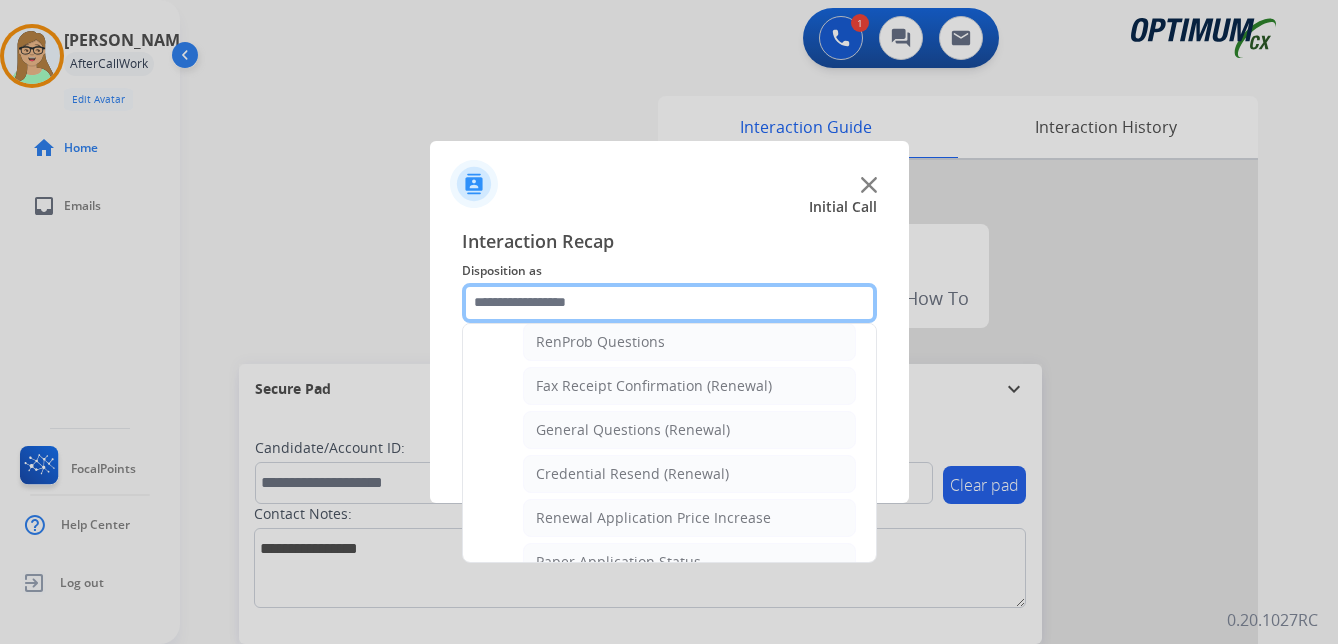 scroll, scrollTop: 536, scrollLeft: 0, axis: vertical 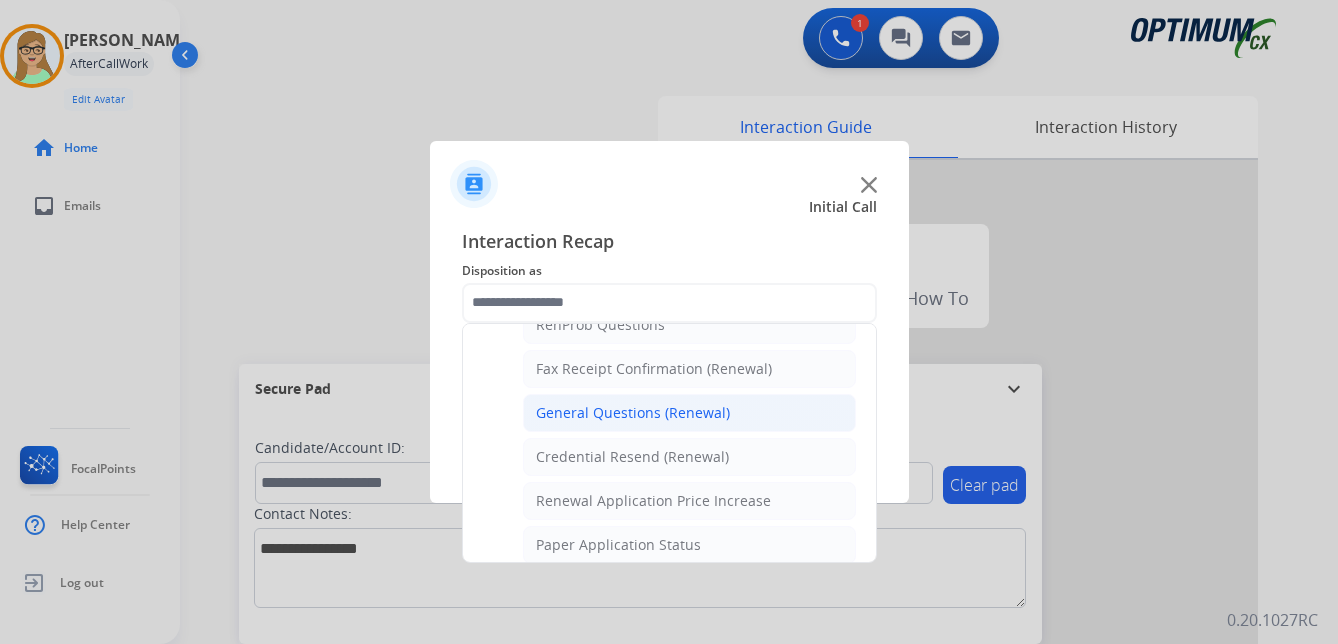 click on "General Questions (Renewal)" 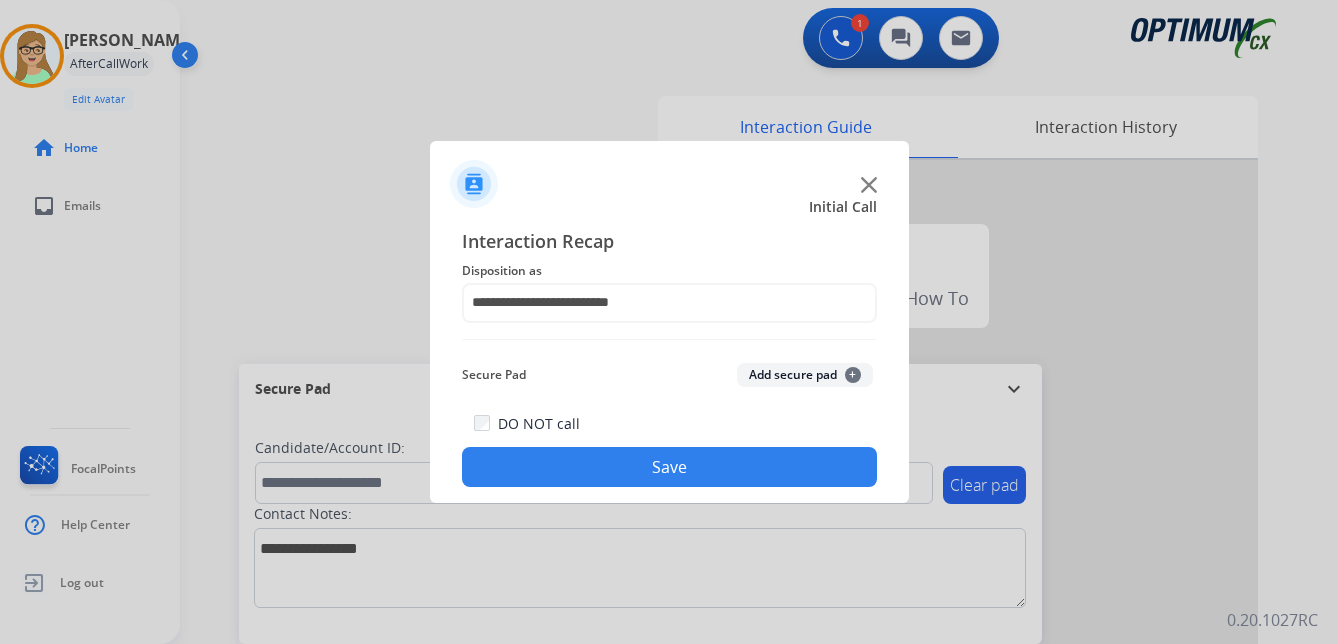 click on "Save" 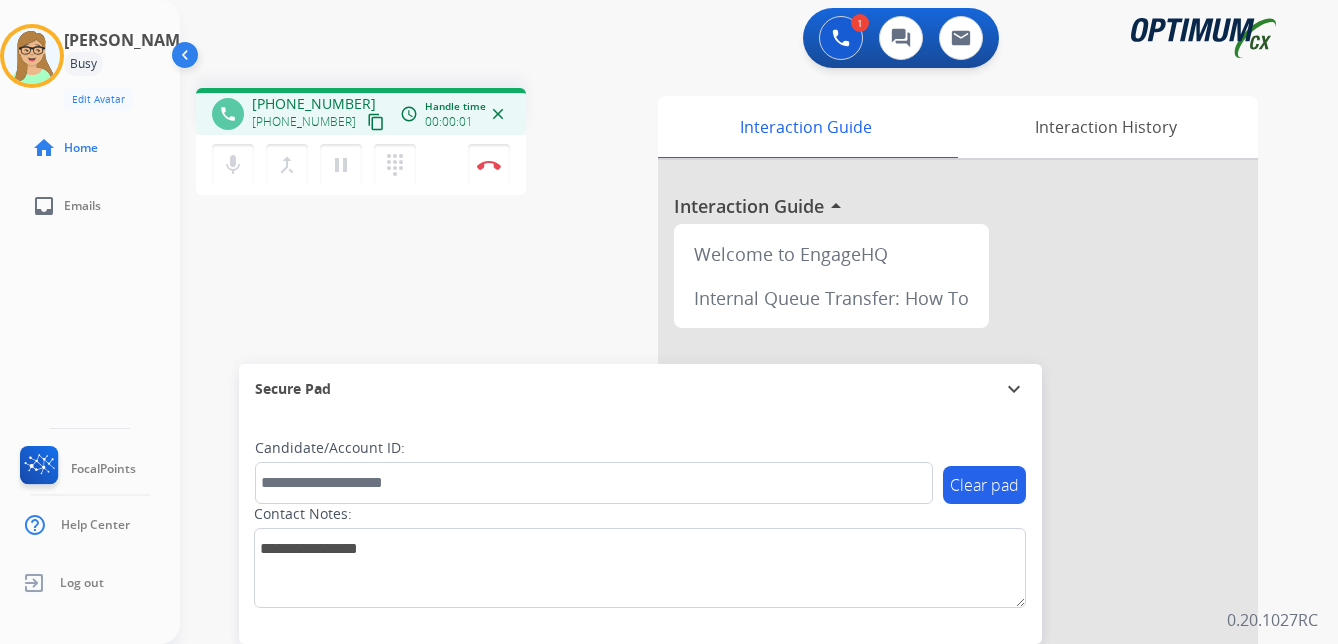 click on "content_copy" at bounding box center [376, 122] 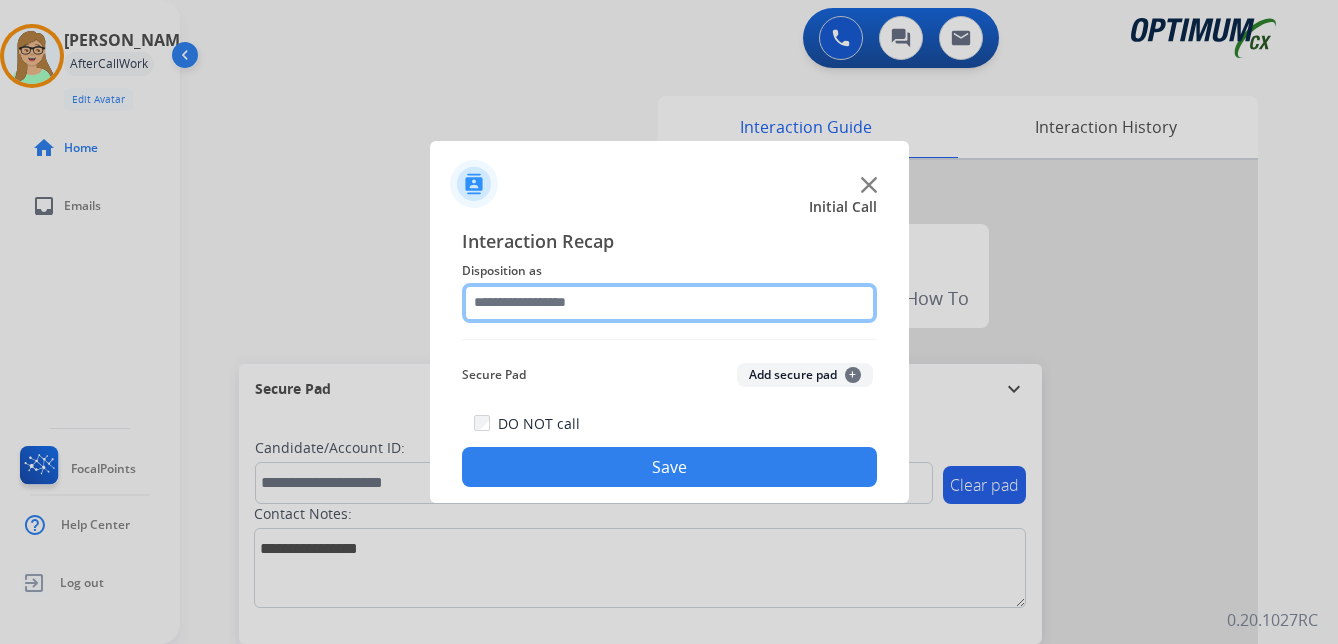 click 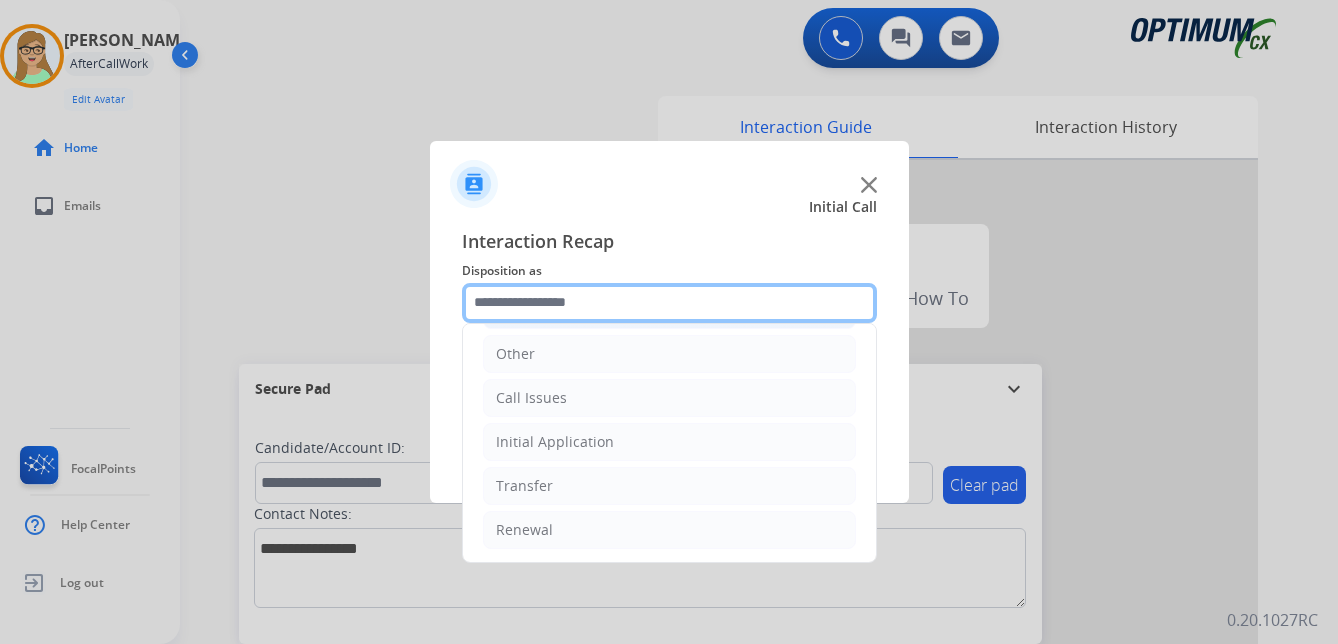 scroll, scrollTop: 136, scrollLeft: 0, axis: vertical 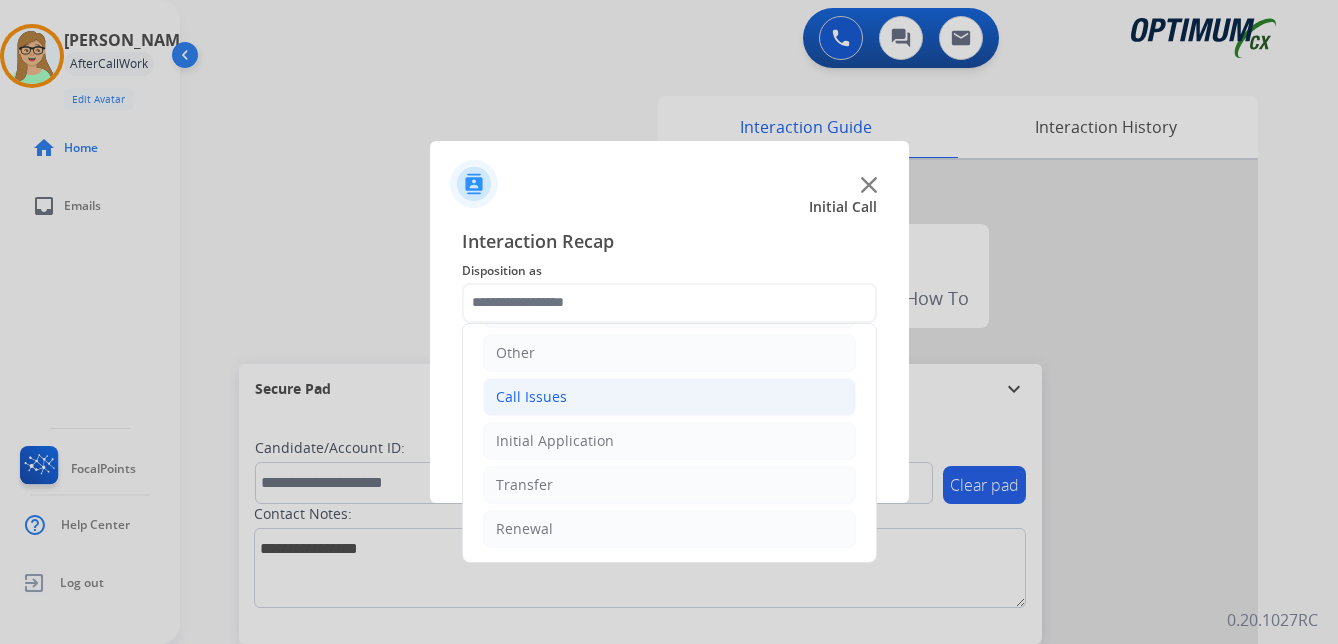 click on "Call Issues" 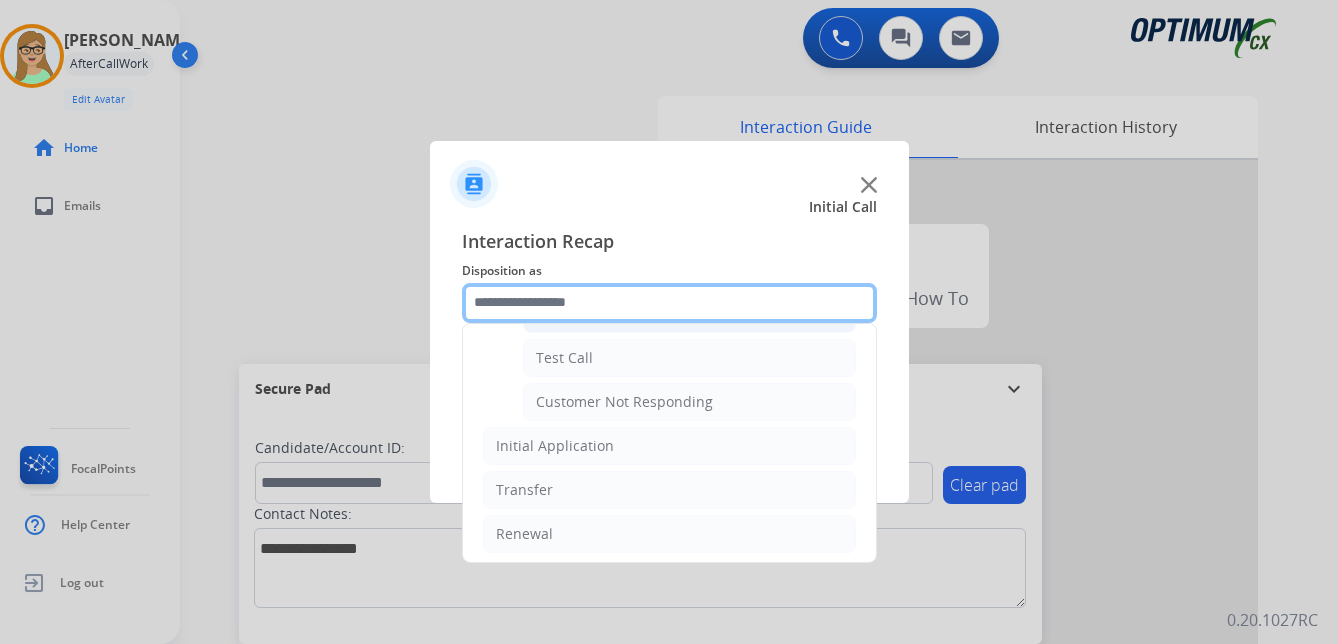 scroll, scrollTop: 356, scrollLeft: 0, axis: vertical 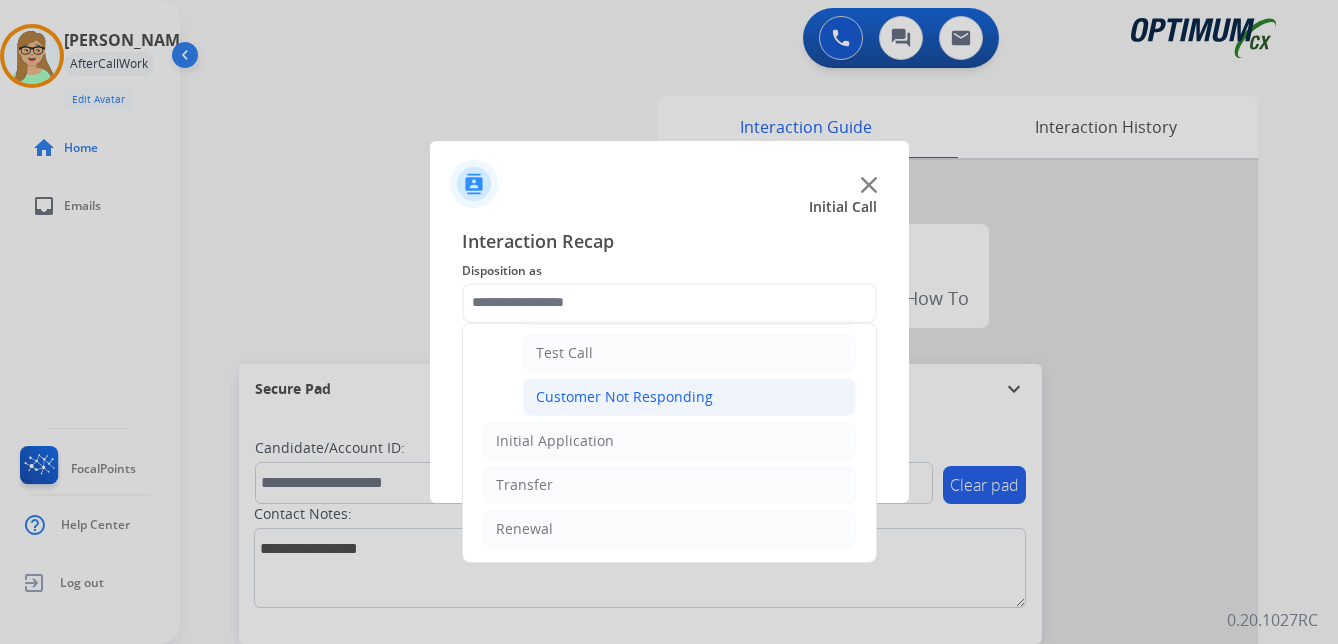 click on "Customer Not Responding" 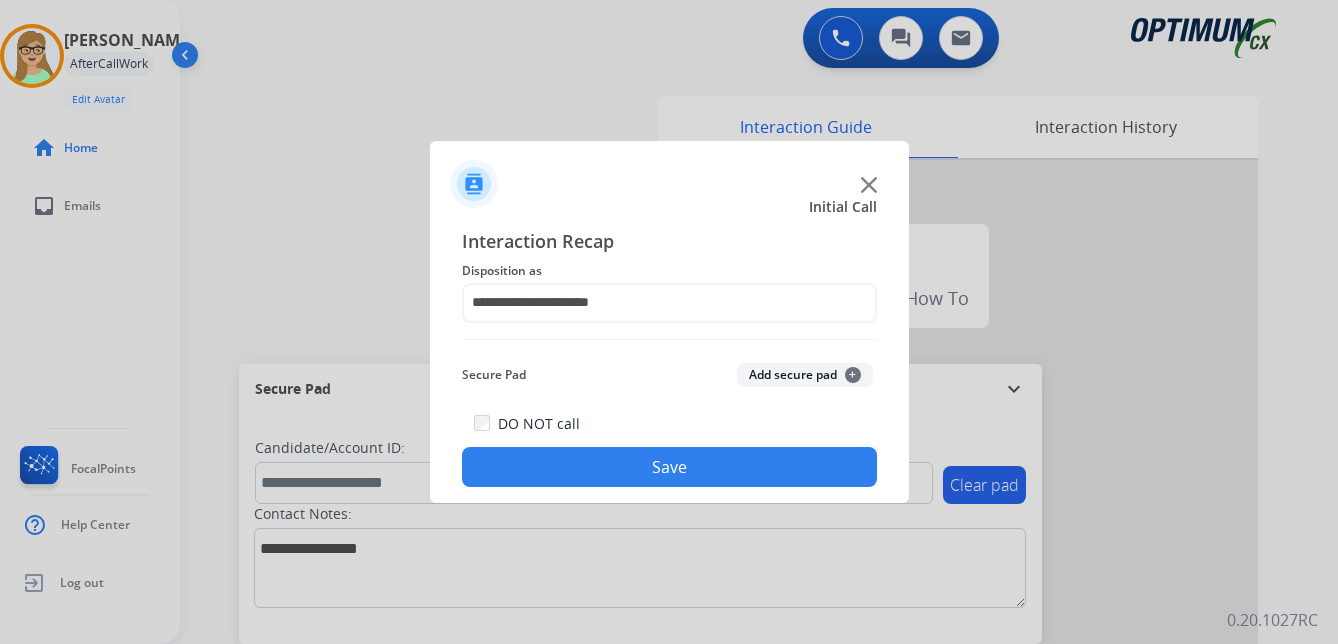 click on "Save" 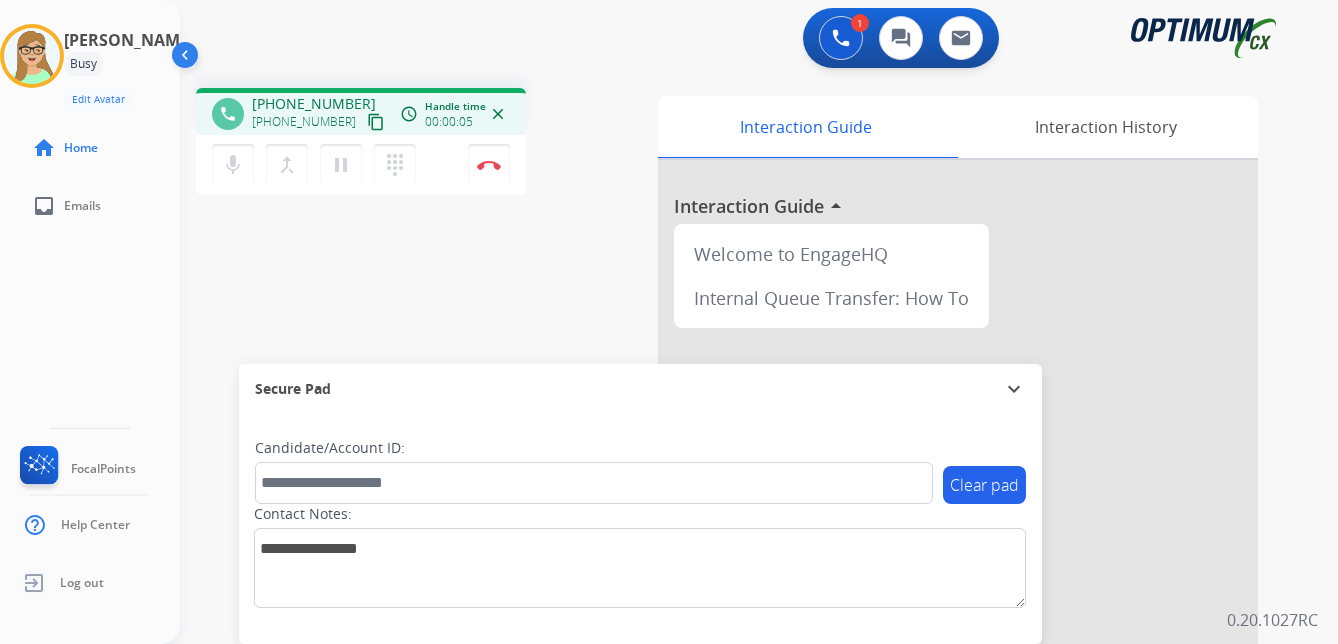 click on "content_copy" at bounding box center [376, 122] 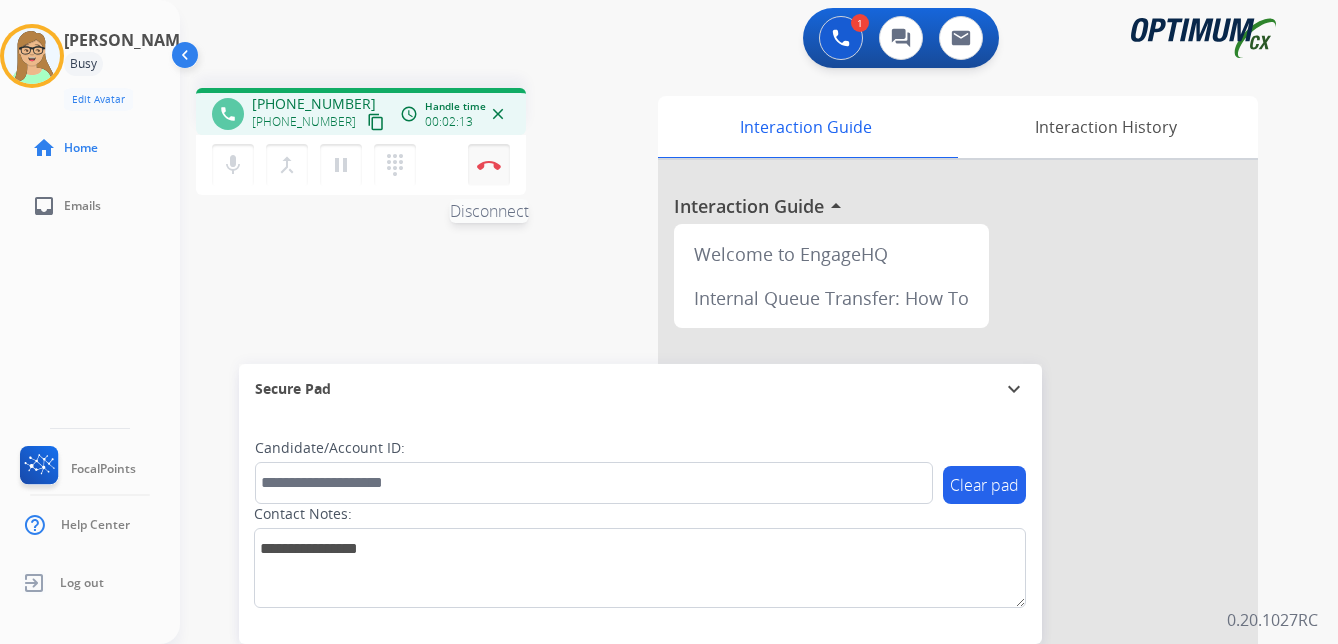 click at bounding box center (489, 165) 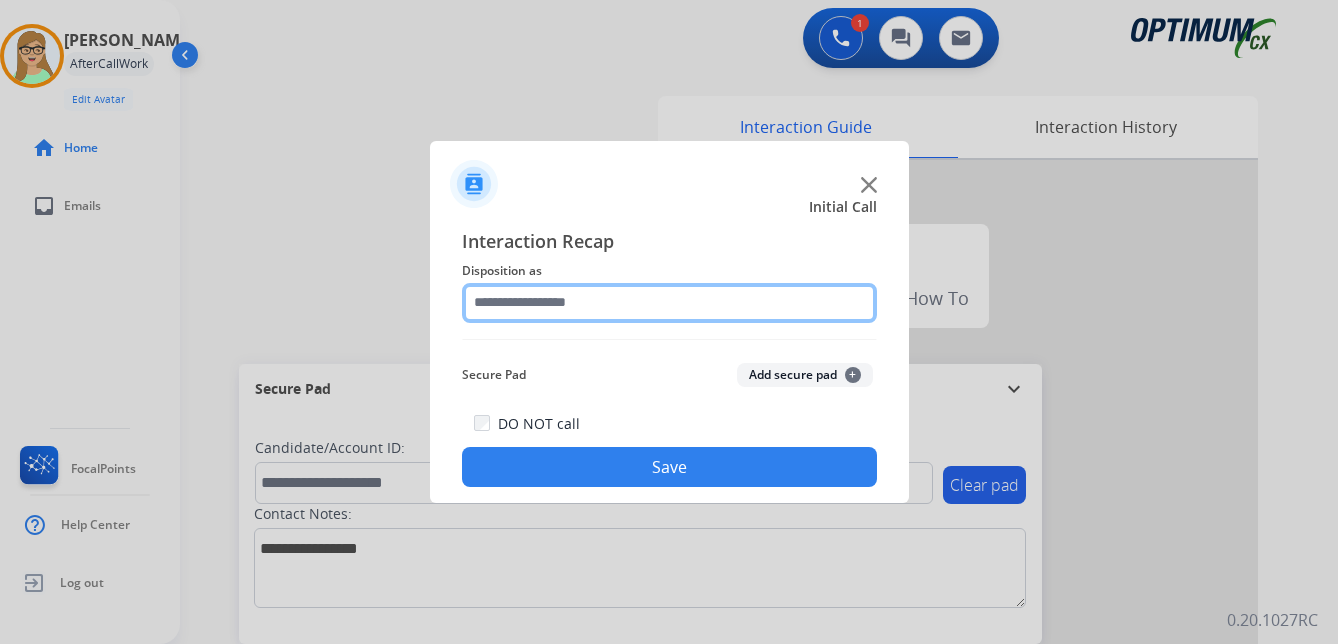 click 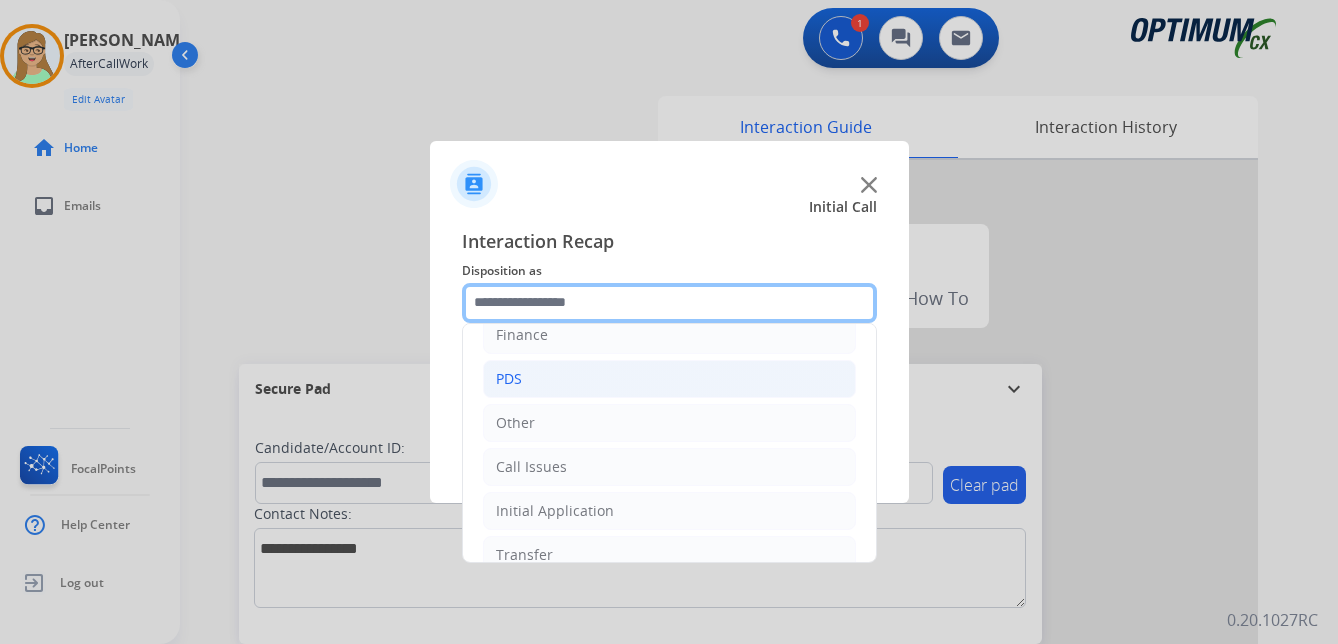 scroll, scrollTop: 136, scrollLeft: 0, axis: vertical 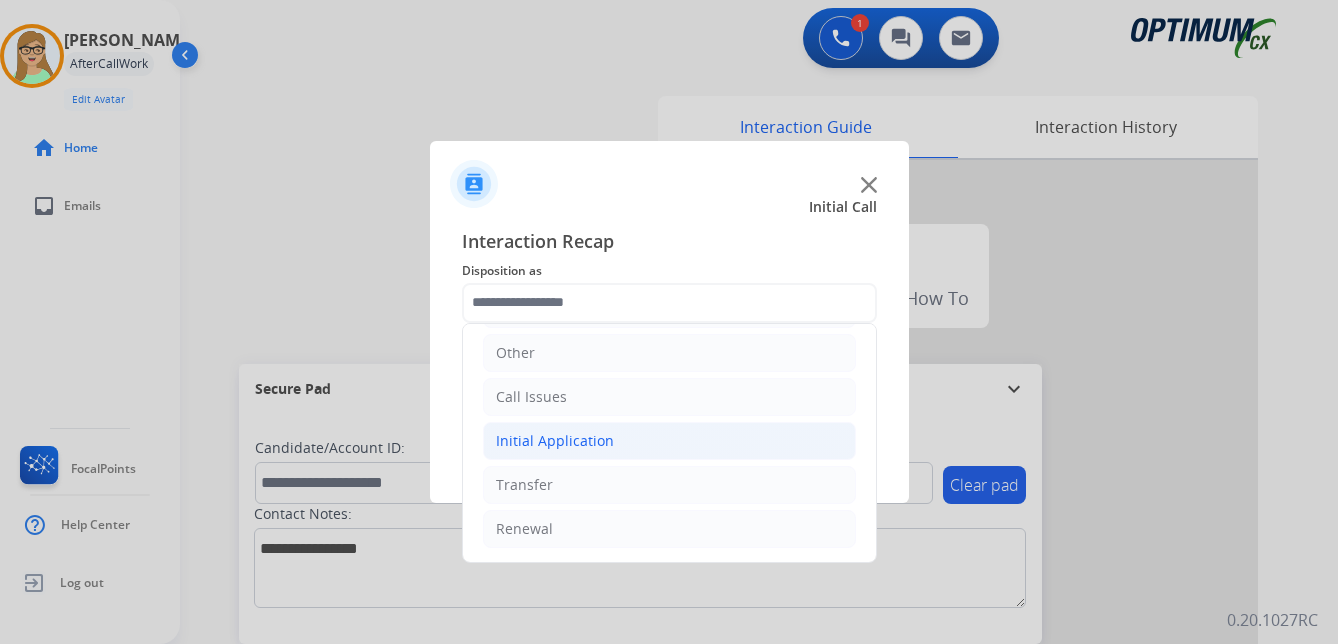 click on "Initial Application" 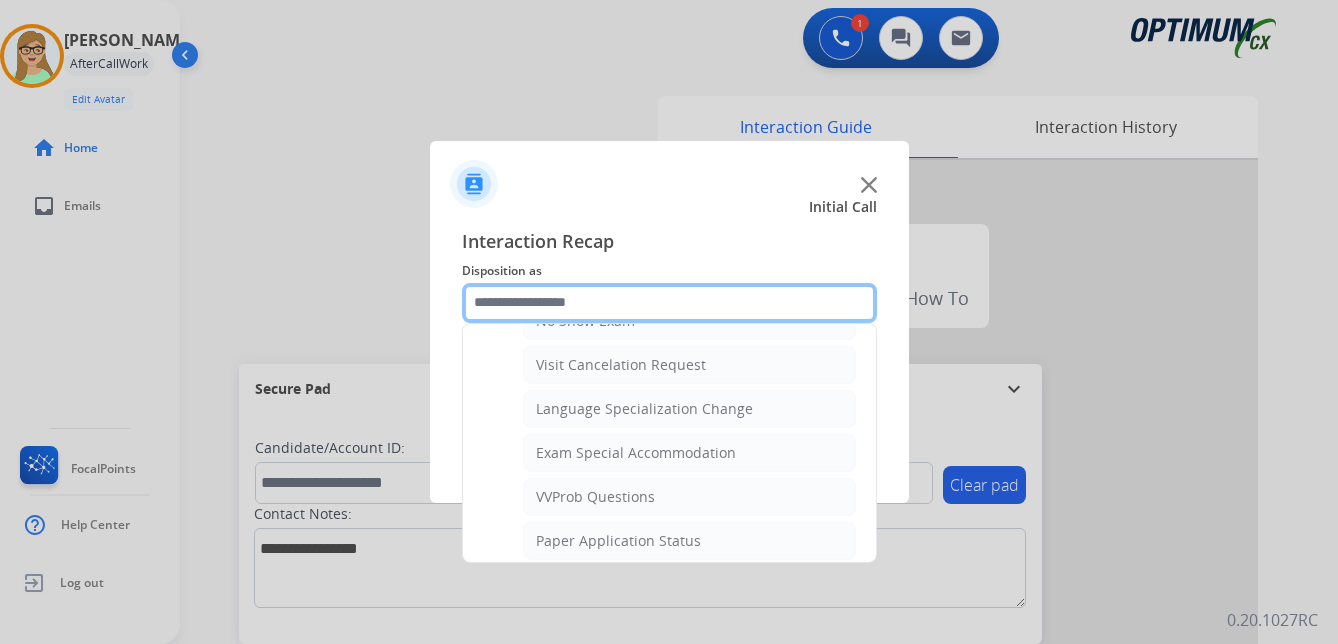 scroll, scrollTop: 1036, scrollLeft: 0, axis: vertical 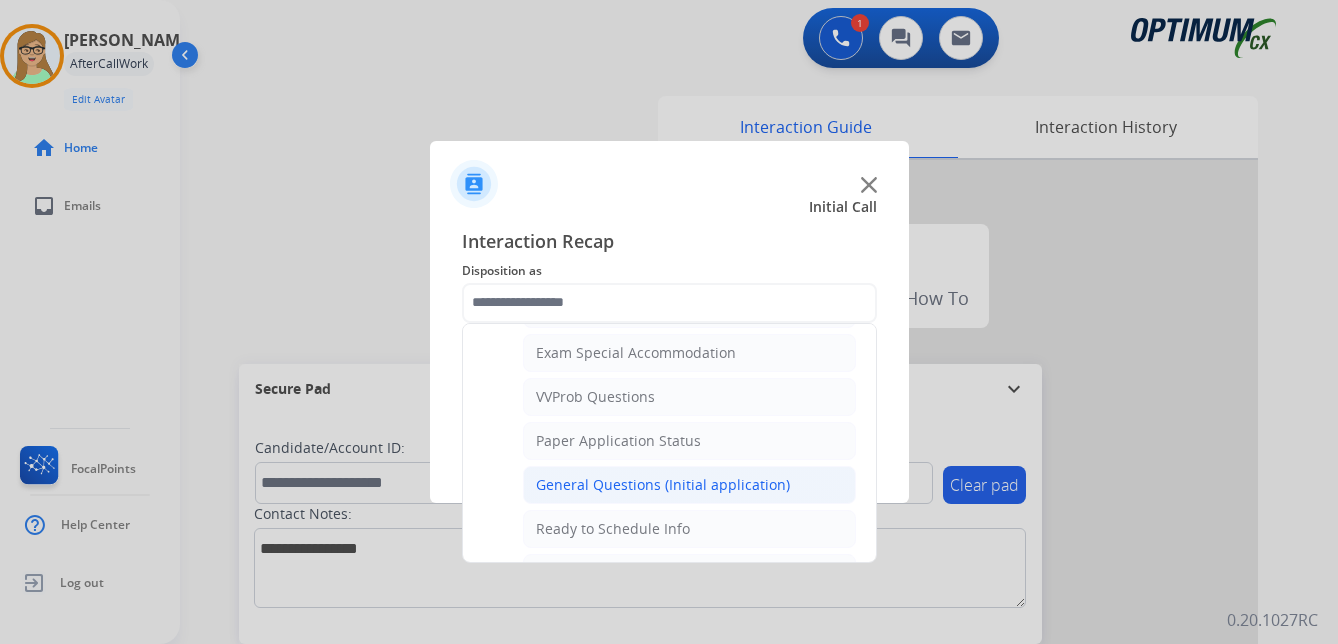 click on "General Questions (Initial application)" 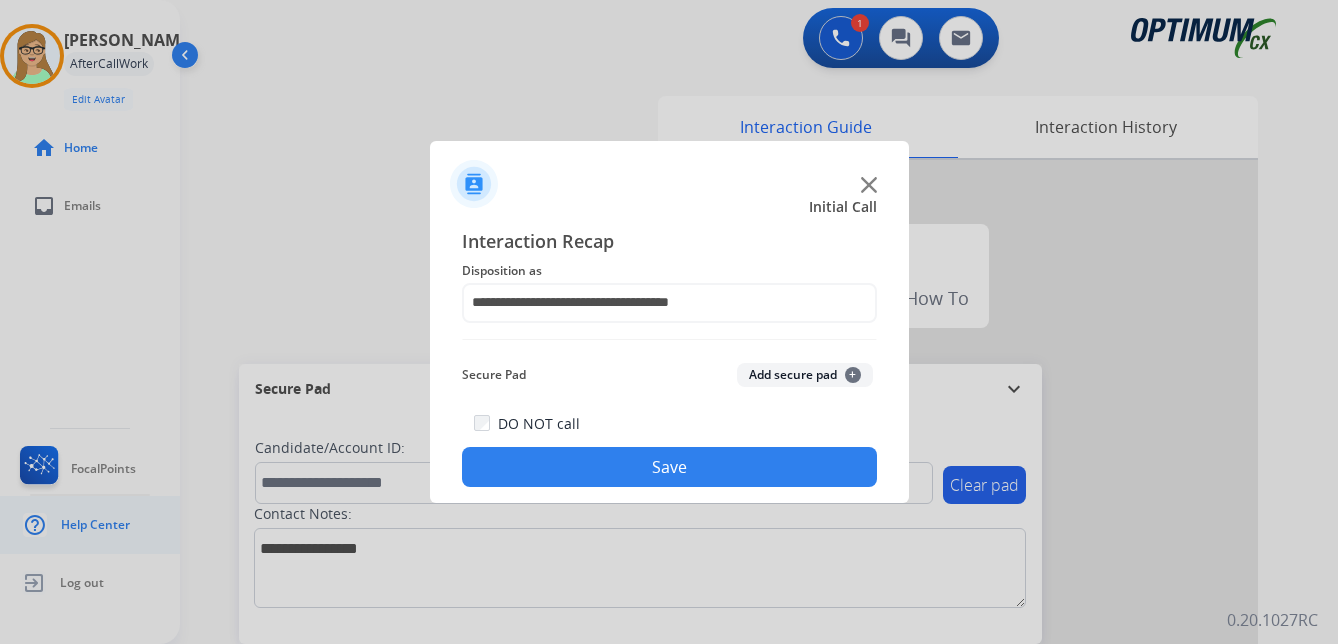 drag, startPoint x: 620, startPoint y: 483, endPoint x: 6, endPoint y: 500, distance: 614.2353 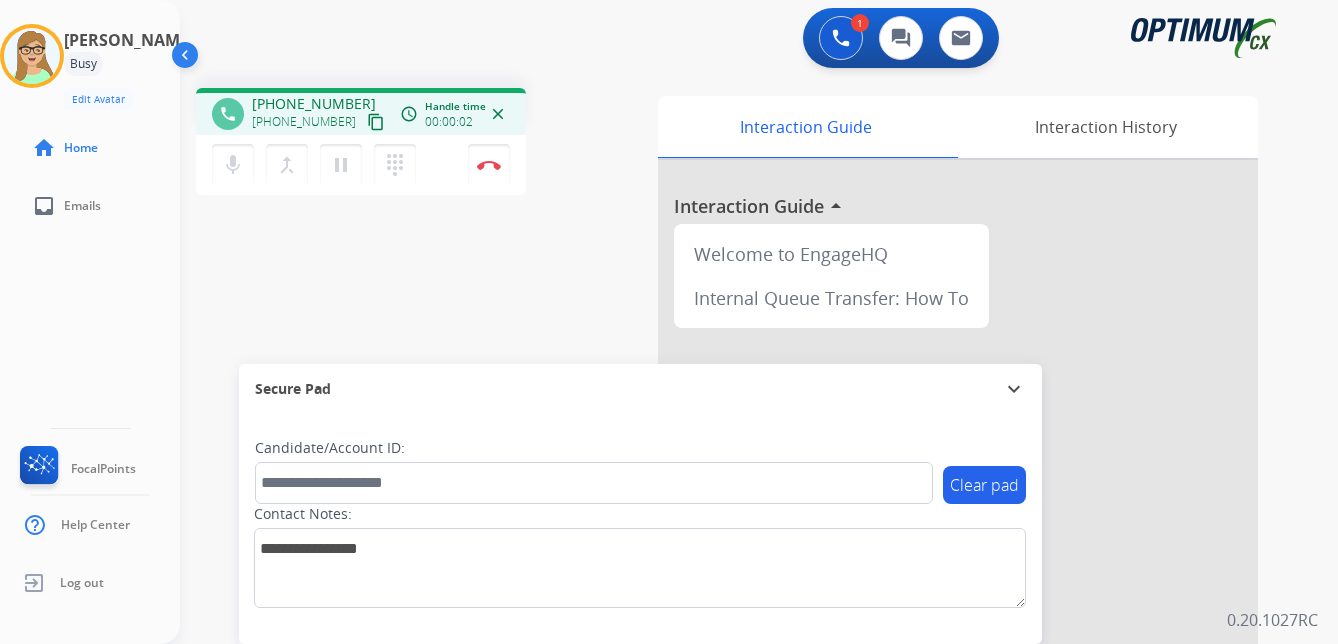 click on "content_copy" at bounding box center [376, 122] 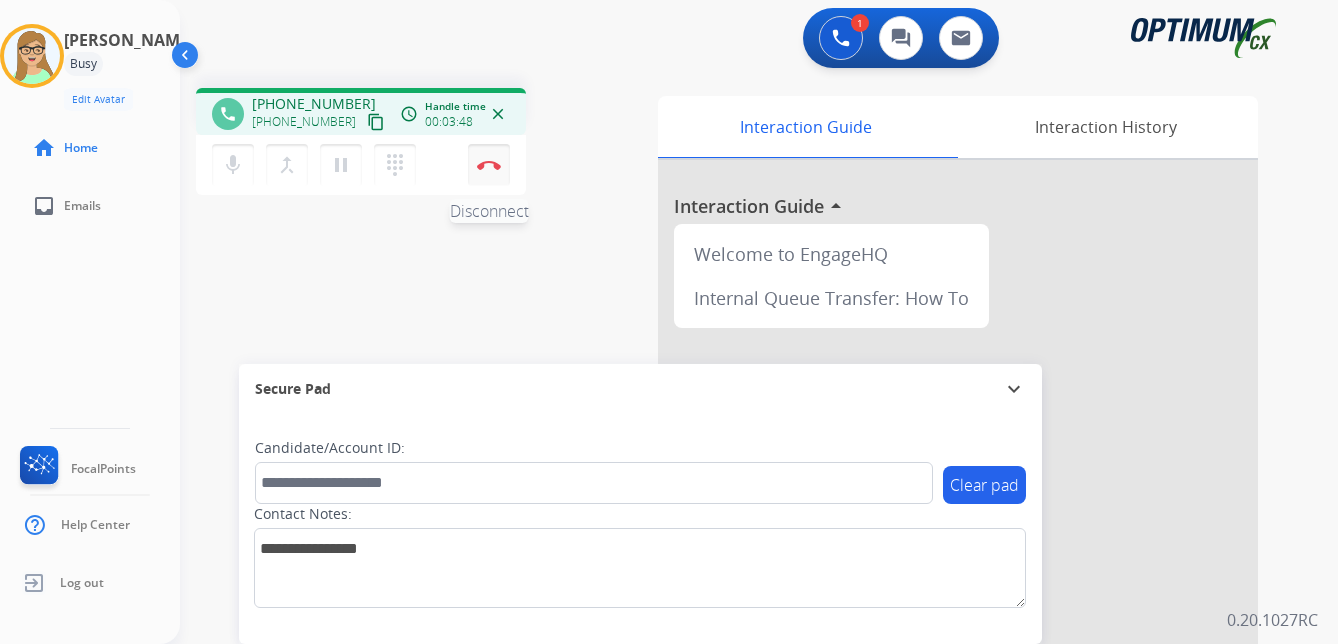 click at bounding box center [489, 165] 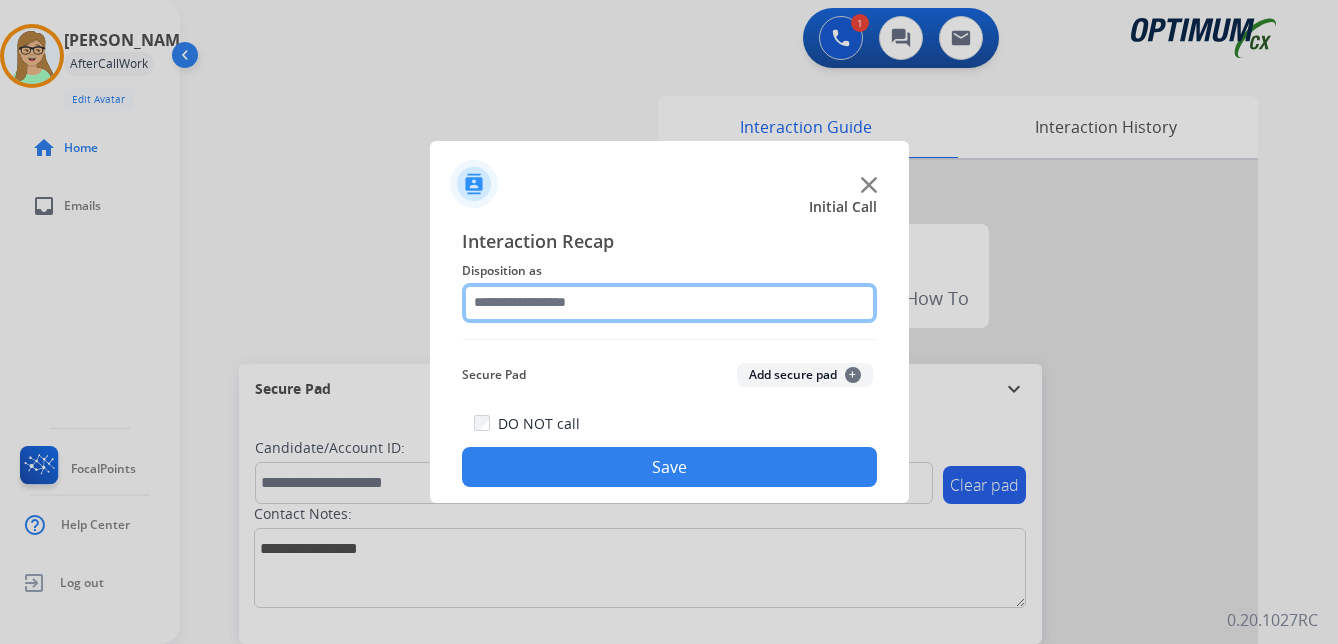 click 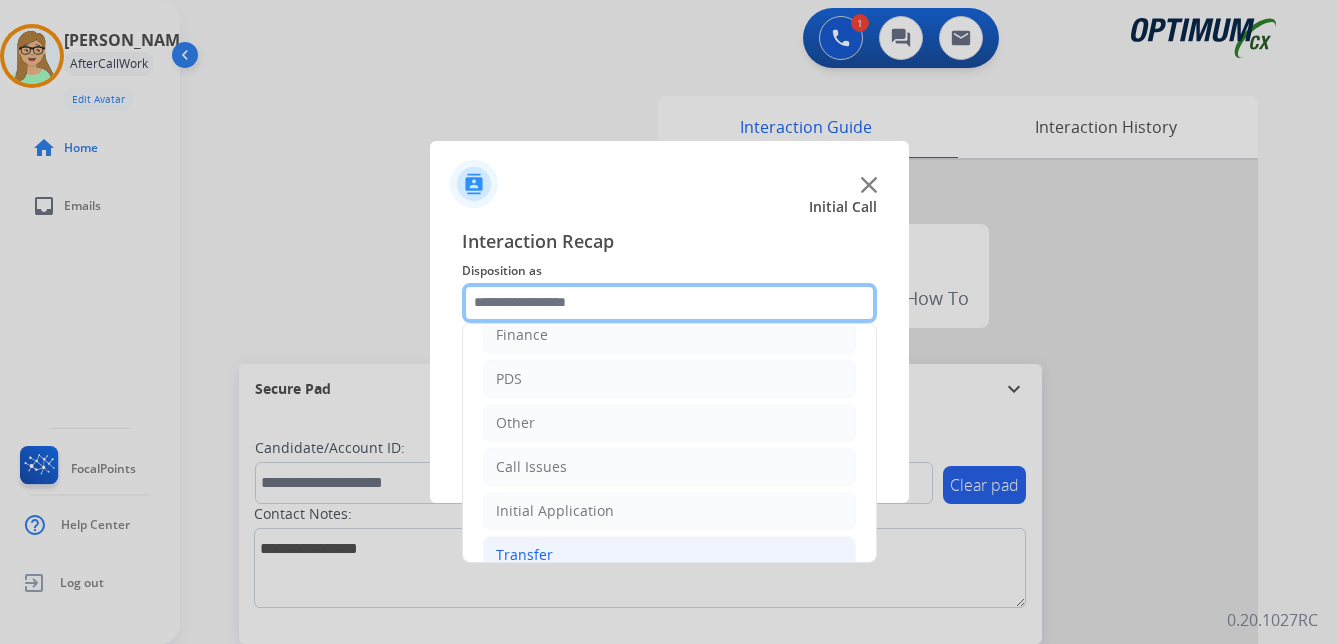scroll, scrollTop: 136, scrollLeft: 0, axis: vertical 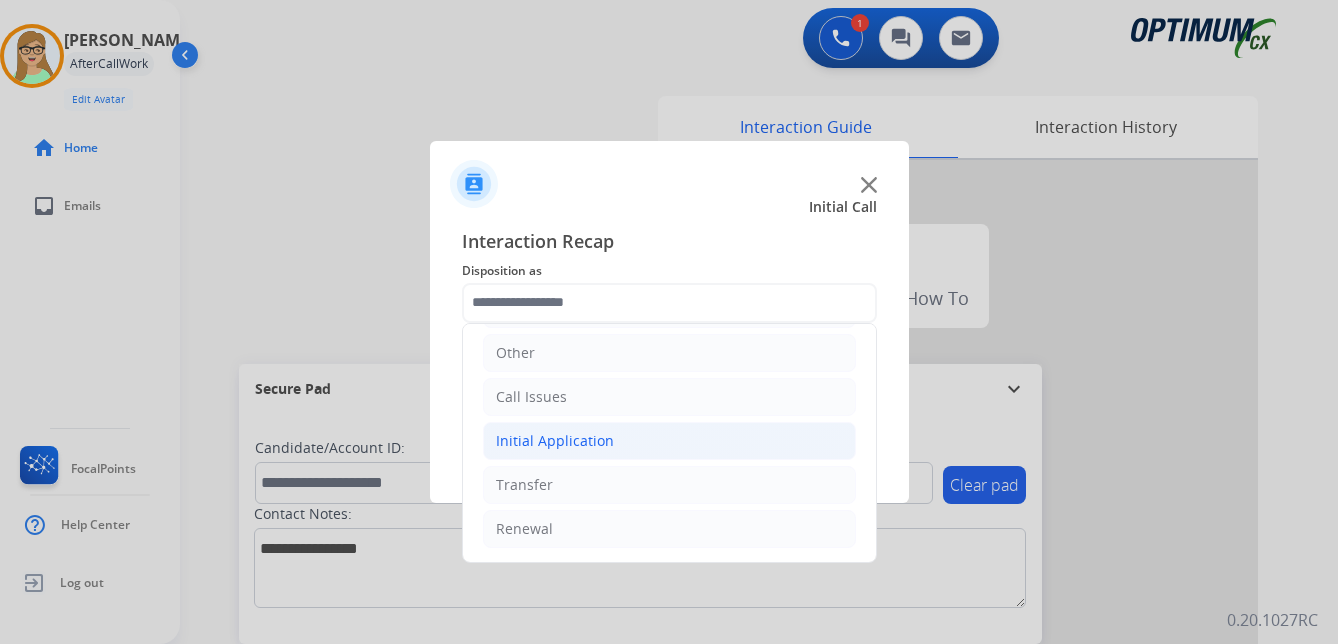 click on "Initial Application" 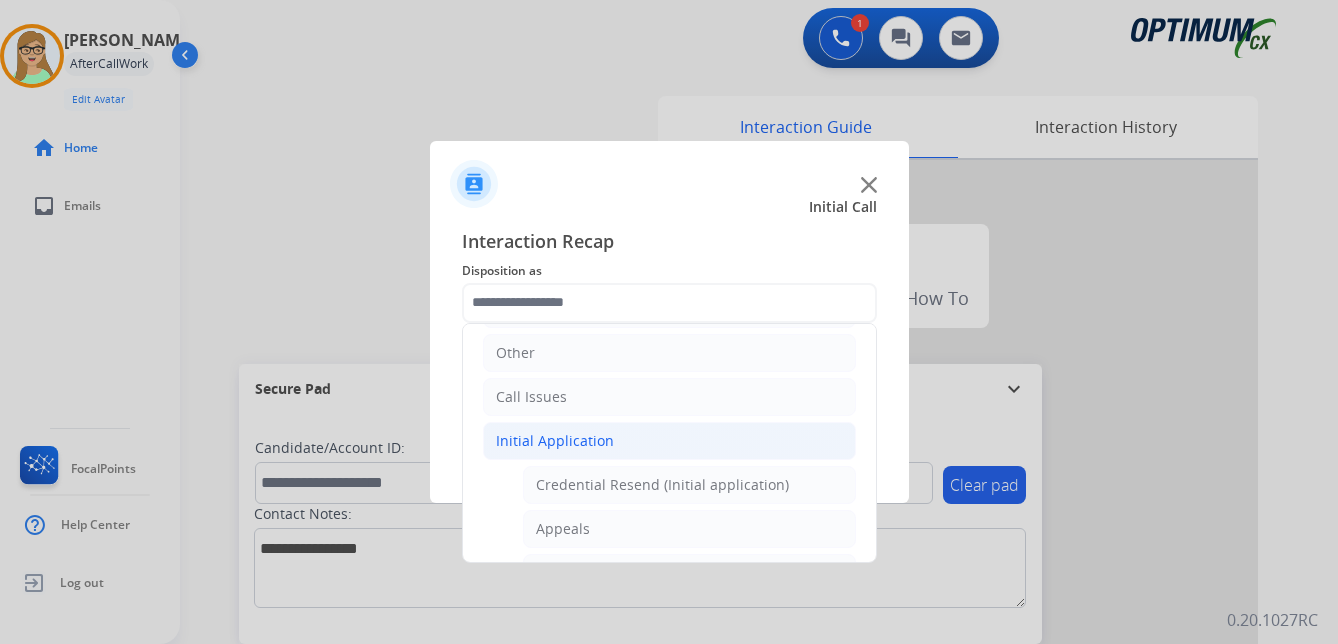 click on "Initial Application" 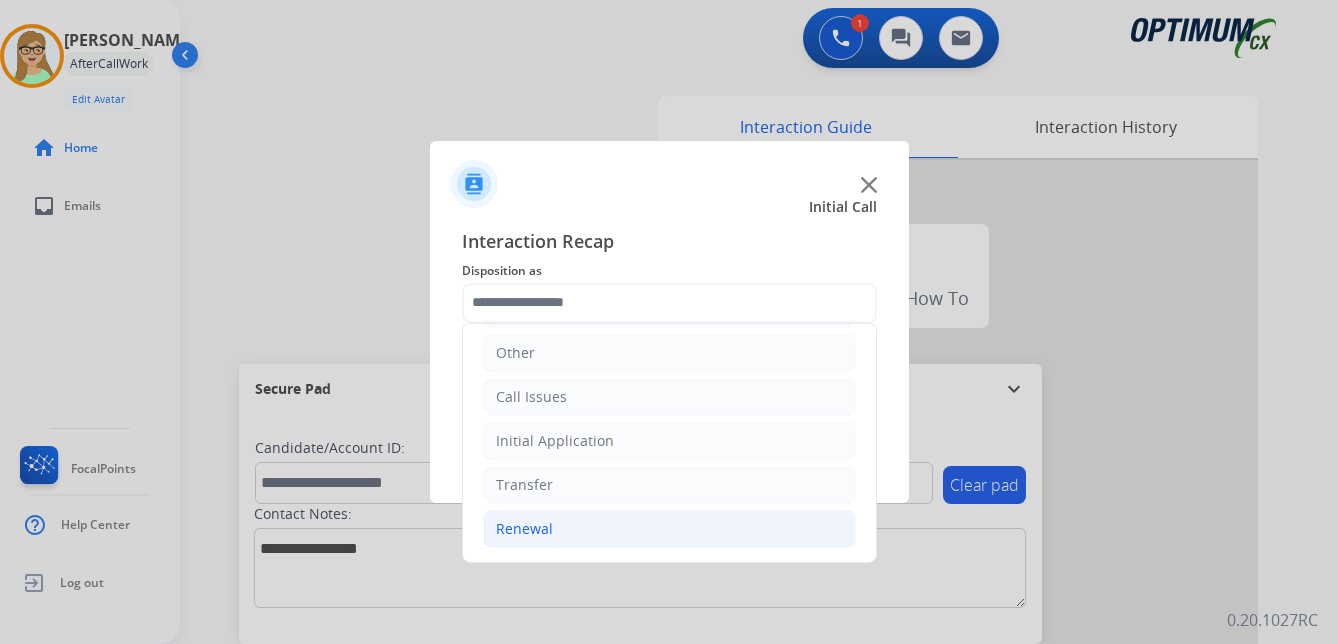 click on "Renewal" 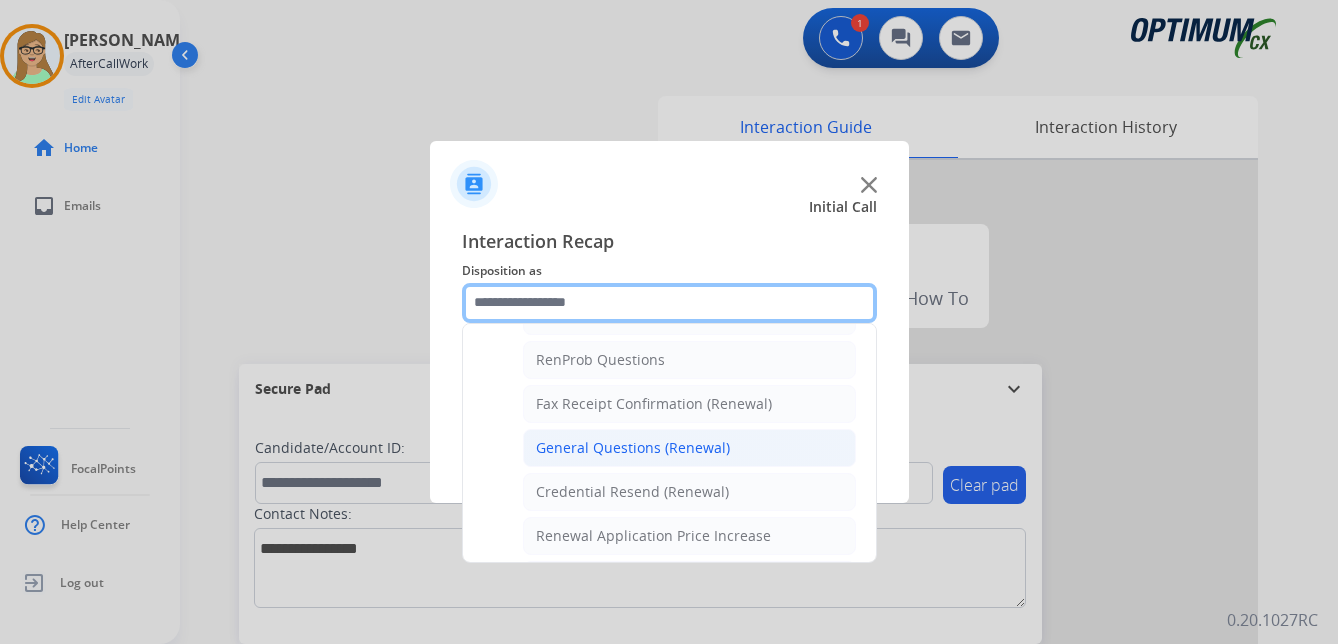 scroll, scrollTop: 536, scrollLeft: 0, axis: vertical 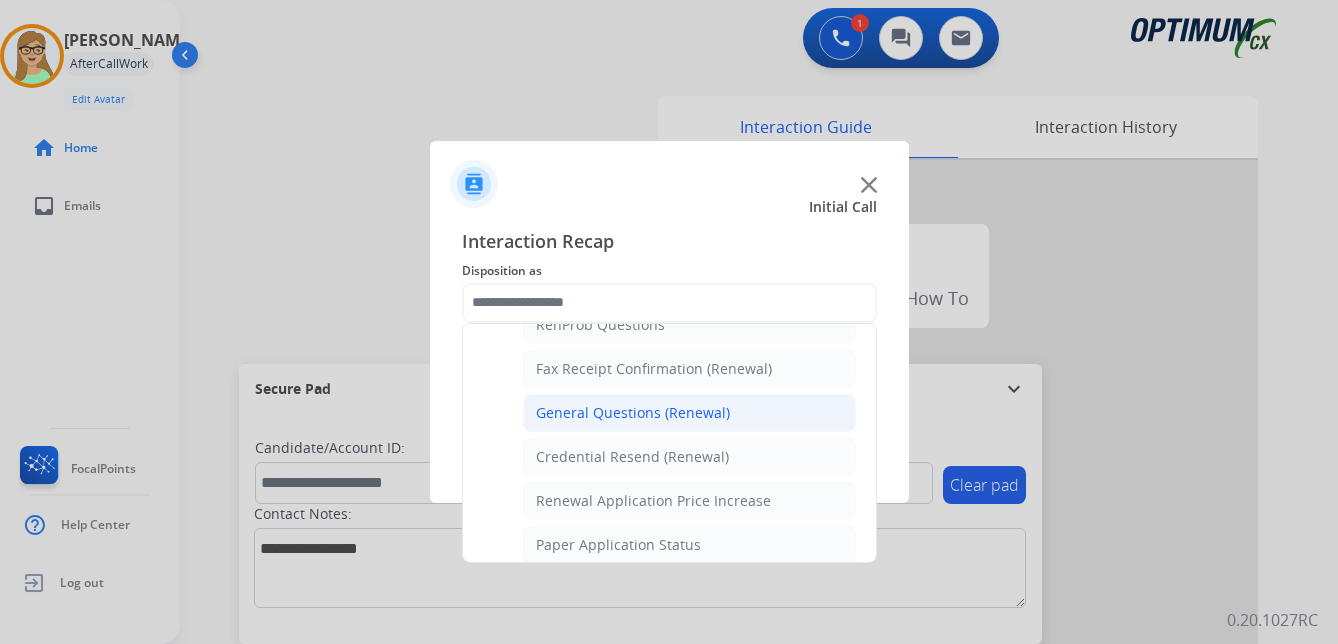 click on "General Questions (Renewal)" 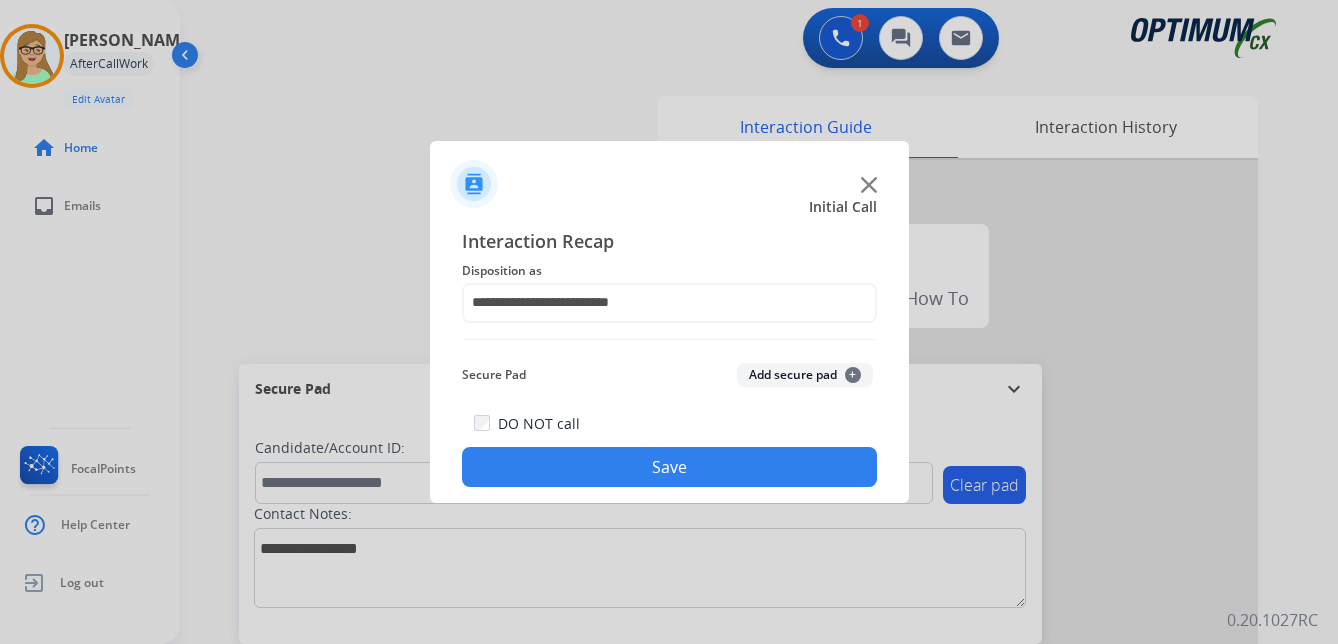 drag, startPoint x: 644, startPoint y: 466, endPoint x: 151, endPoint y: 494, distance: 493.7945 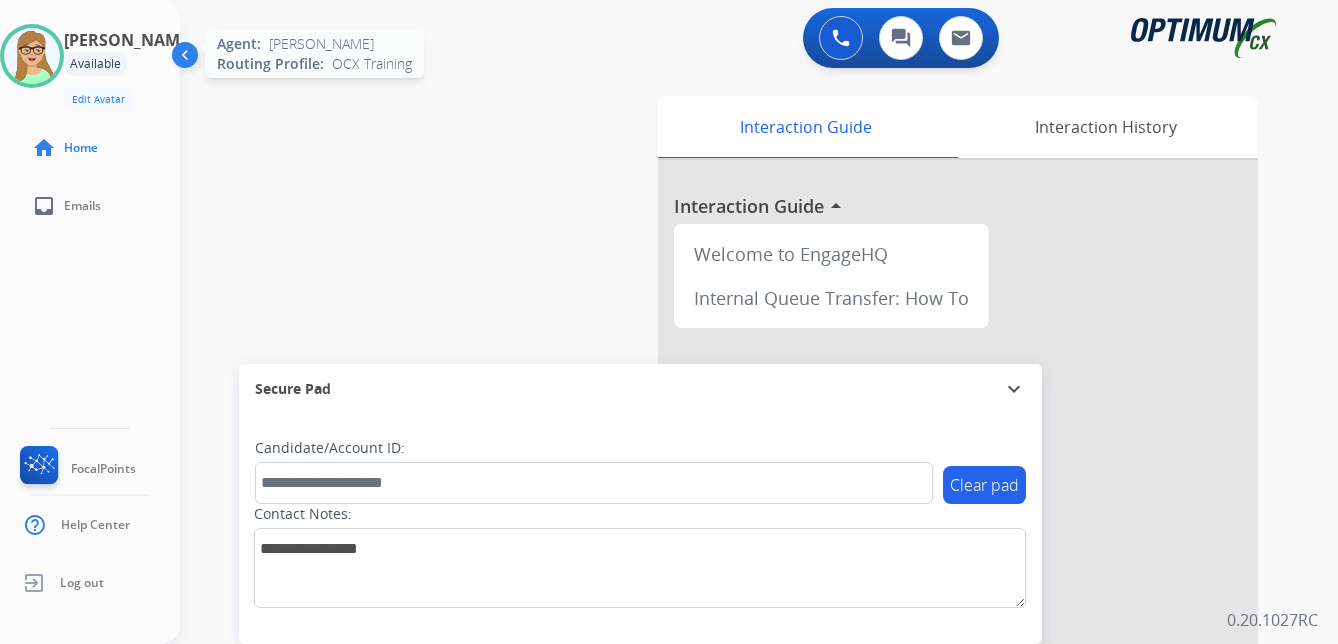 click at bounding box center [32, 56] 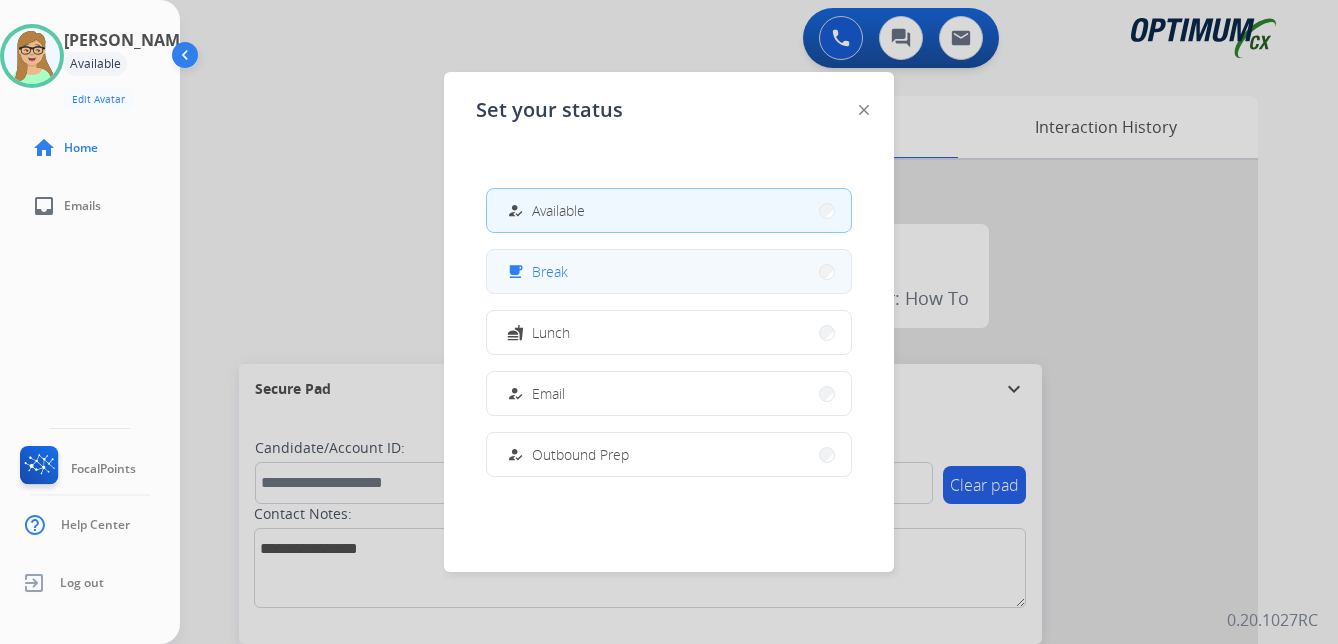 click on "Break" at bounding box center (550, 271) 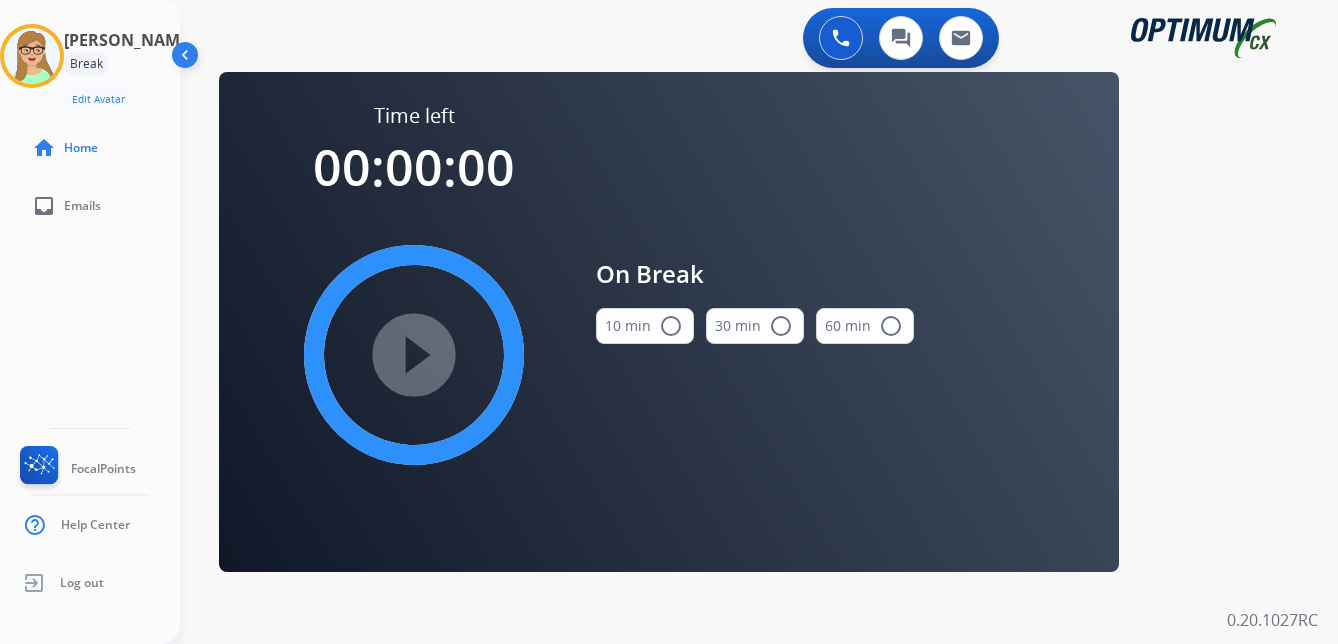 click on "10 min  radio_button_unchecked" at bounding box center [645, 326] 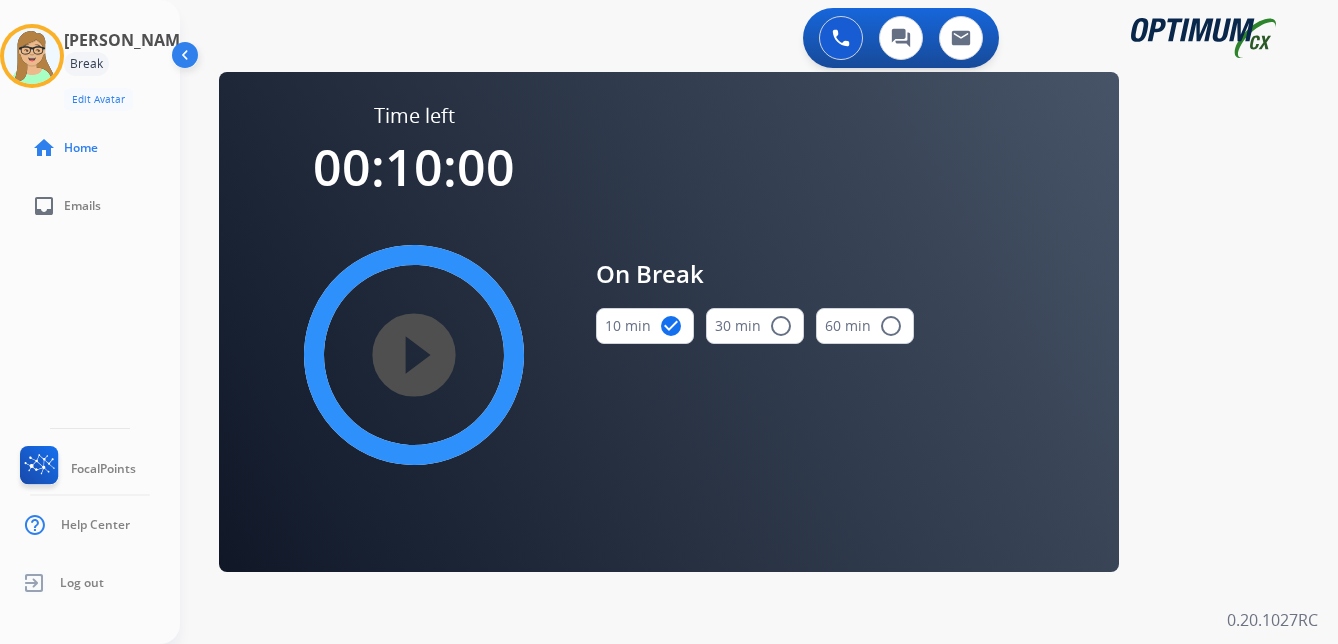 click on "play_circle_filled" at bounding box center (414, 355) 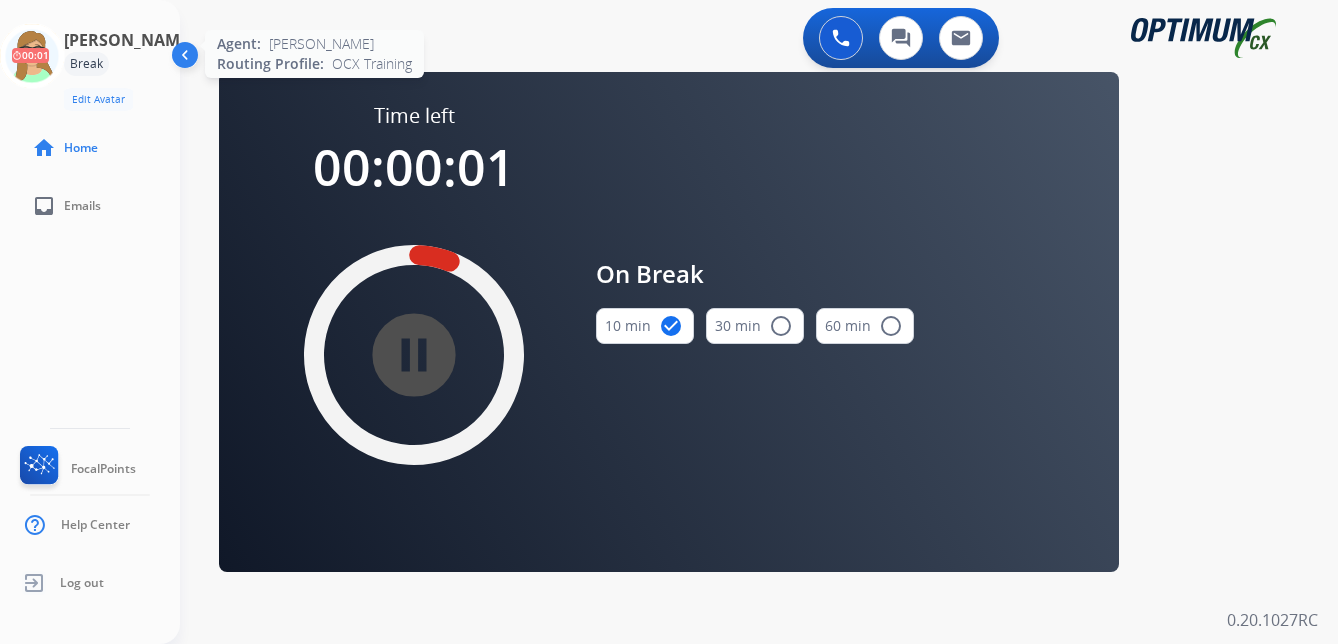 click 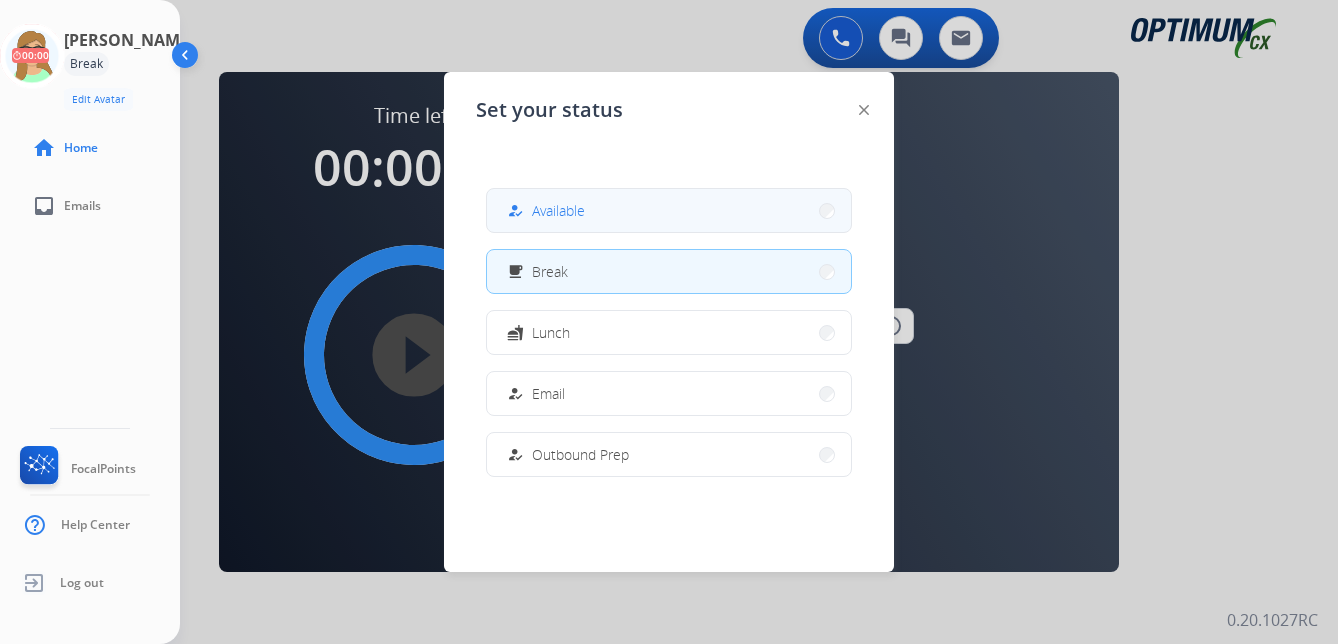 click on "how_to_reg Available" at bounding box center (669, 210) 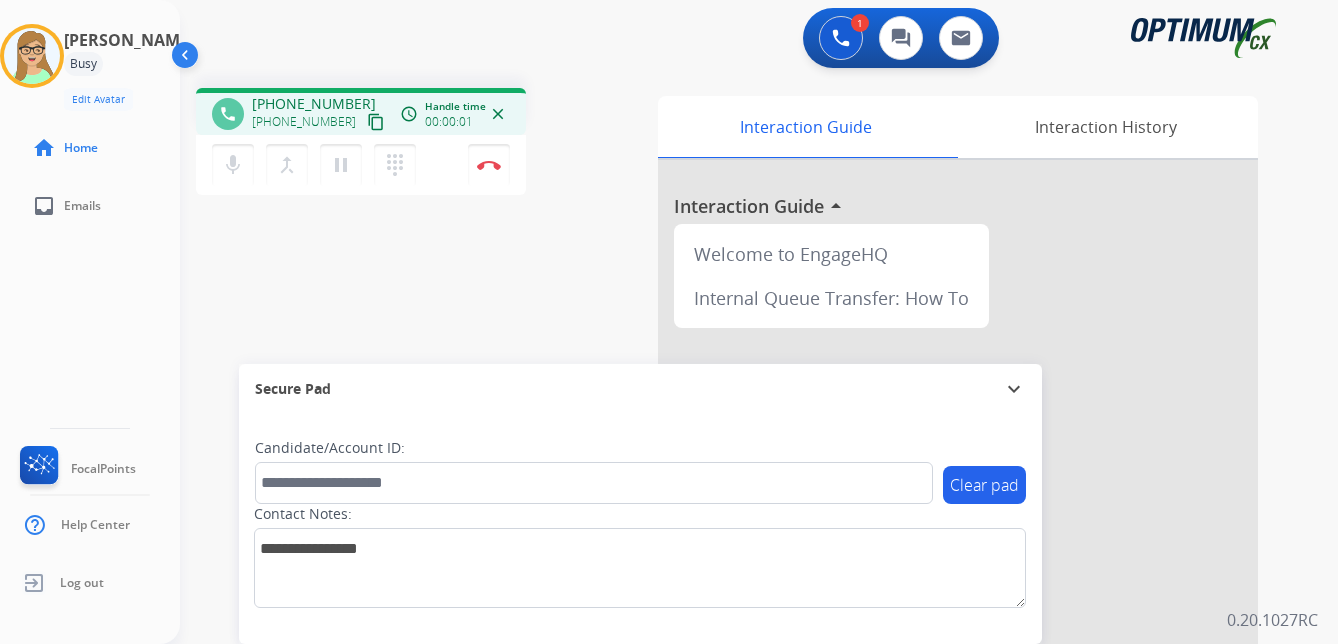 click on "content_copy" at bounding box center (376, 122) 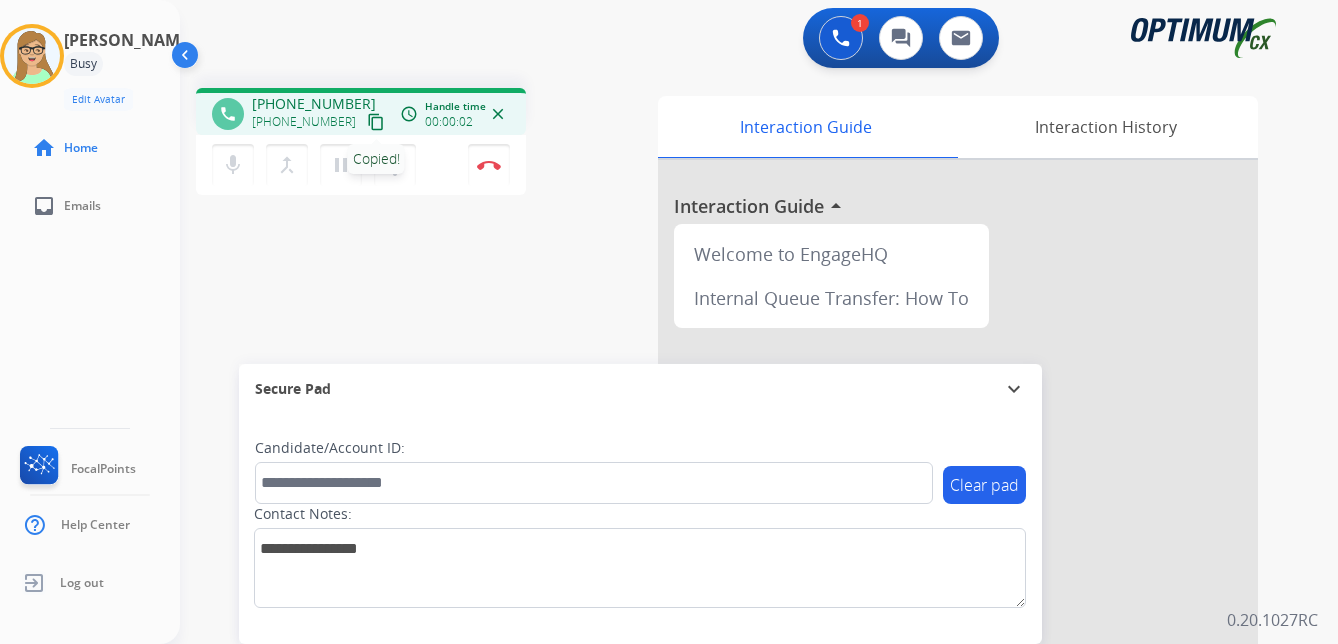 click on "content_copy" at bounding box center [376, 122] 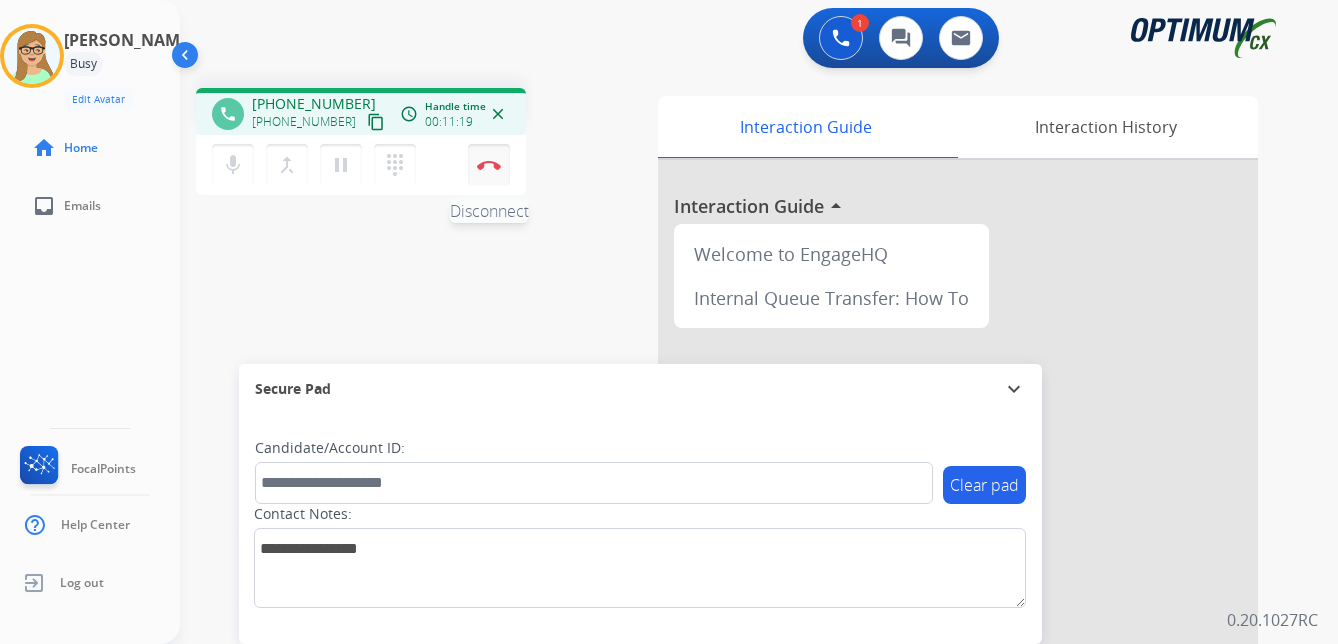 click at bounding box center [489, 165] 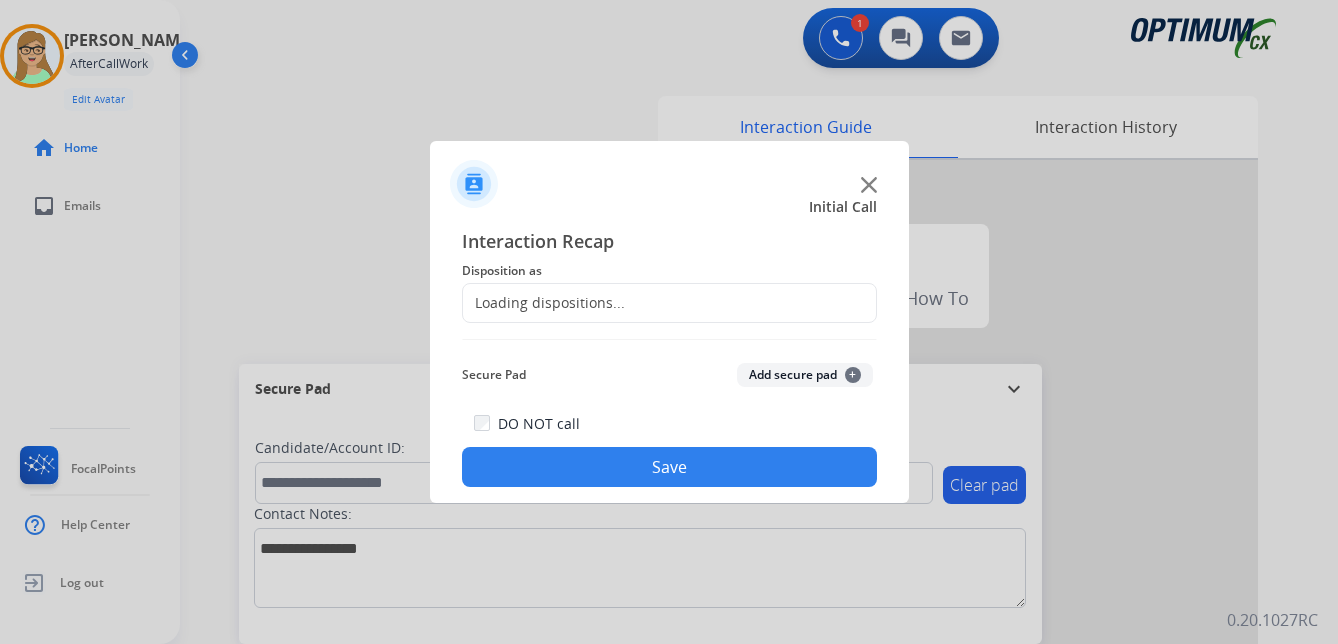 click on "Loading dispositions..." 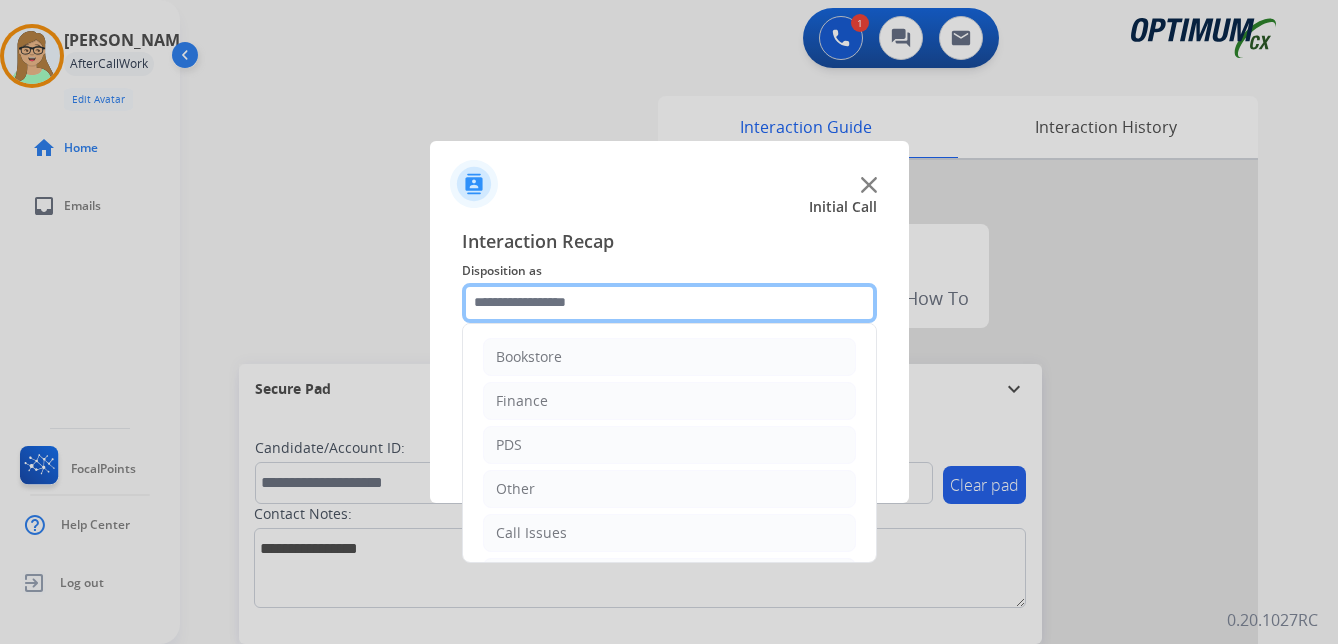 click 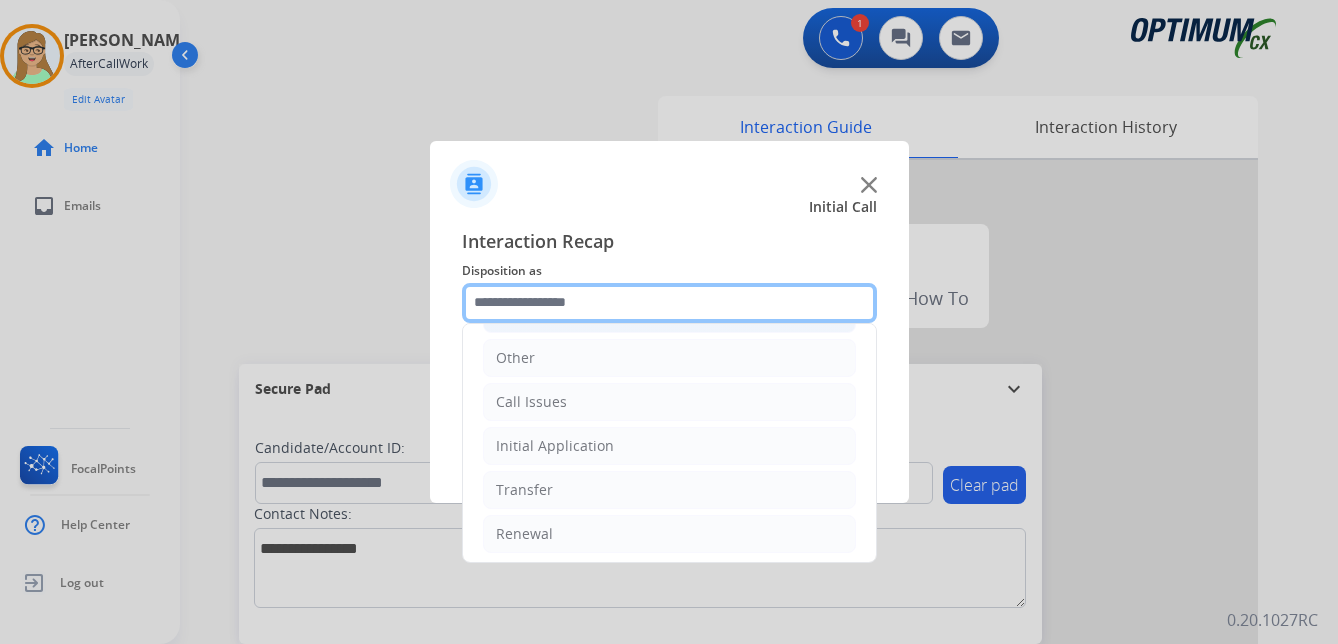 scroll, scrollTop: 136, scrollLeft: 0, axis: vertical 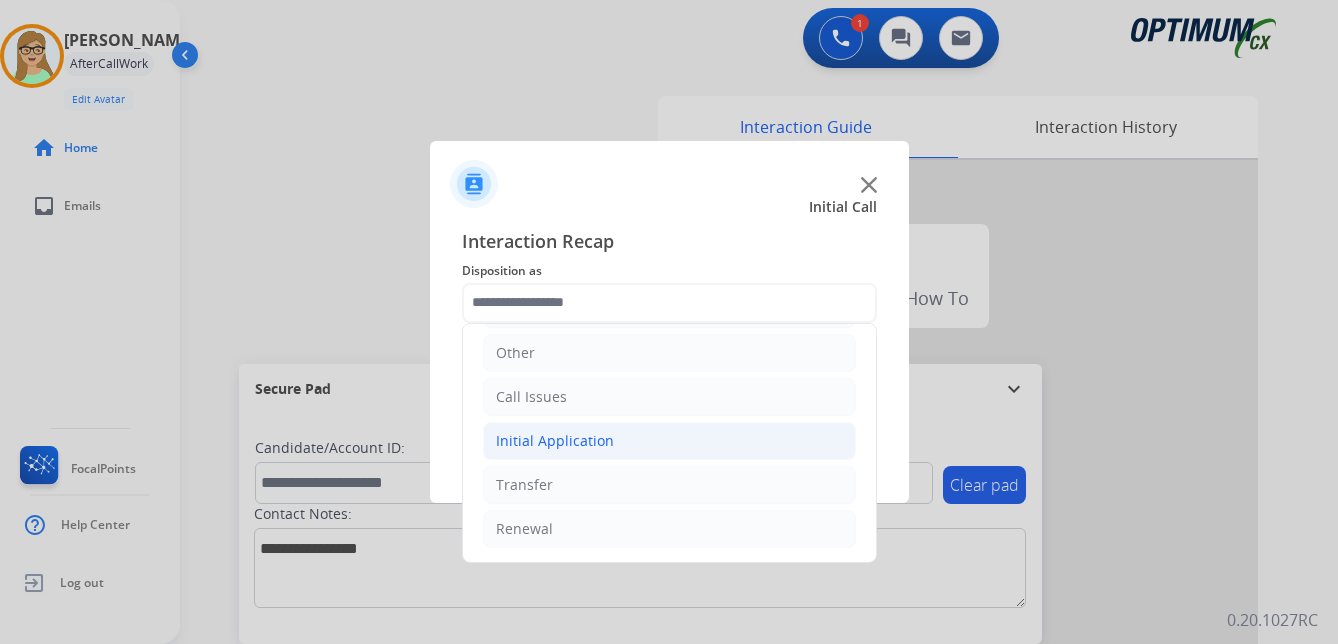 click on "Initial Application" 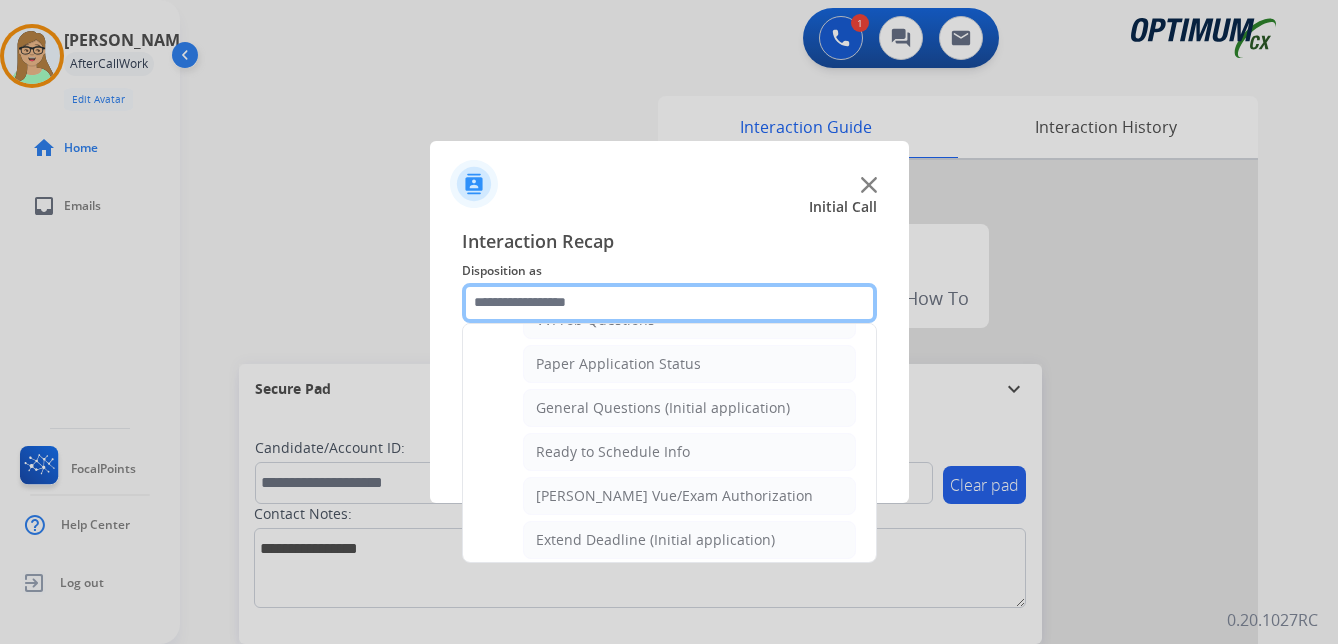 scroll, scrollTop: 1136, scrollLeft: 0, axis: vertical 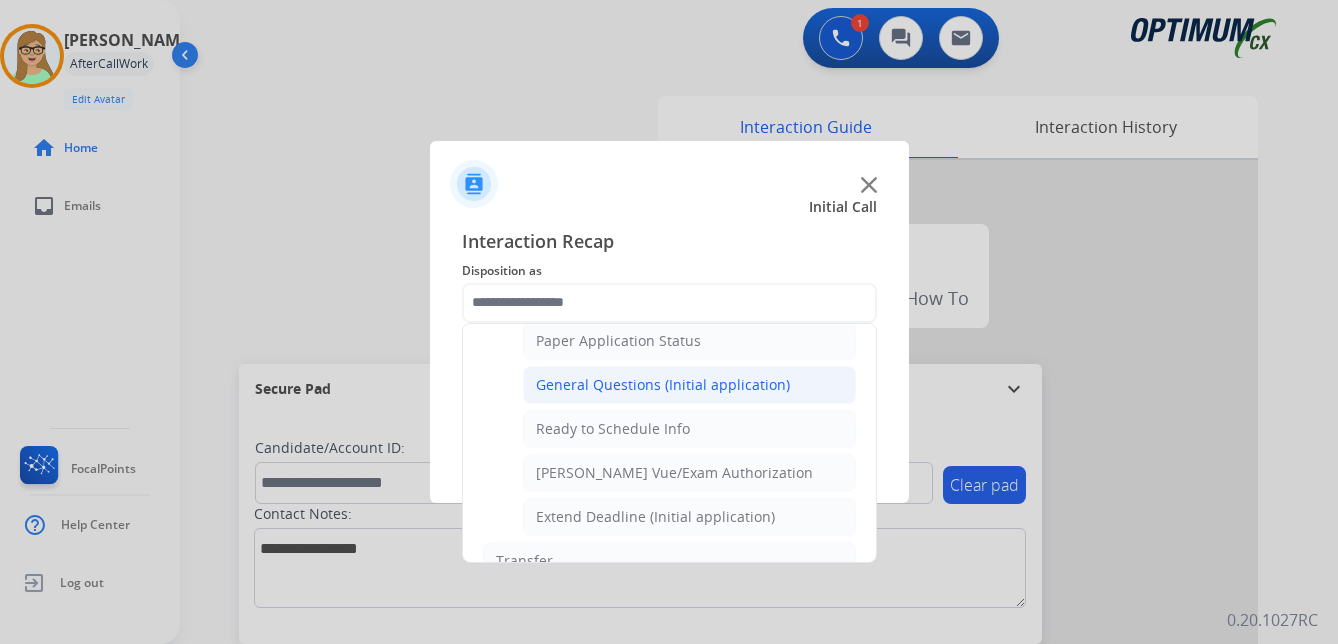 click on "General Questions (Initial application)" 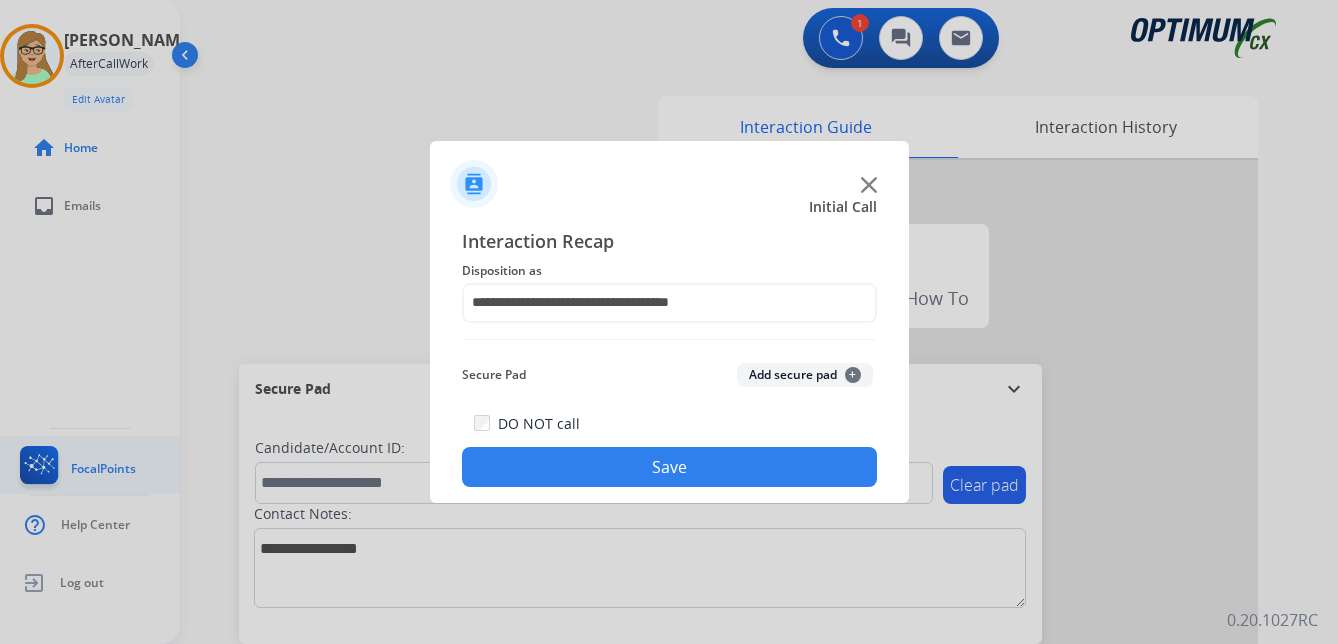 drag, startPoint x: 584, startPoint y: 463, endPoint x: 34, endPoint y: 446, distance: 550.26263 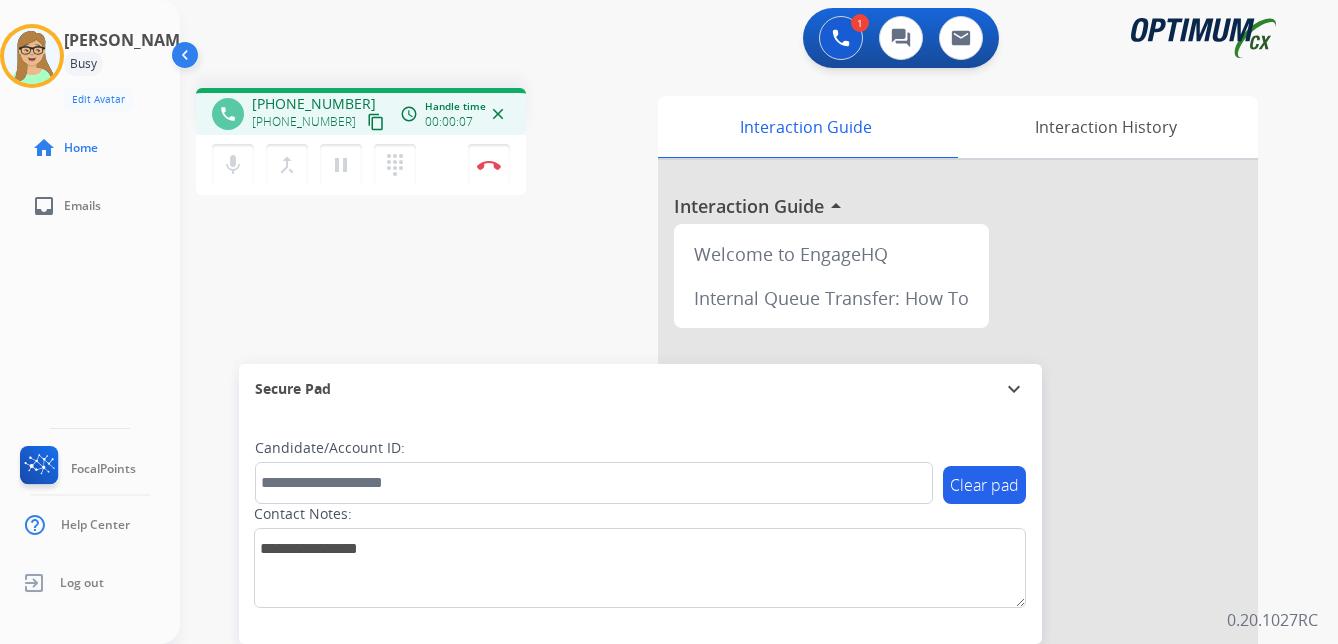 click on "content_copy" at bounding box center [376, 122] 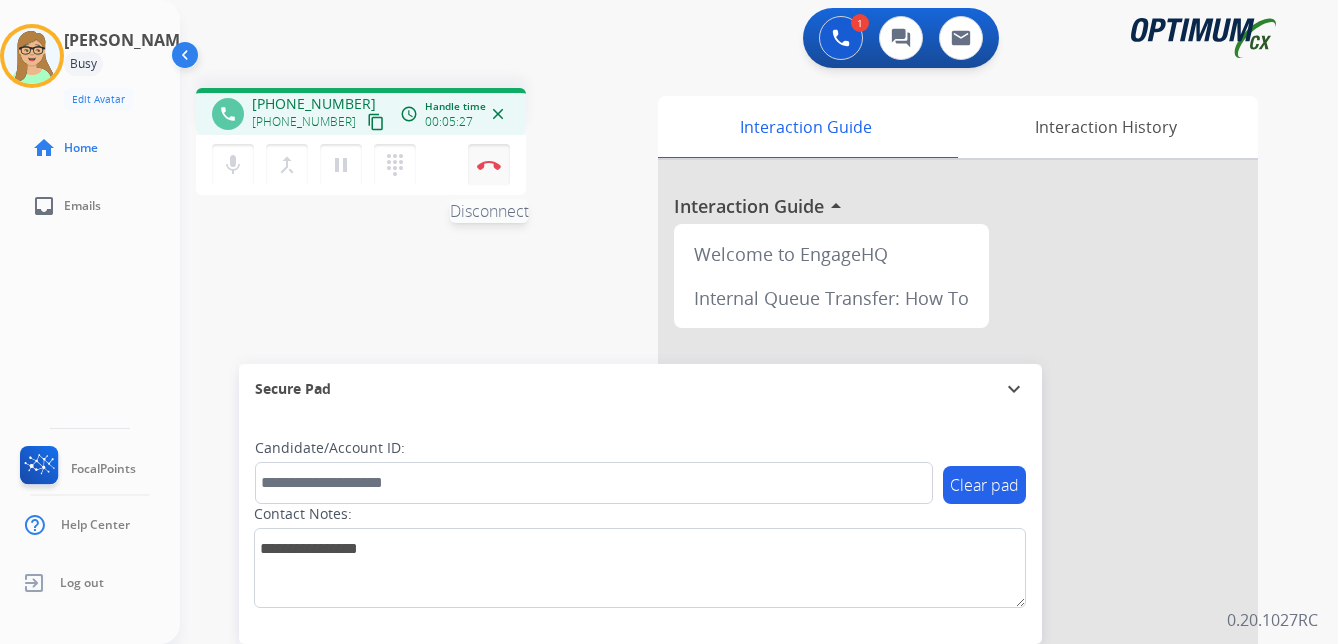 click at bounding box center (489, 165) 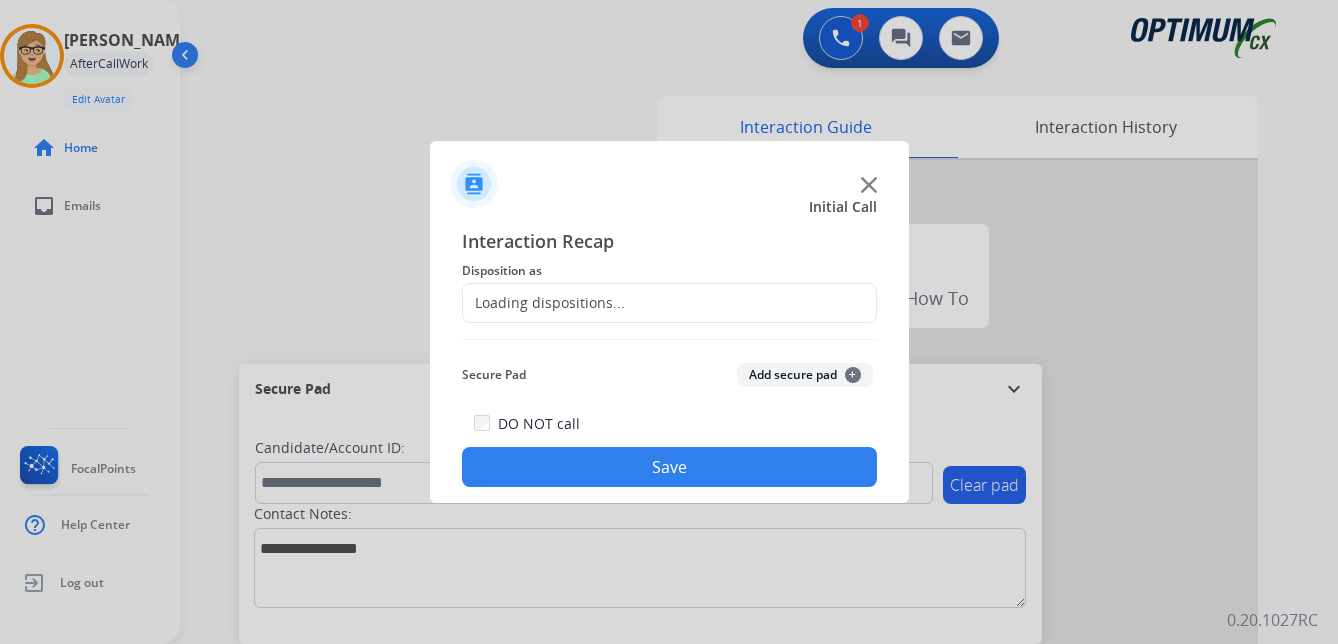 click on "Loading dispositions..." 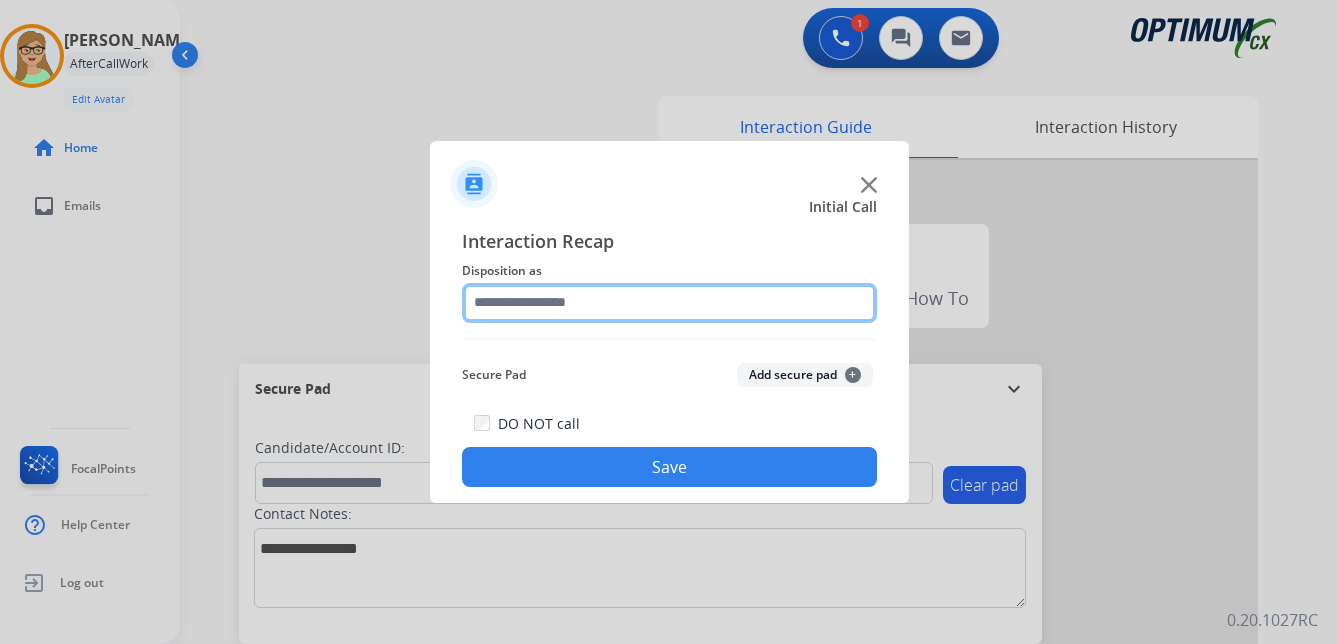 click 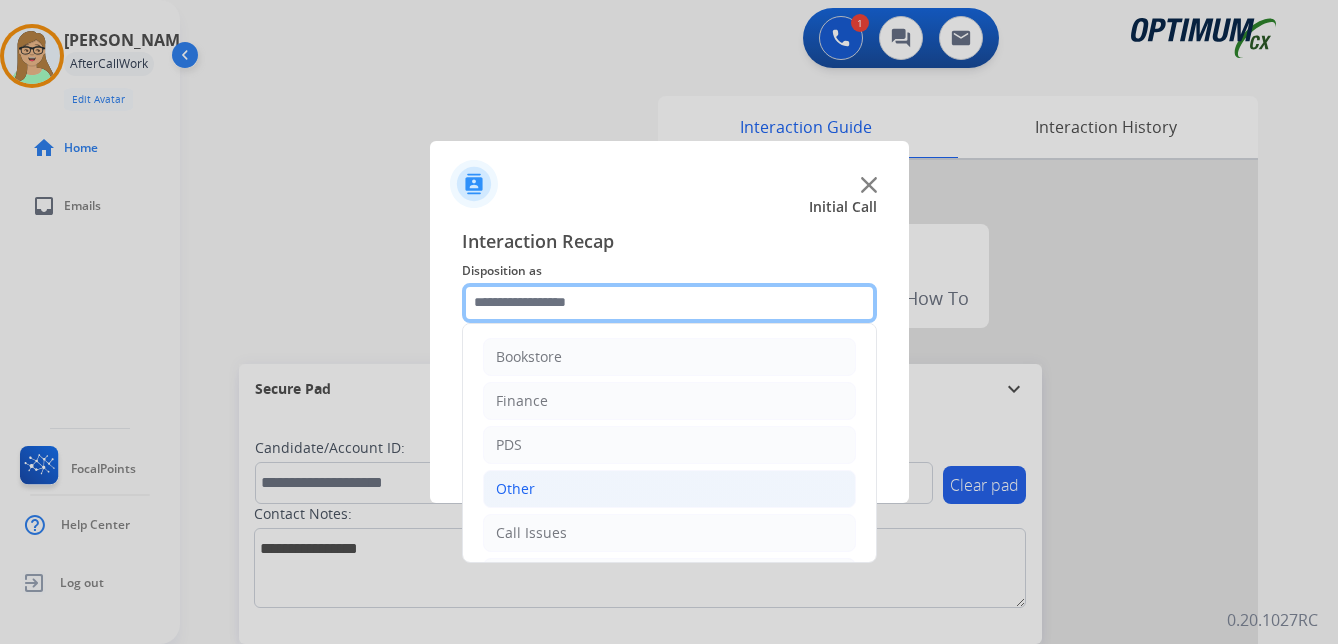 scroll, scrollTop: 136, scrollLeft: 0, axis: vertical 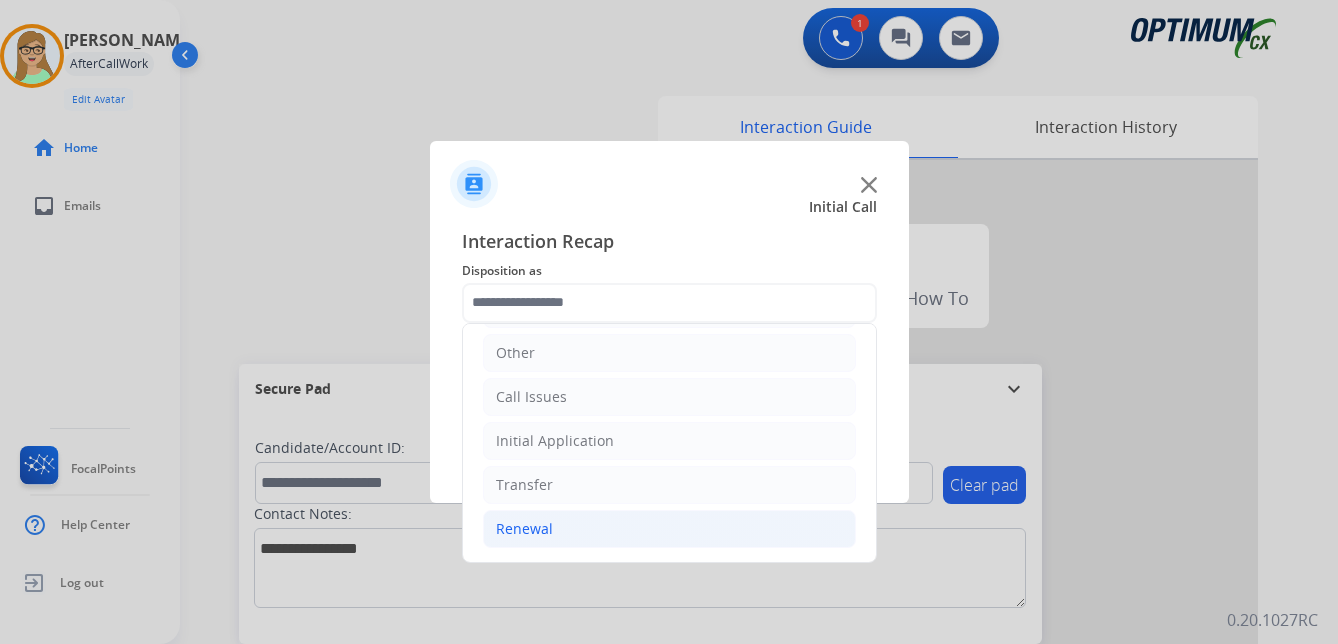 click on "Renewal" 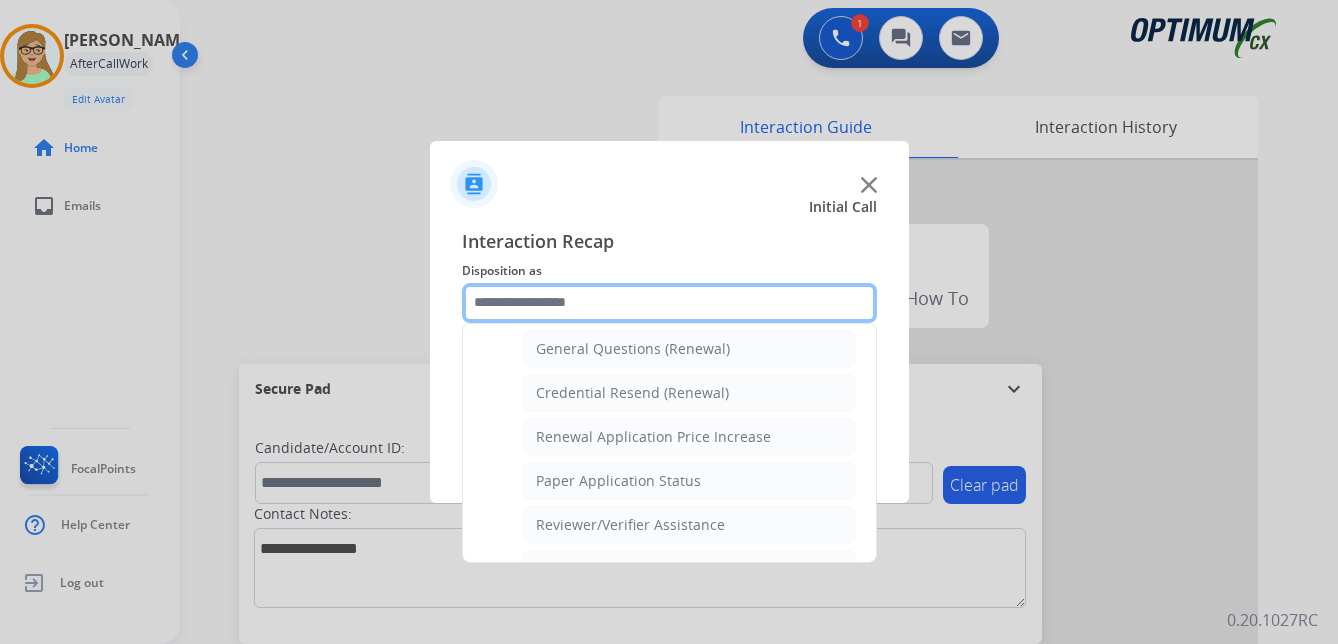 scroll, scrollTop: 636, scrollLeft: 0, axis: vertical 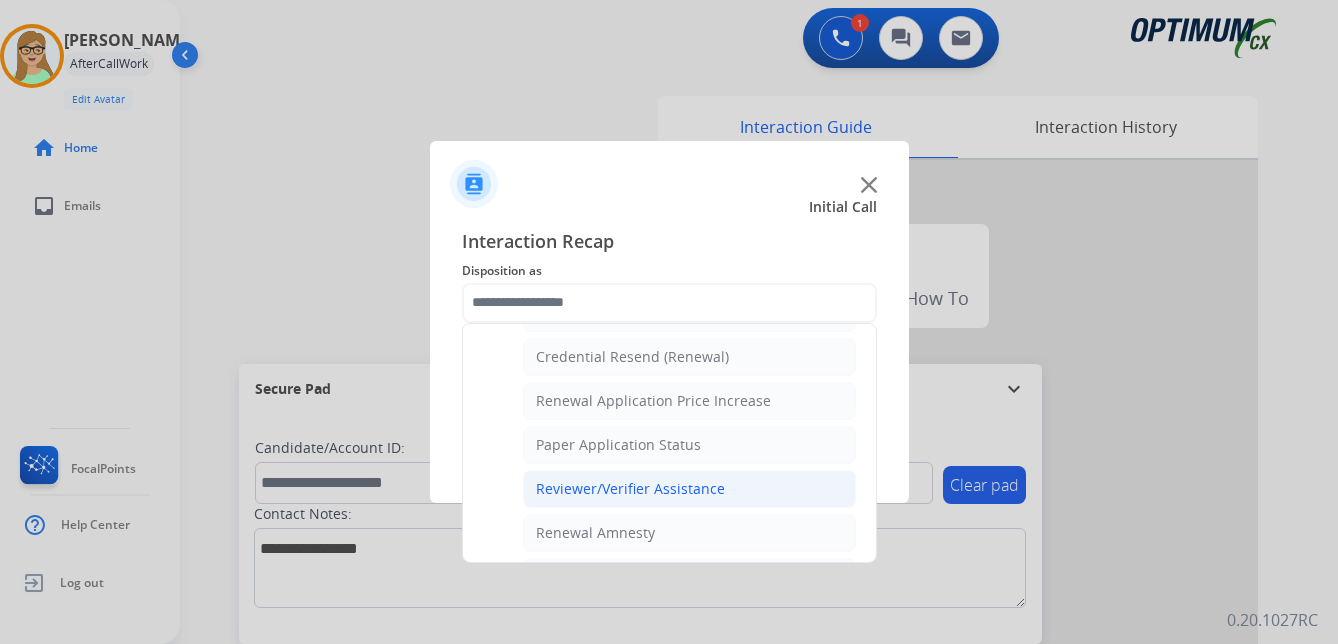click on "Reviewer/Verifier Assistance" 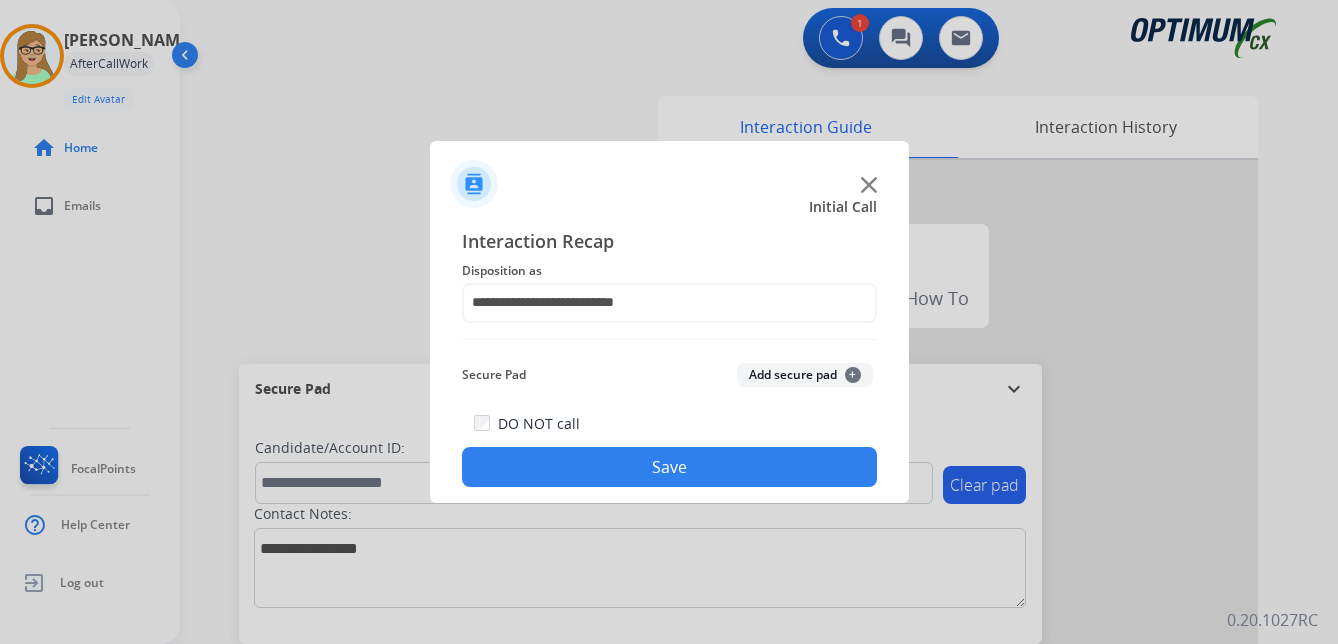 drag, startPoint x: 586, startPoint y: 467, endPoint x: 216, endPoint y: 460, distance: 370.06622 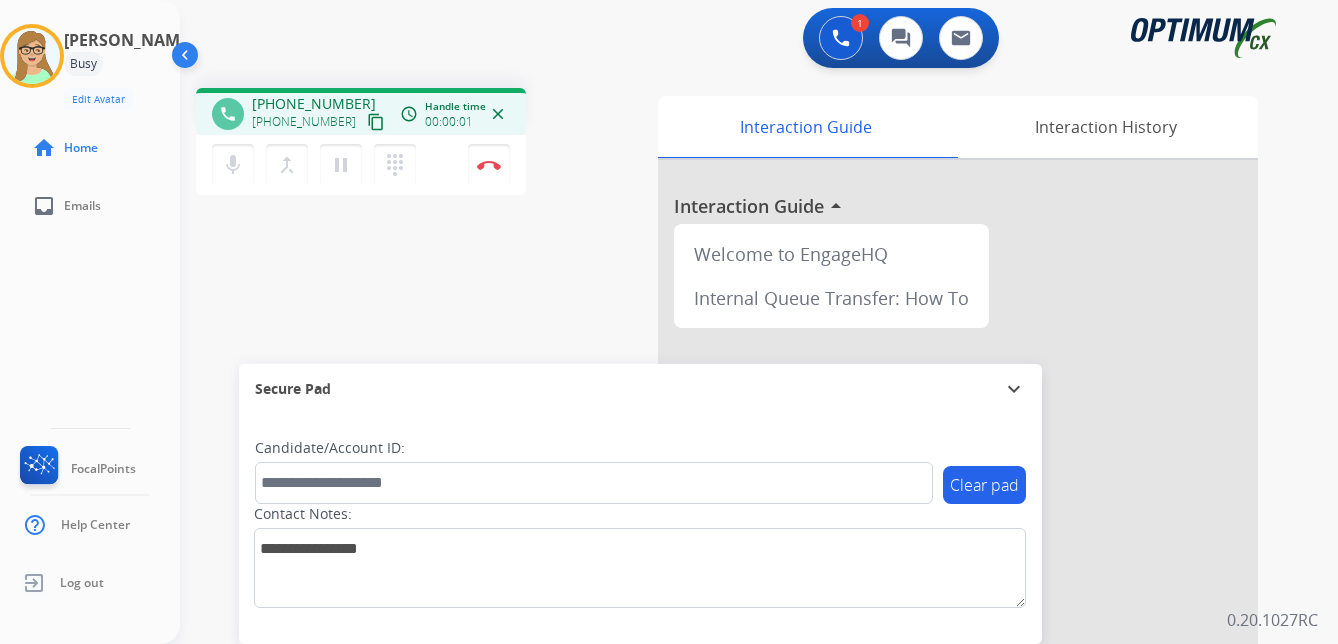 click on "content_copy" at bounding box center [376, 122] 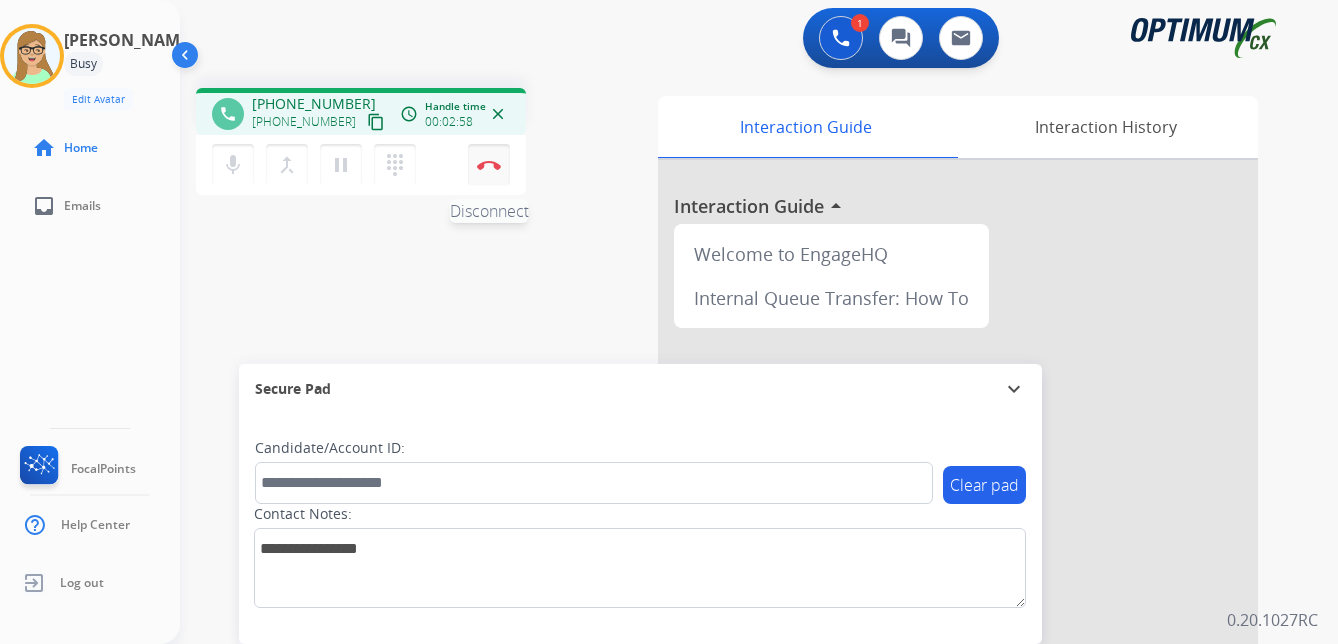 click at bounding box center (489, 165) 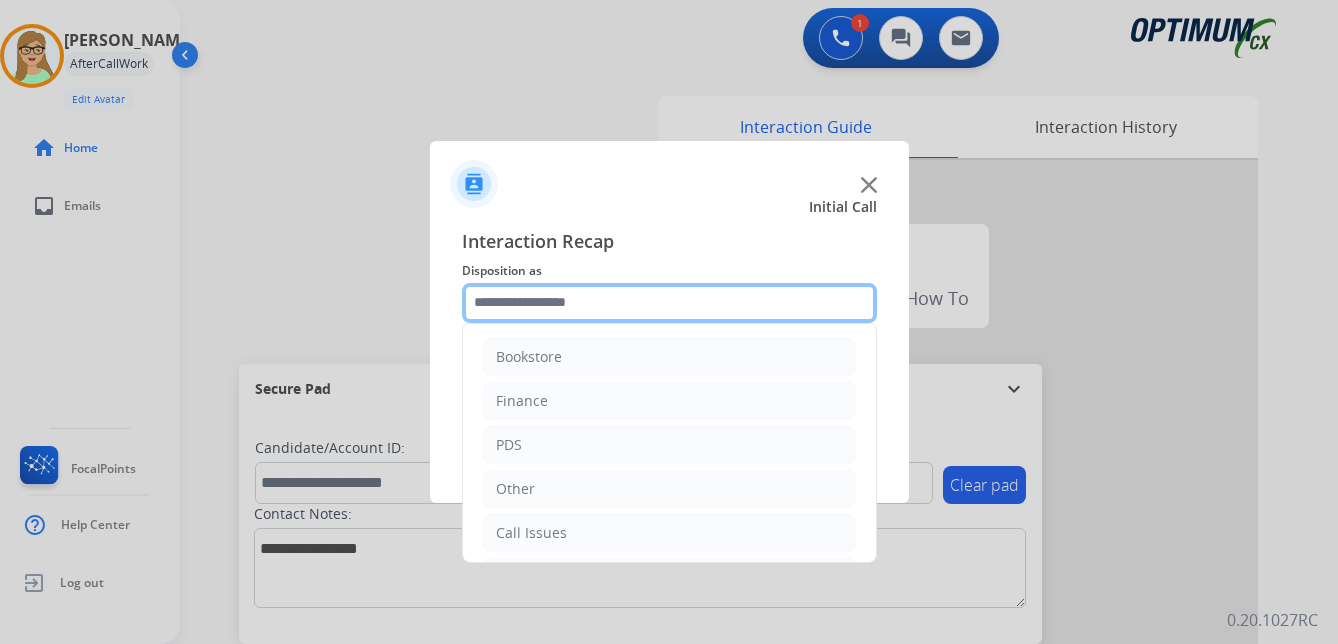 click 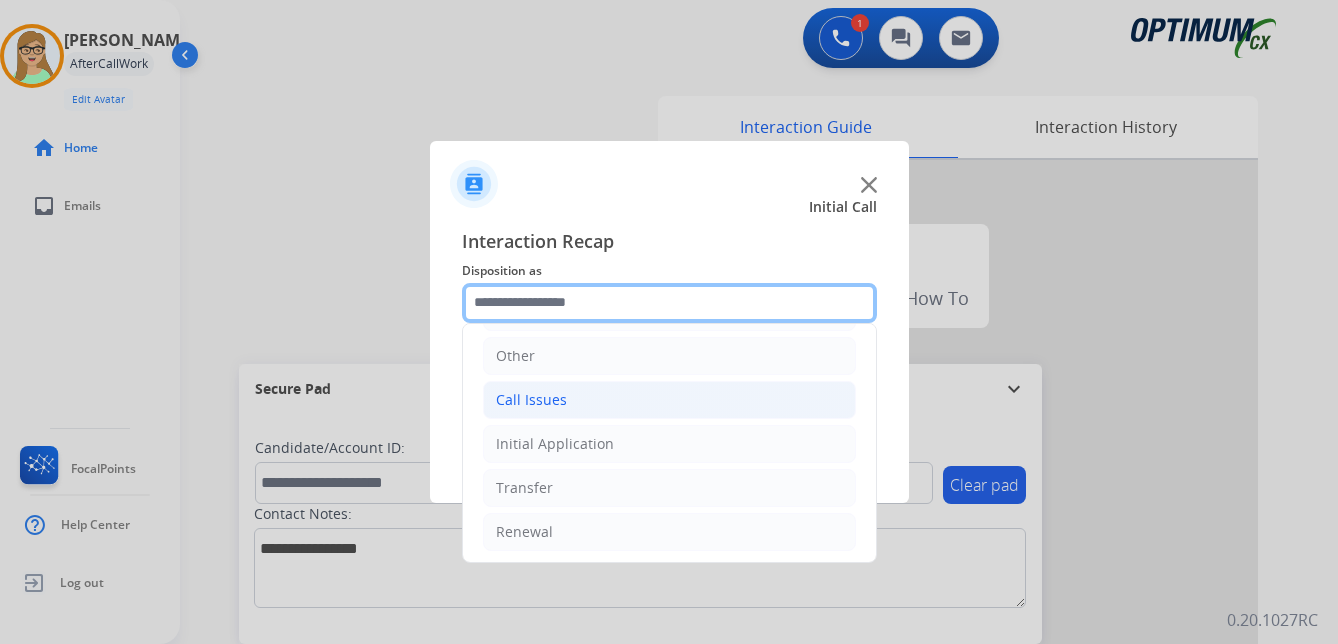 scroll, scrollTop: 136, scrollLeft: 0, axis: vertical 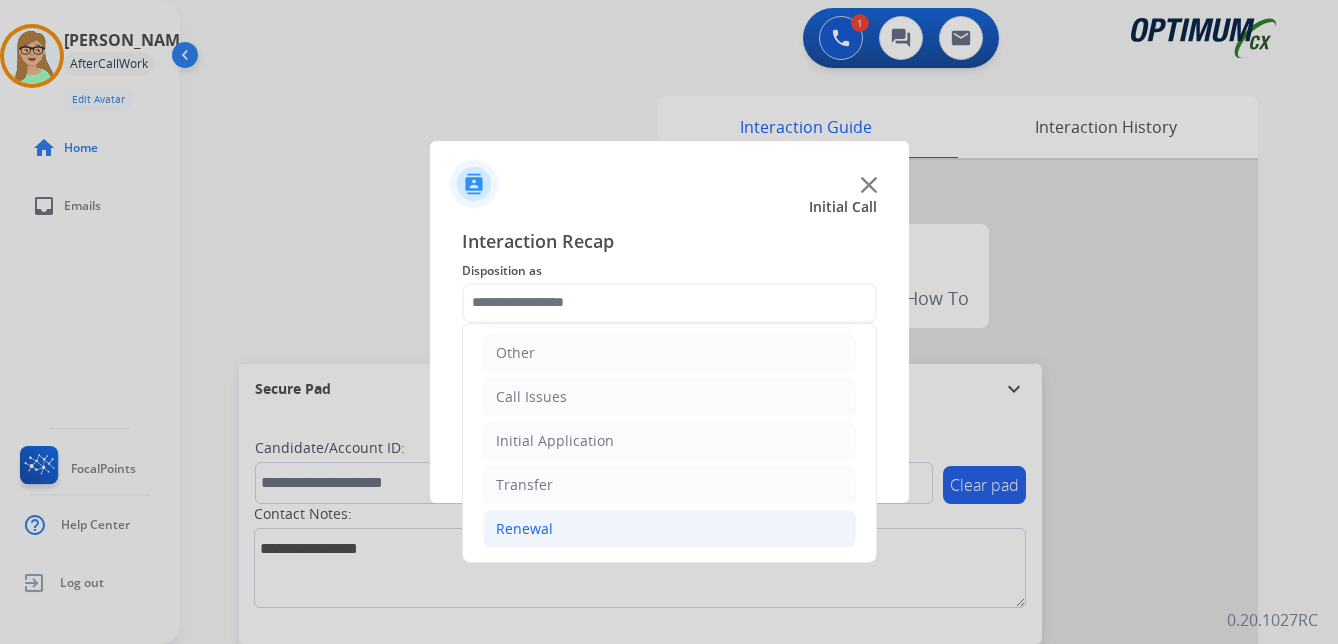 click on "Renewal" 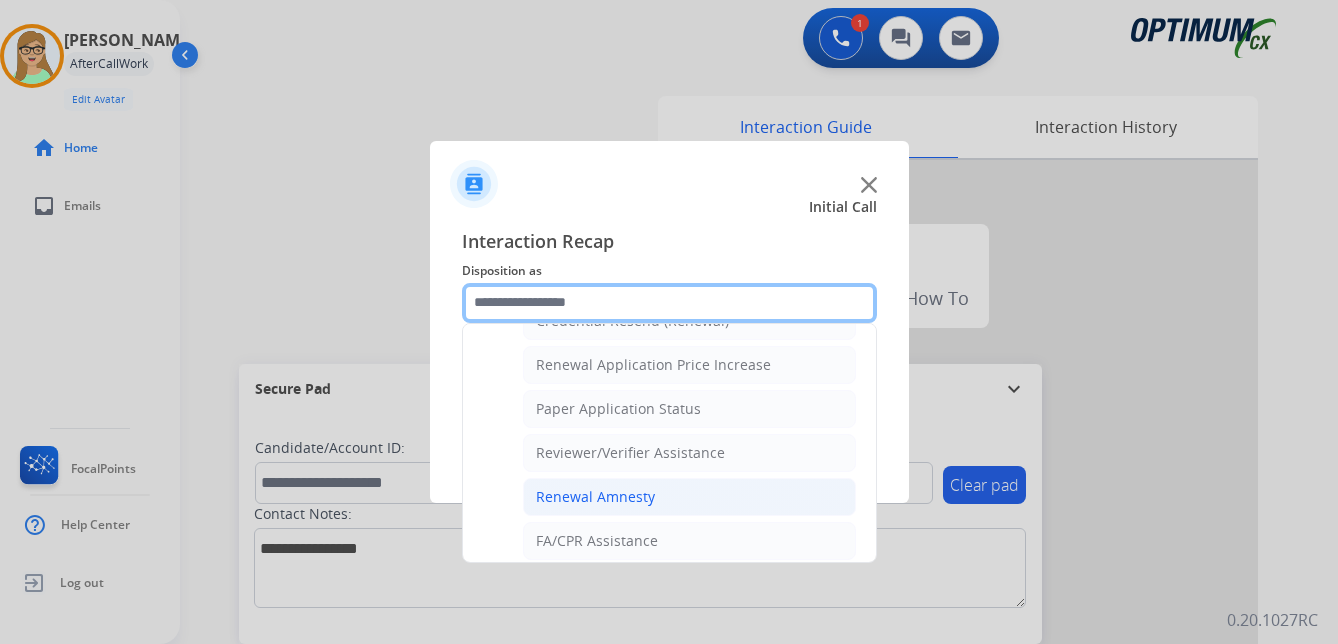 scroll, scrollTop: 572, scrollLeft: 0, axis: vertical 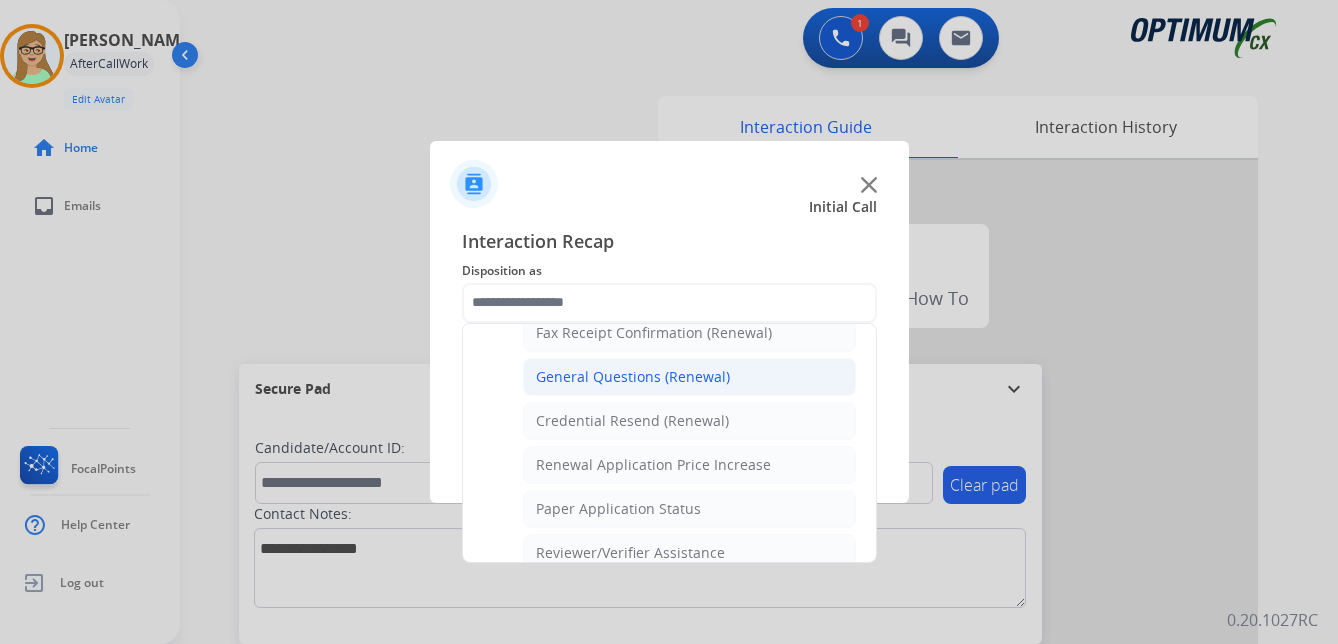 click on "General Questions (Renewal)" 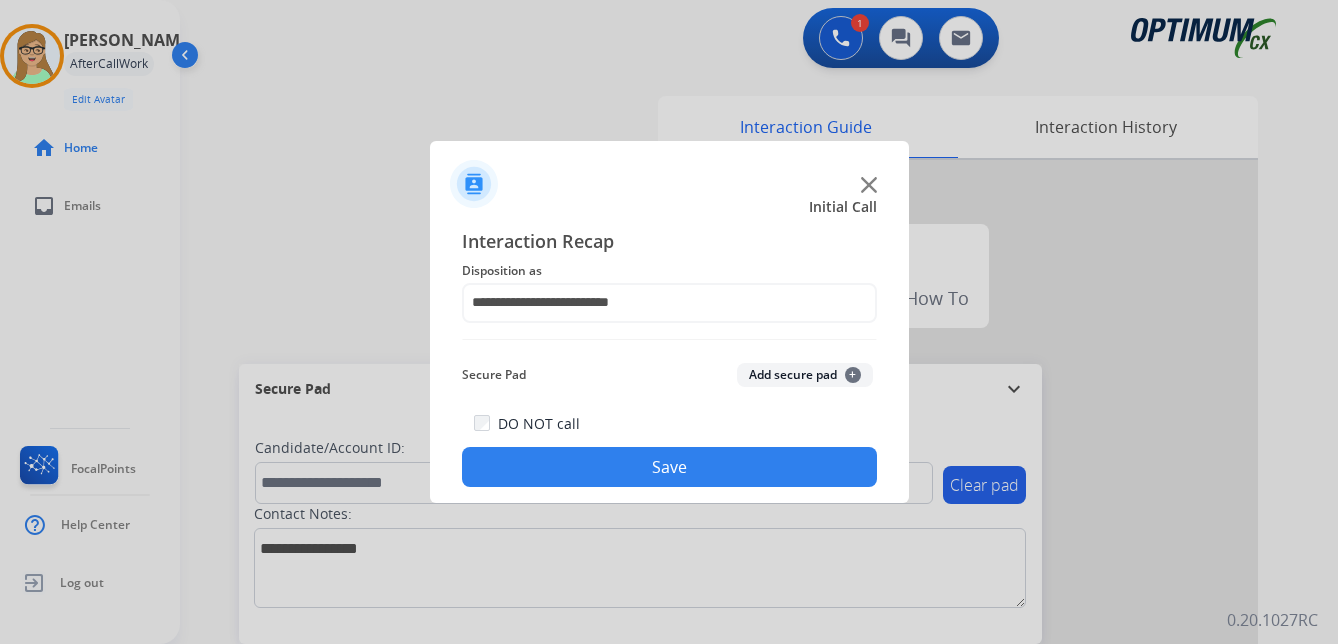 click on "Save" 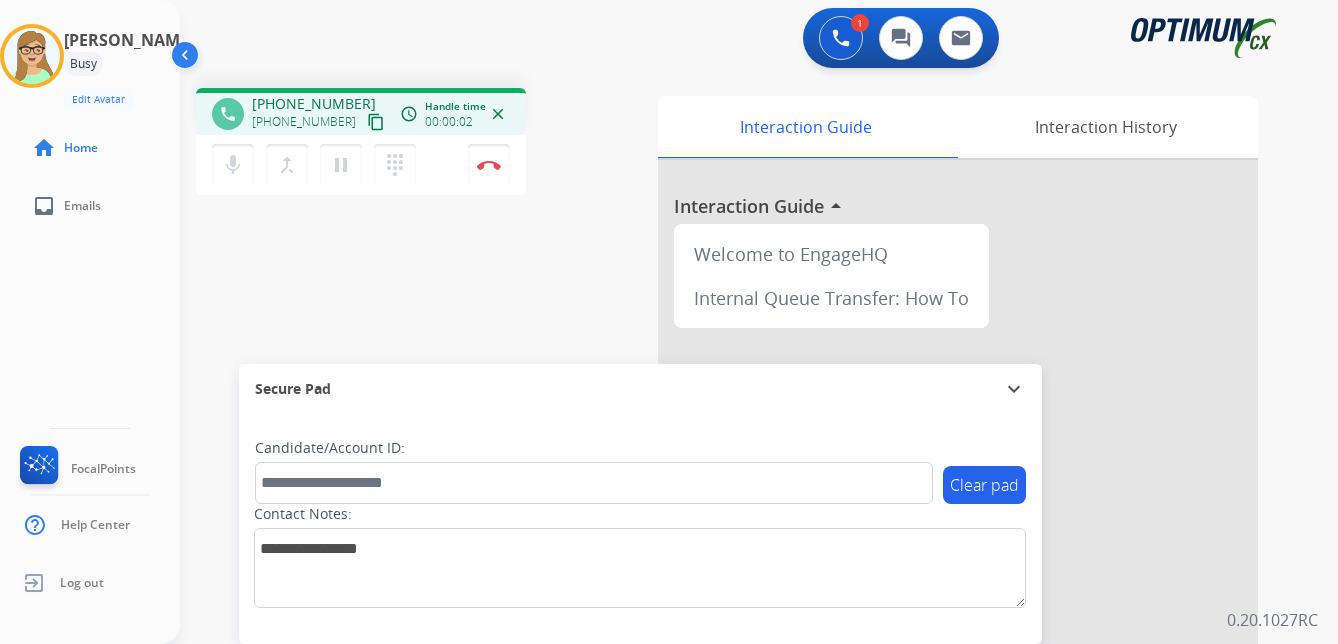 click on "content_copy" at bounding box center (376, 122) 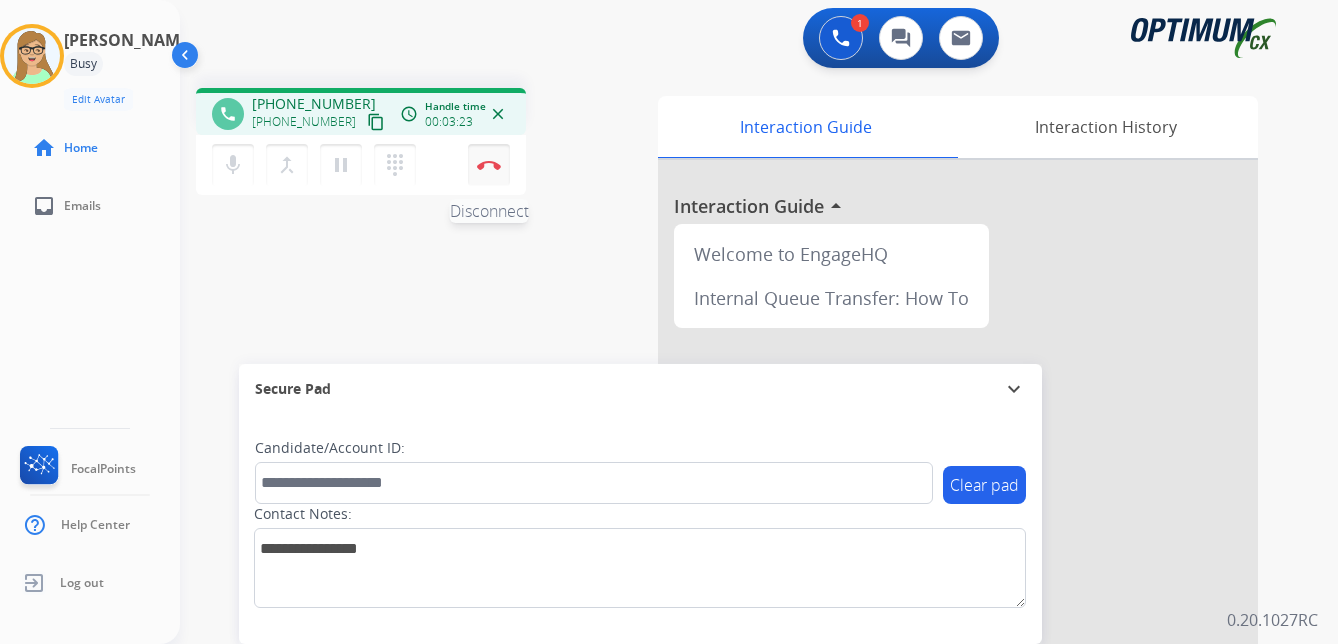 click at bounding box center [489, 165] 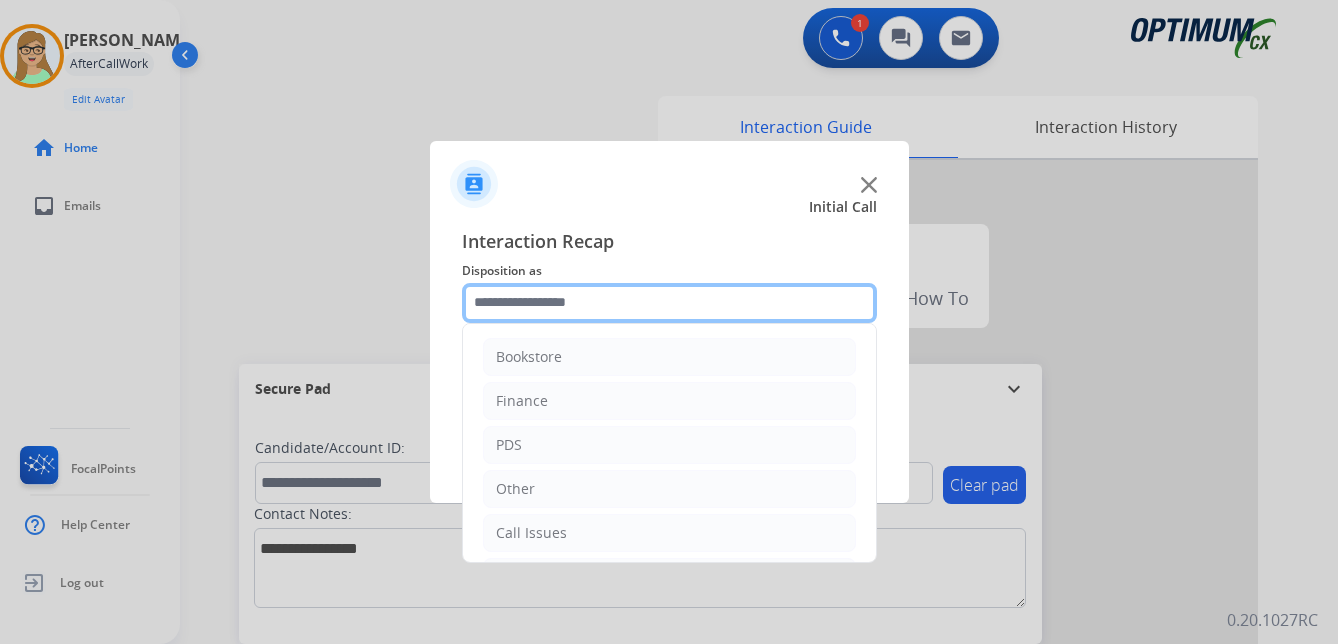 click 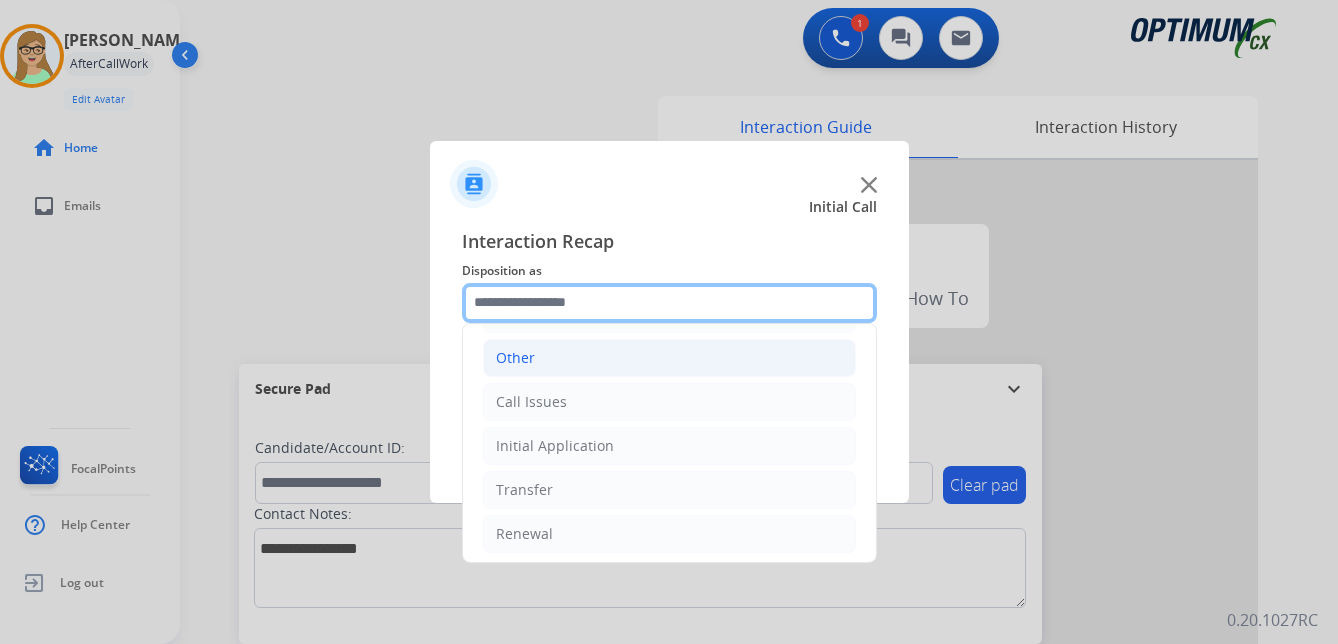scroll, scrollTop: 136, scrollLeft: 0, axis: vertical 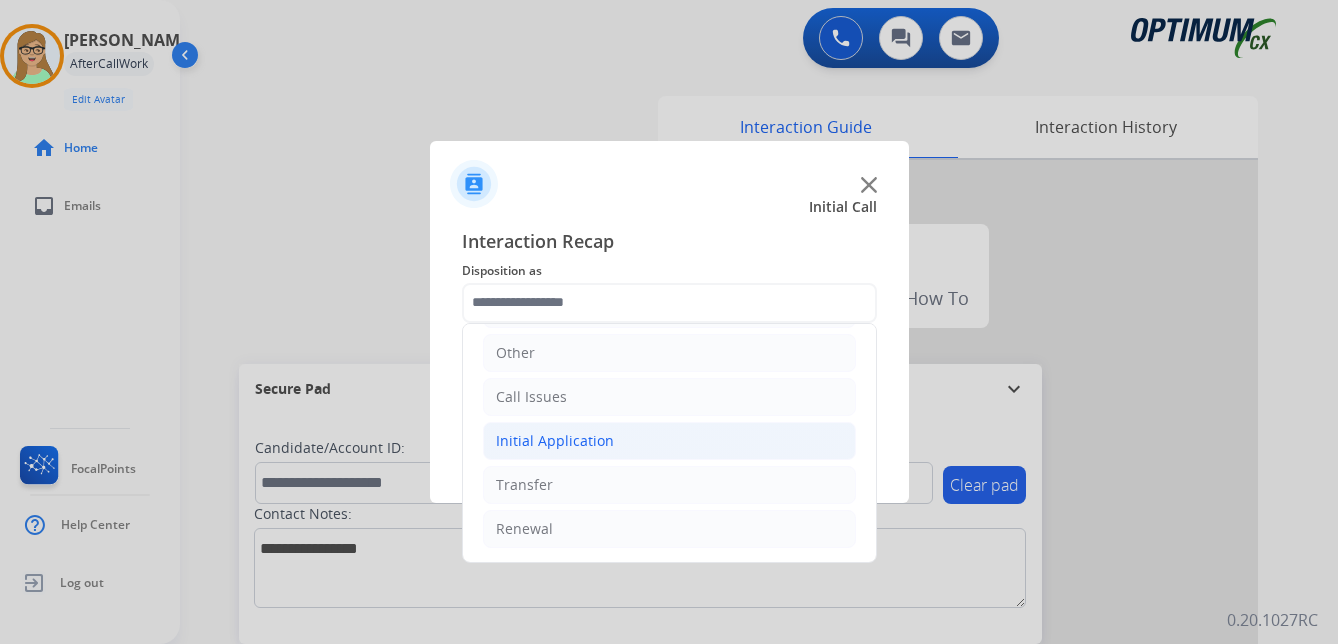 click on "Initial Application" 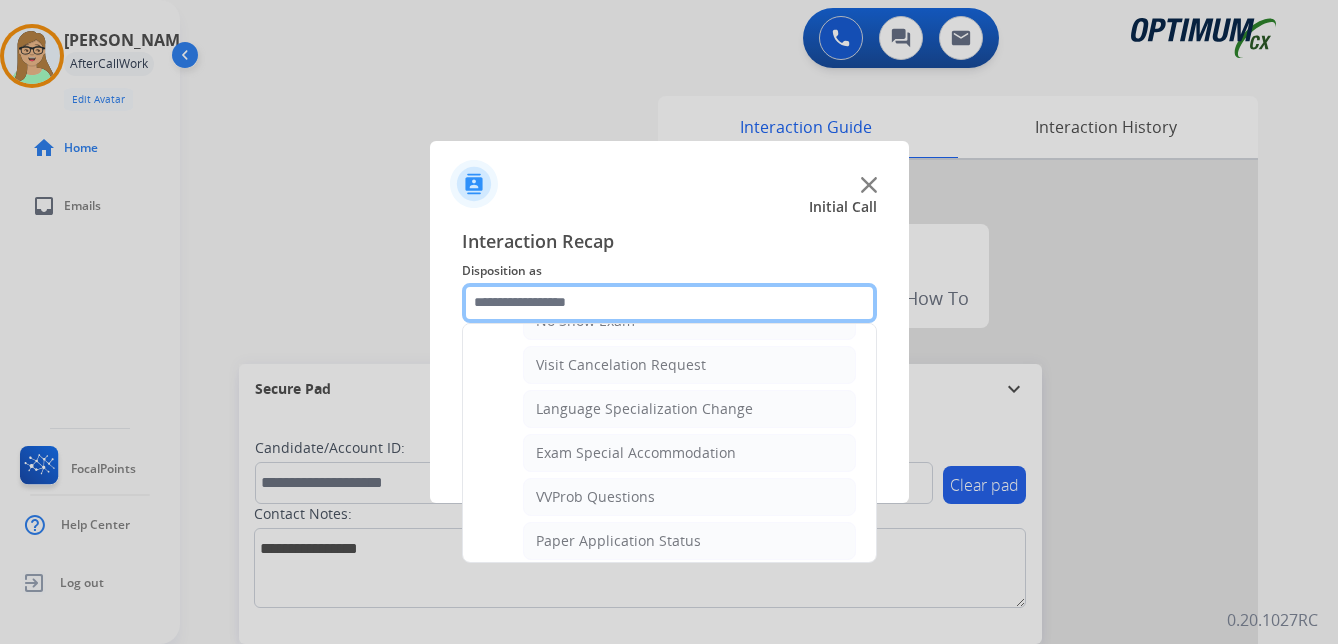 scroll, scrollTop: 1036, scrollLeft: 0, axis: vertical 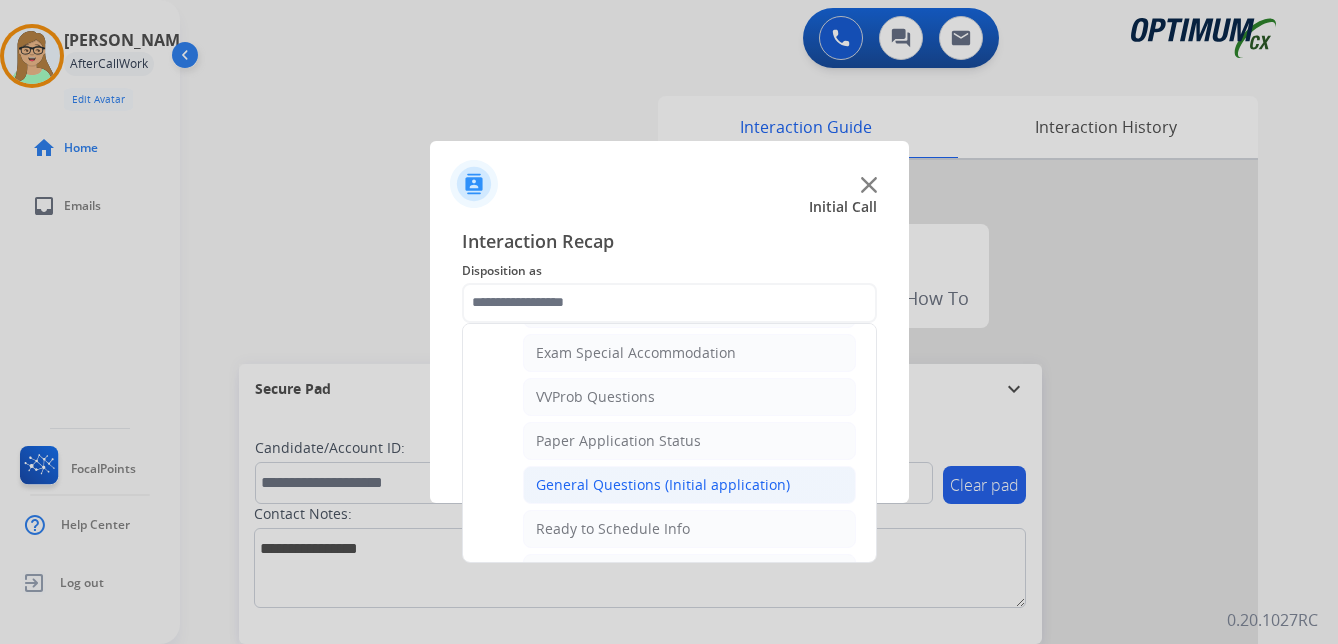 click on "General Questions (Initial application)" 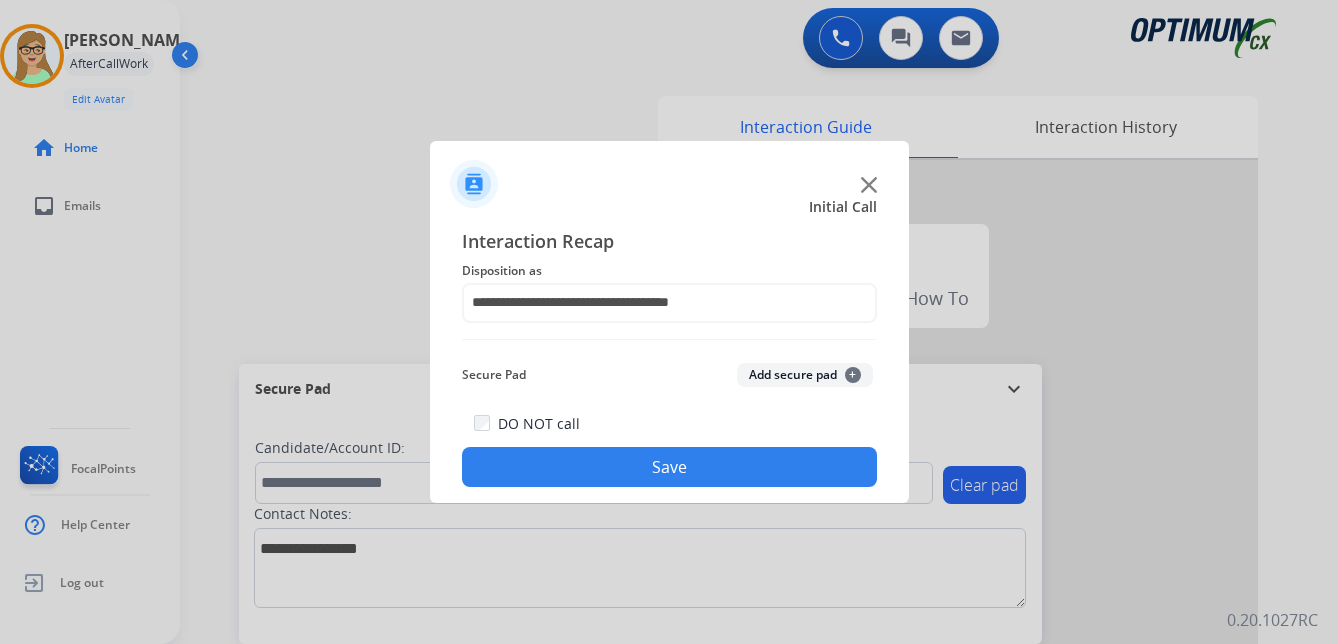 drag, startPoint x: 568, startPoint y: 451, endPoint x: 396, endPoint y: 458, distance: 172.14238 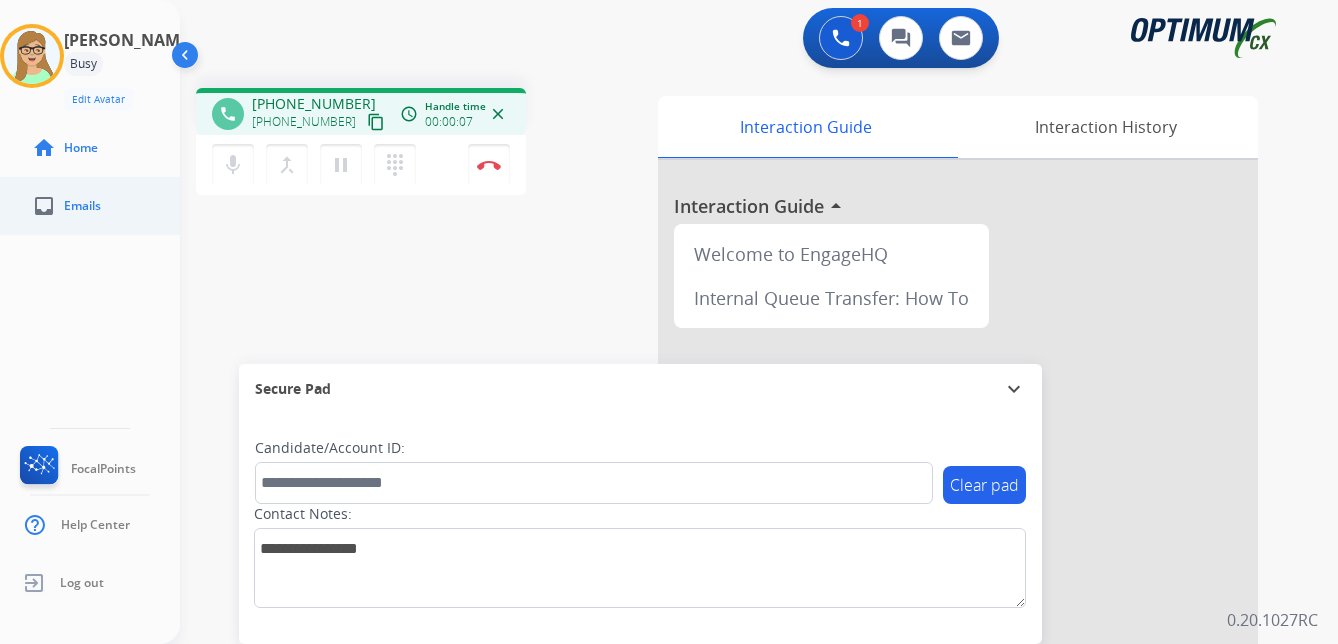 drag, startPoint x: 353, startPoint y: 123, endPoint x: 2, endPoint y: 203, distance: 360.0014 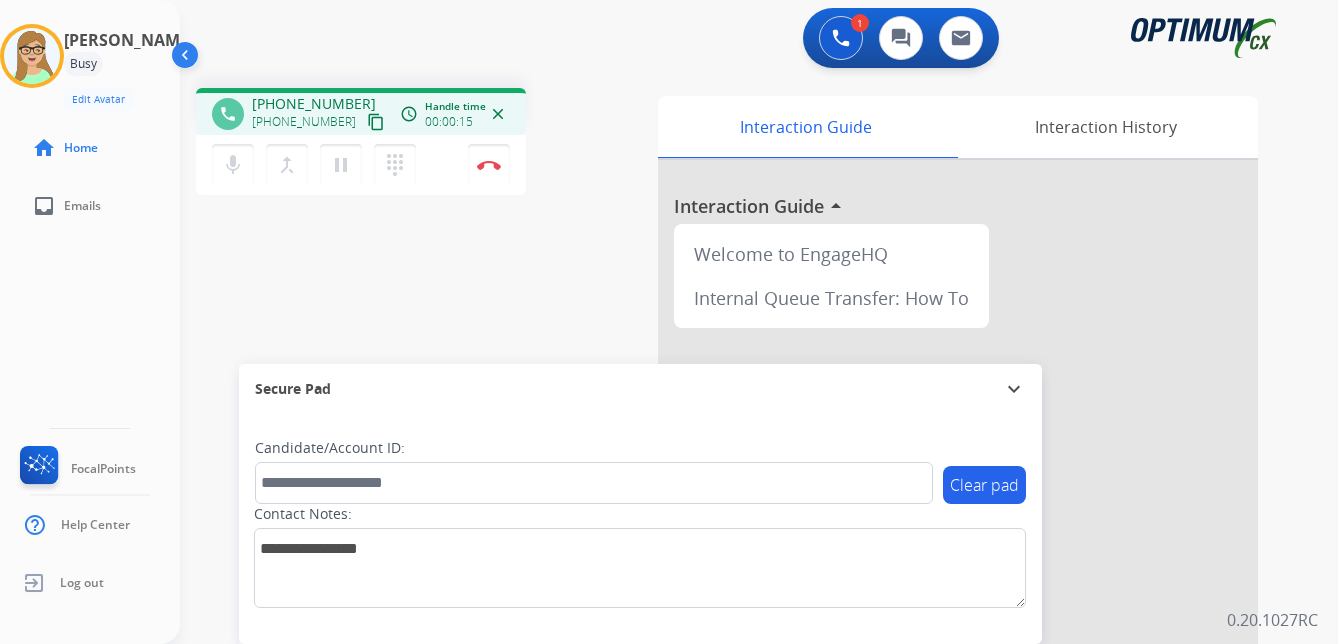 click on "content_copy" at bounding box center (376, 122) 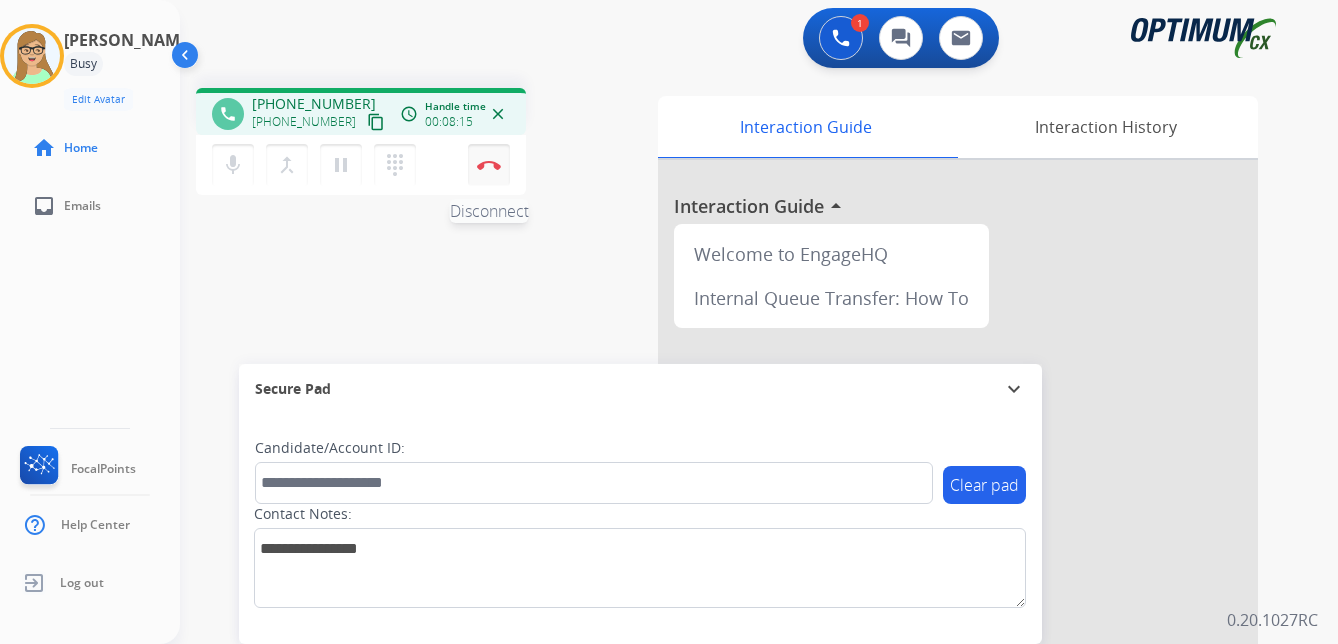 click on "Disconnect" at bounding box center [489, 165] 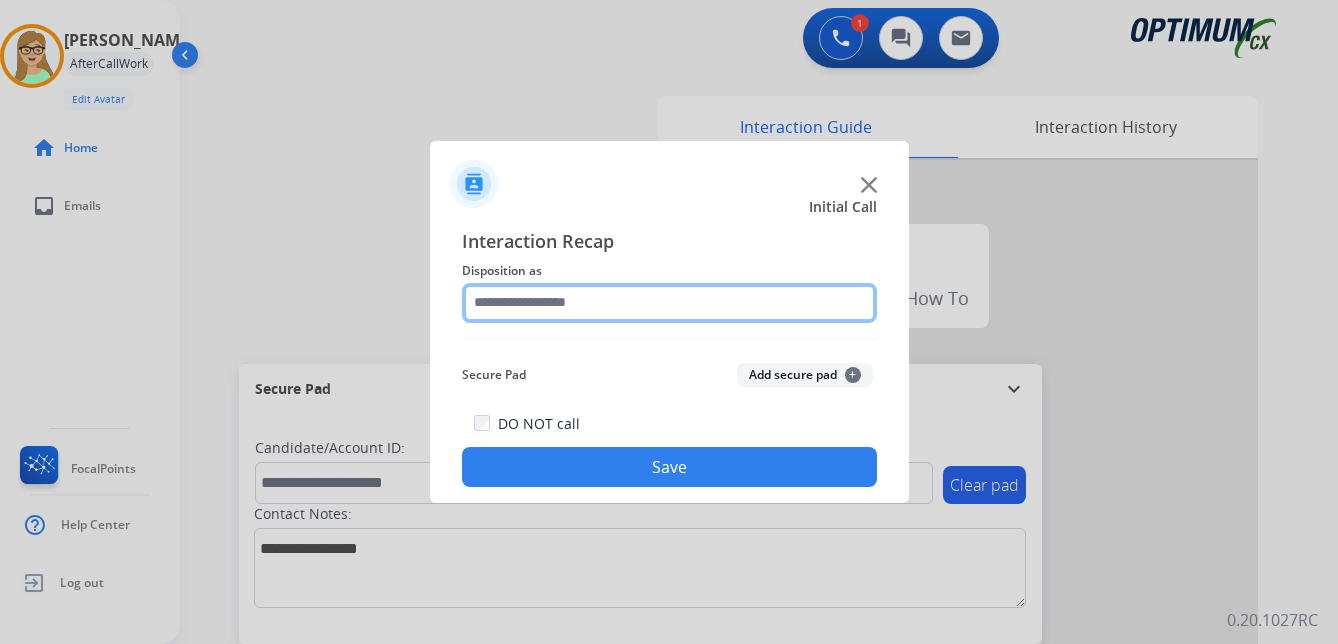 click 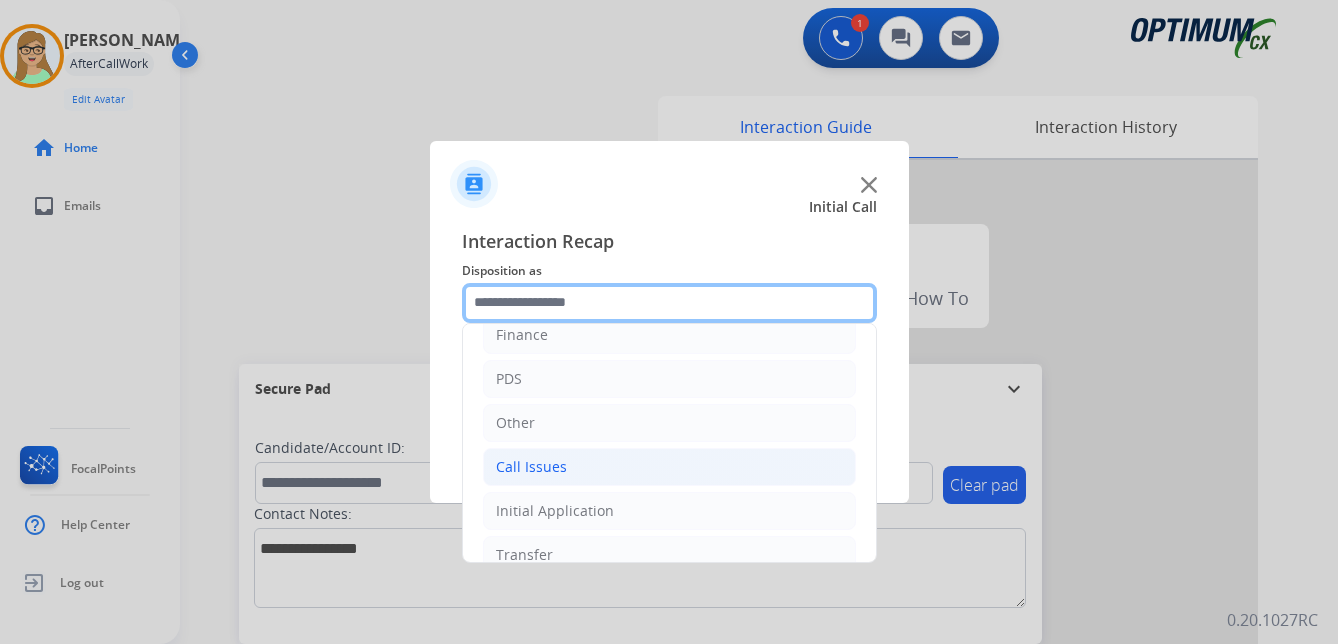 scroll, scrollTop: 136, scrollLeft: 0, axis: vertical 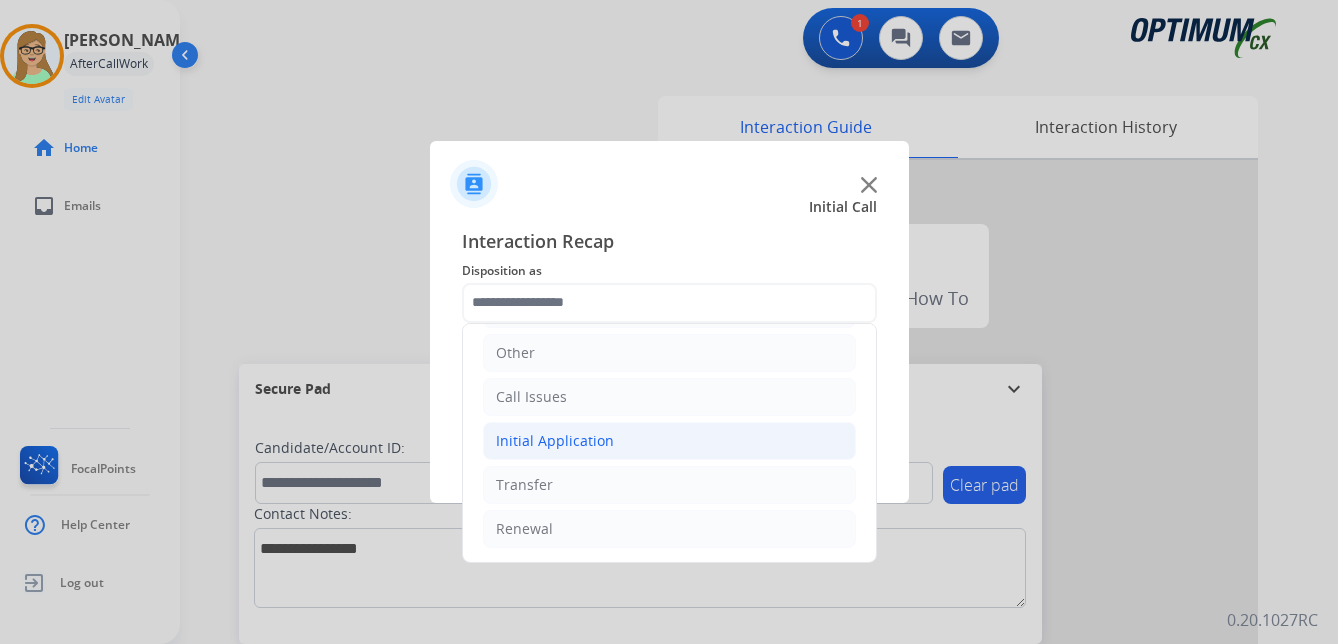 click on "Initial Application" 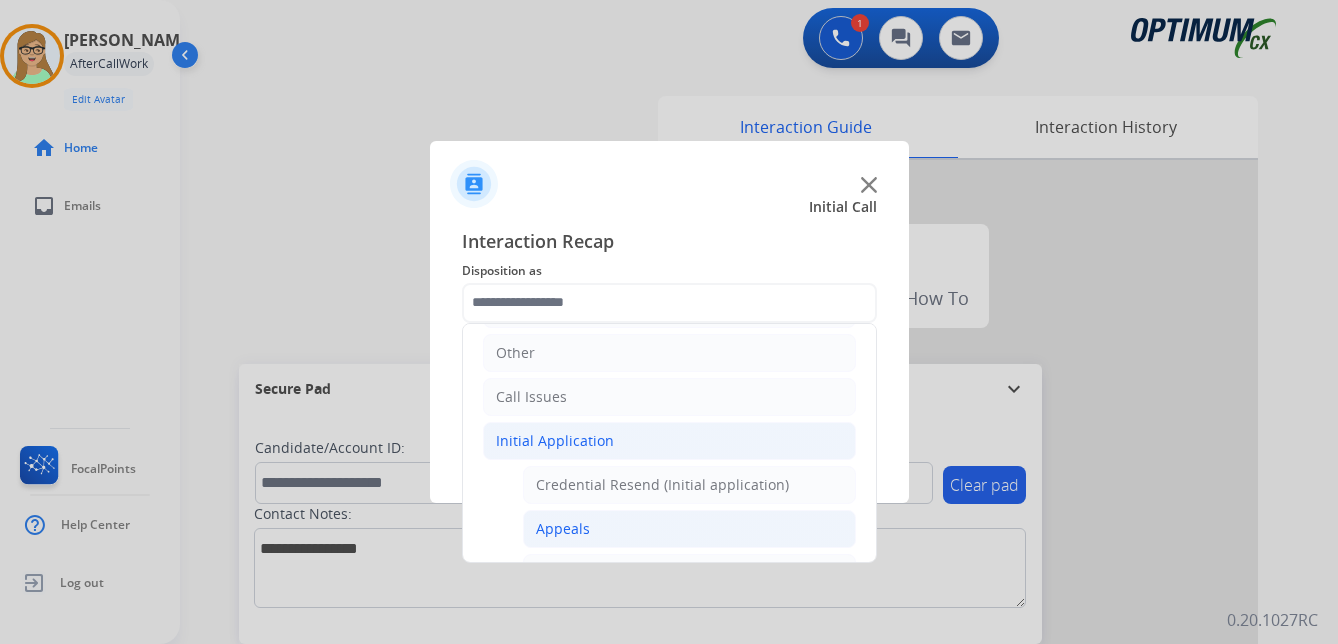 click on "Appeals" 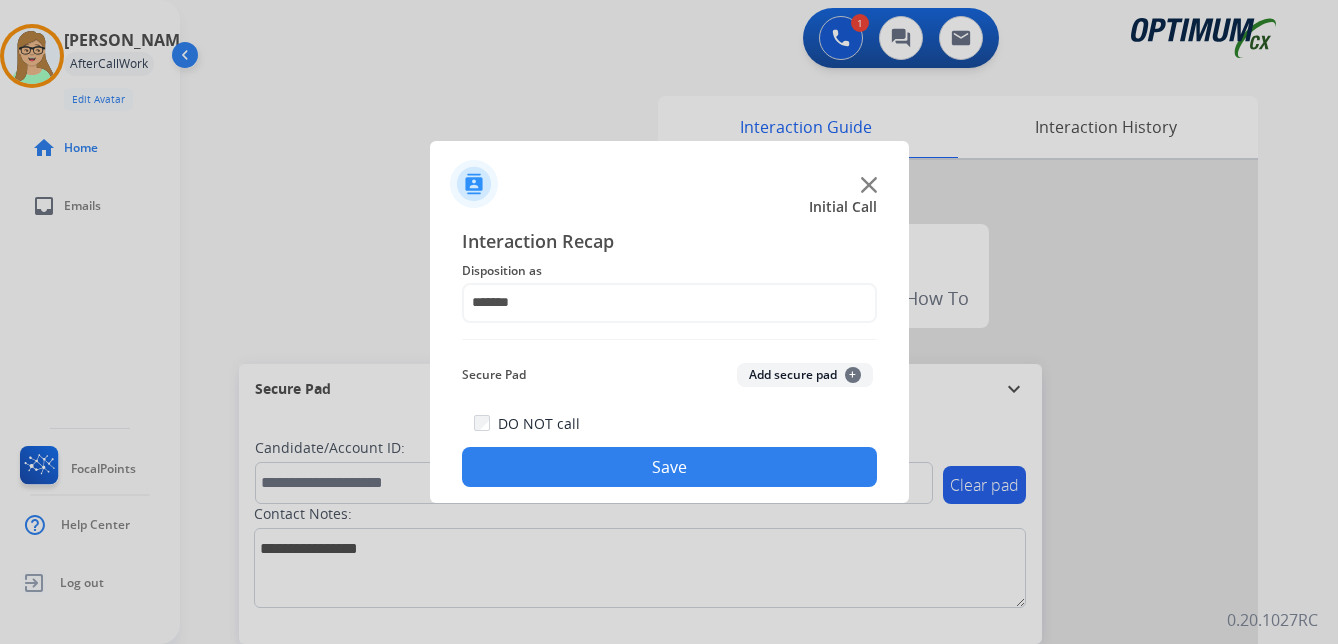 drag, startPoint x: 552, startPoint y: 487, endPoint x: 449, endPoint y: 474, distance: 103.81715 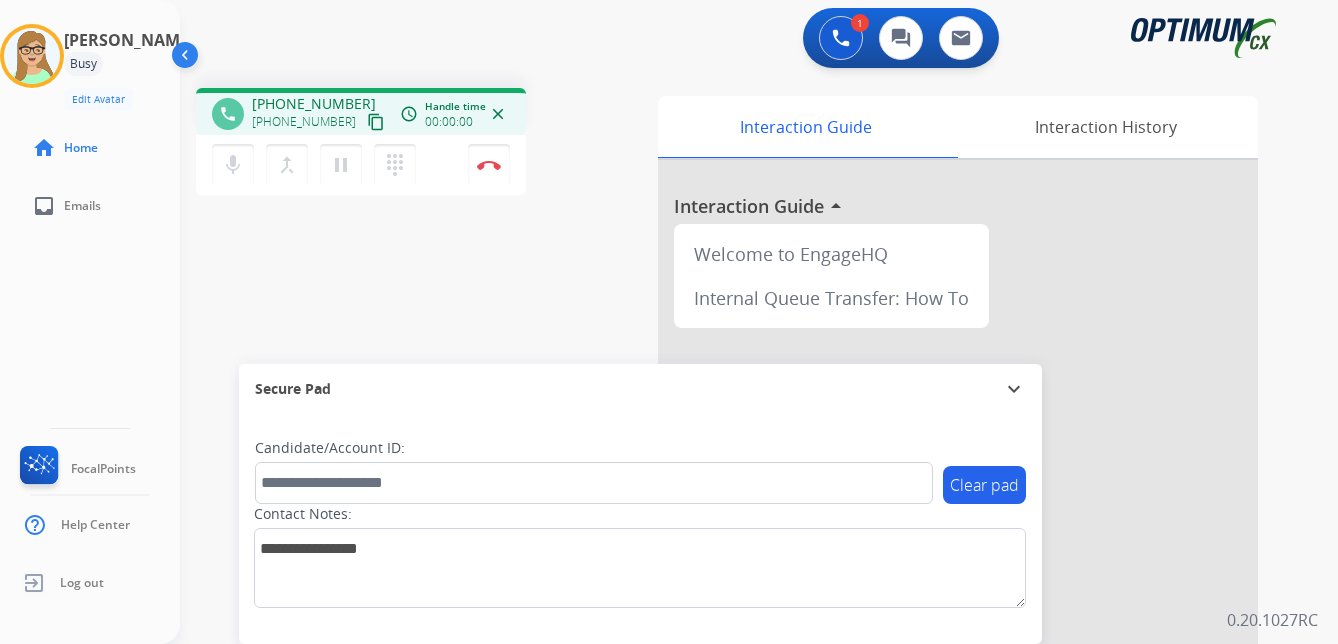 click on "content_copy" at bounding box center (376, 122) 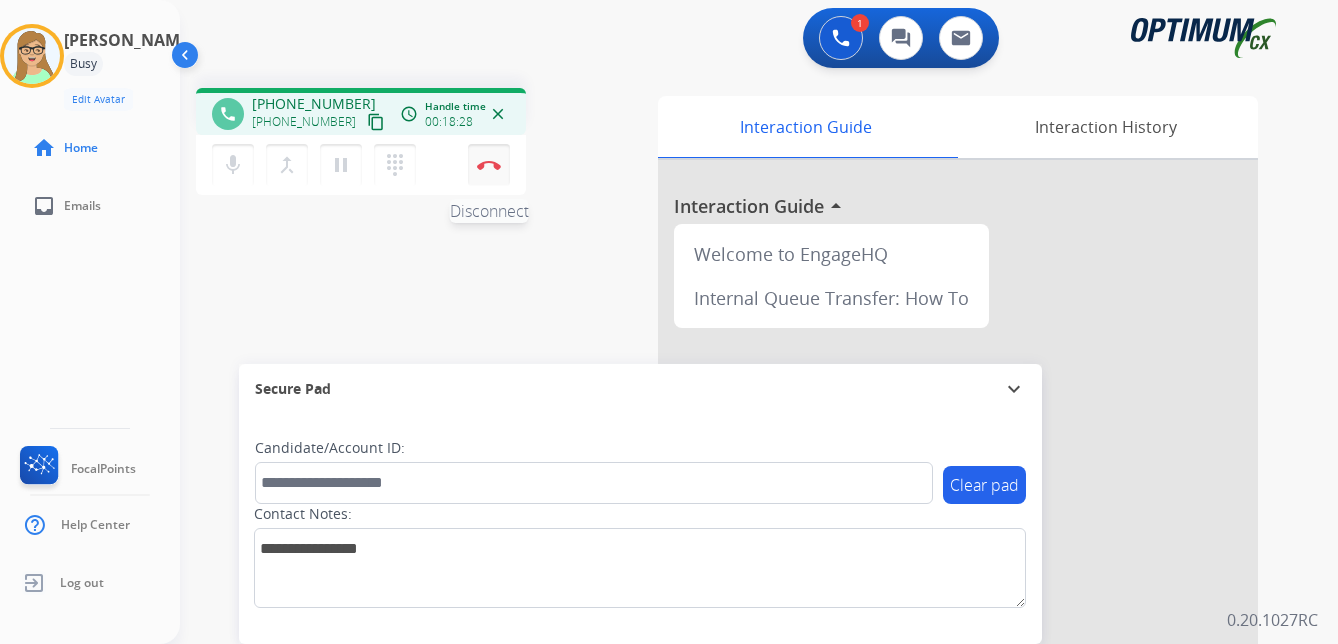 click on "Disconnect" at bounding box center (489, 165) 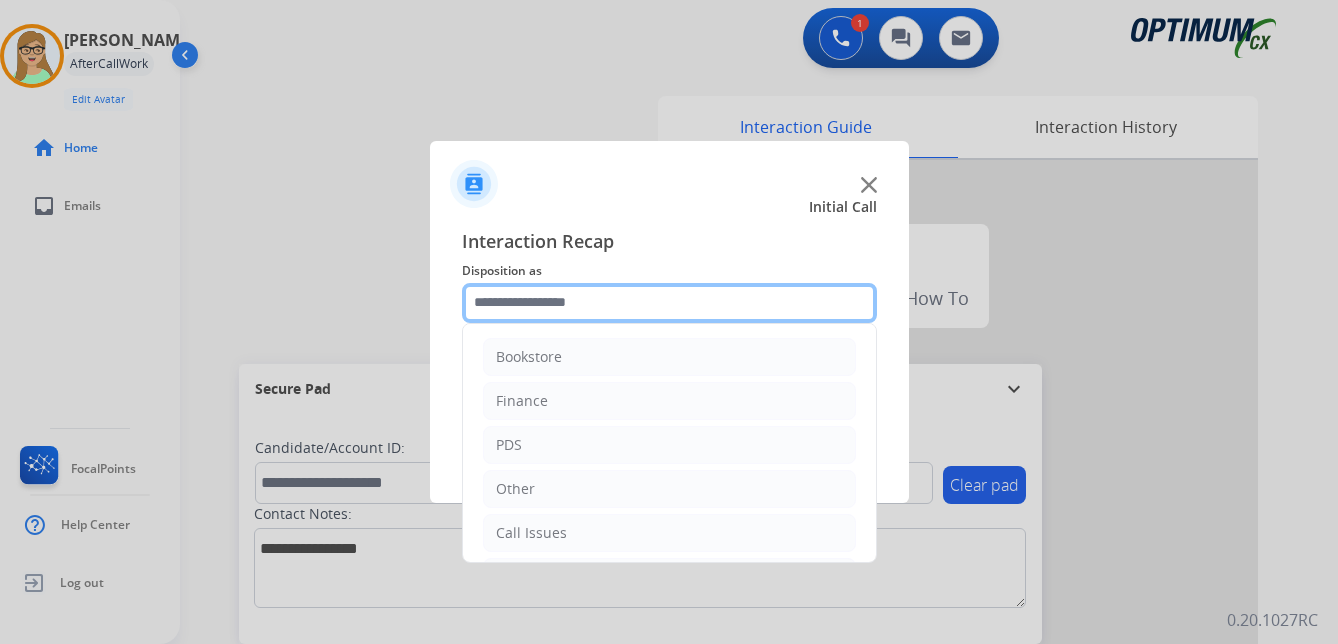 click 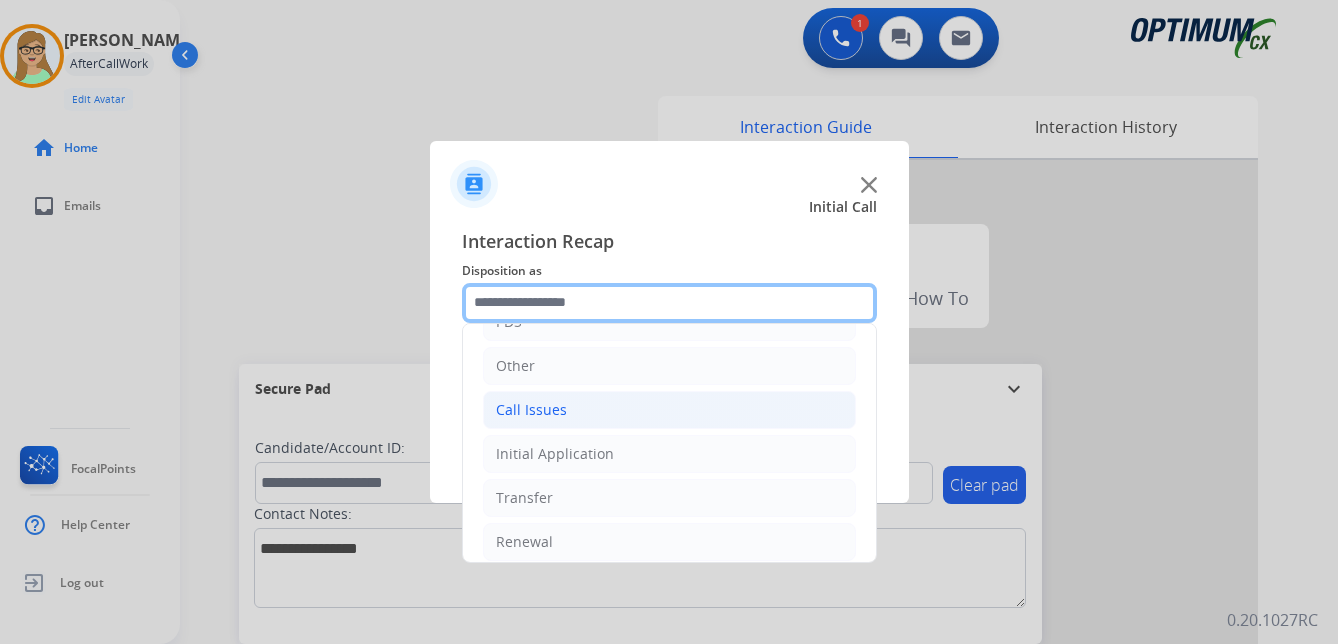 scroll, scrollTop: 136, scrollLeft: 0, axis: vertical 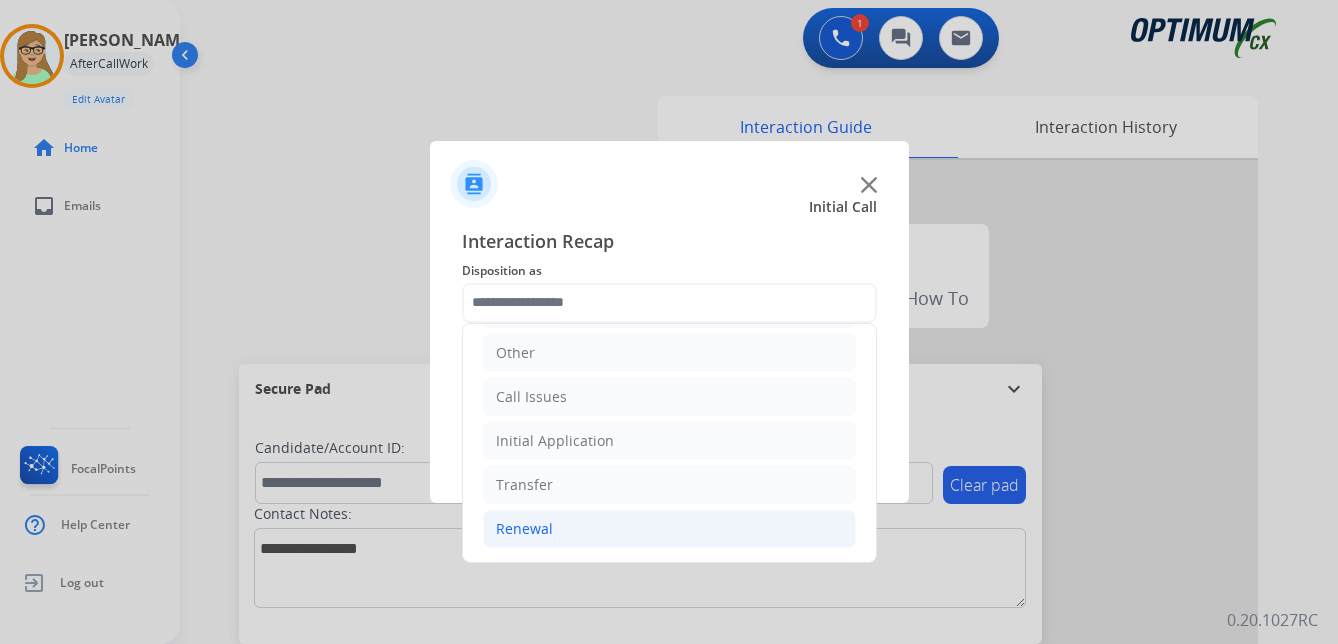 click on "Renewal" 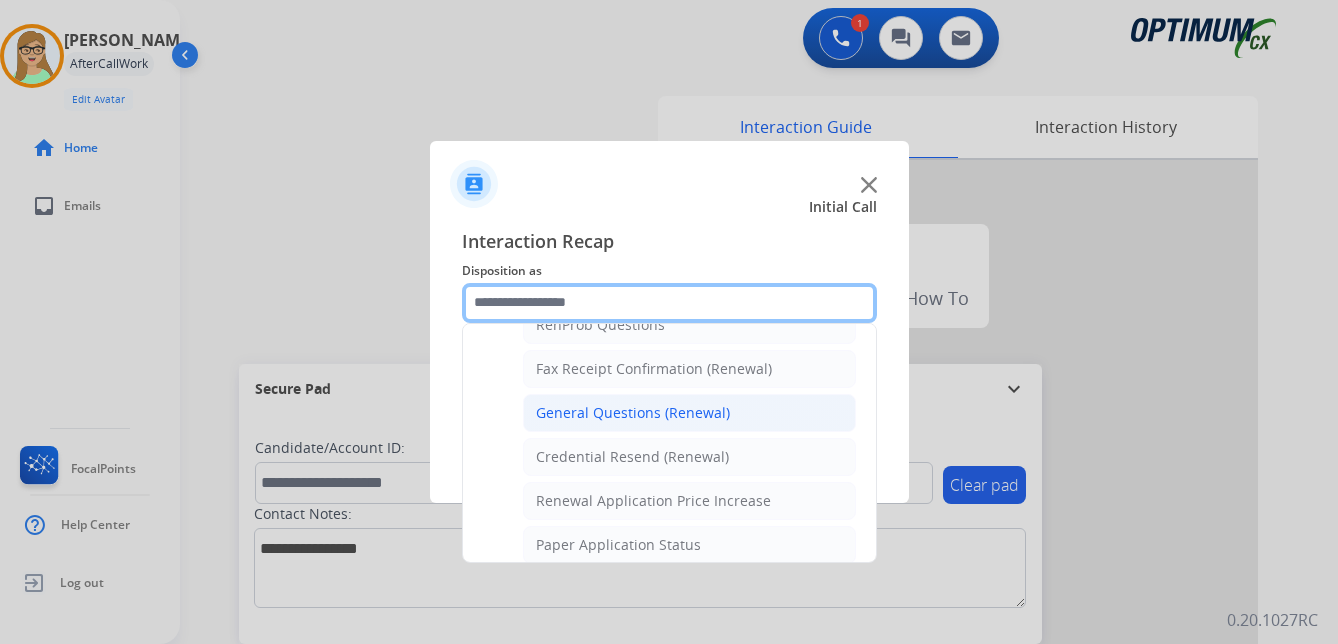 scroll, scrollTop: 636, scrollLeft: 0, axis: vertical 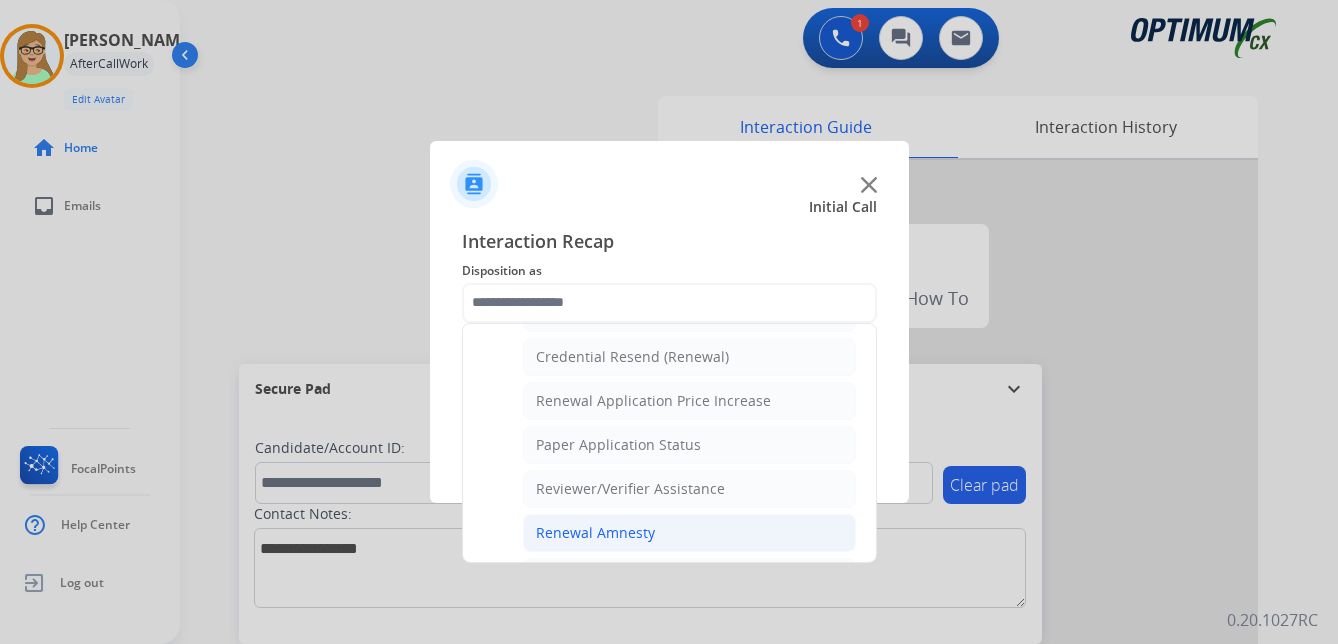 click on "Renewal Amnesty" 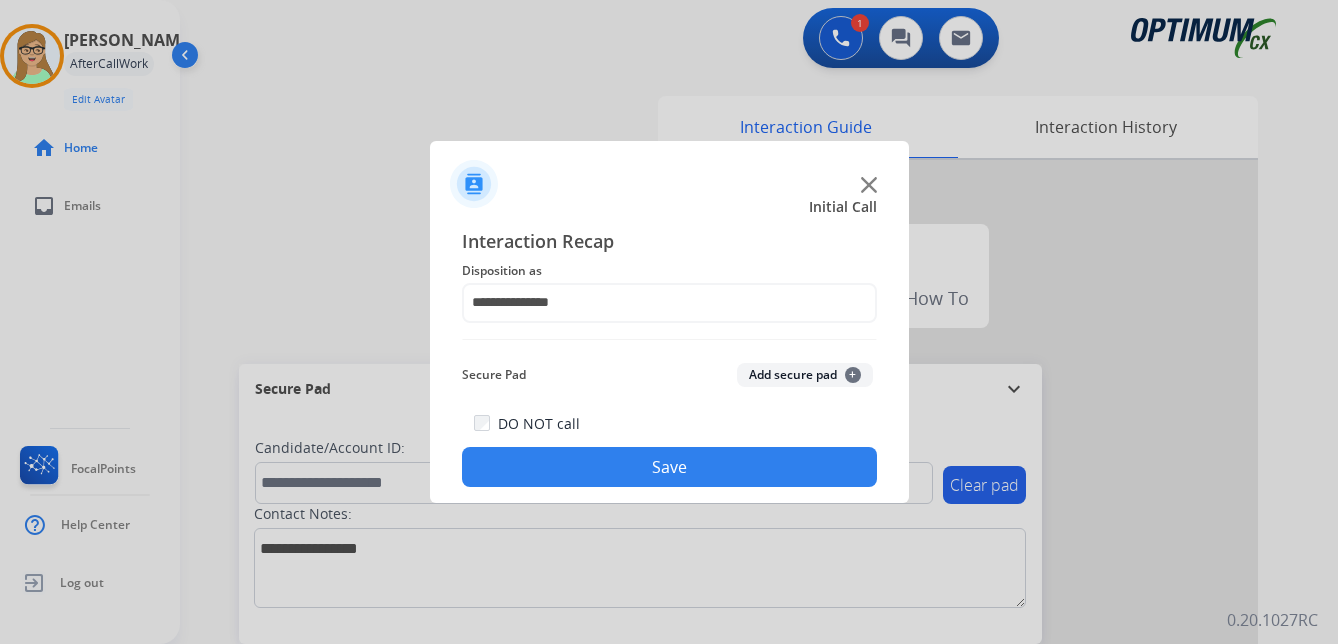 click on "DO NOT call  Save" 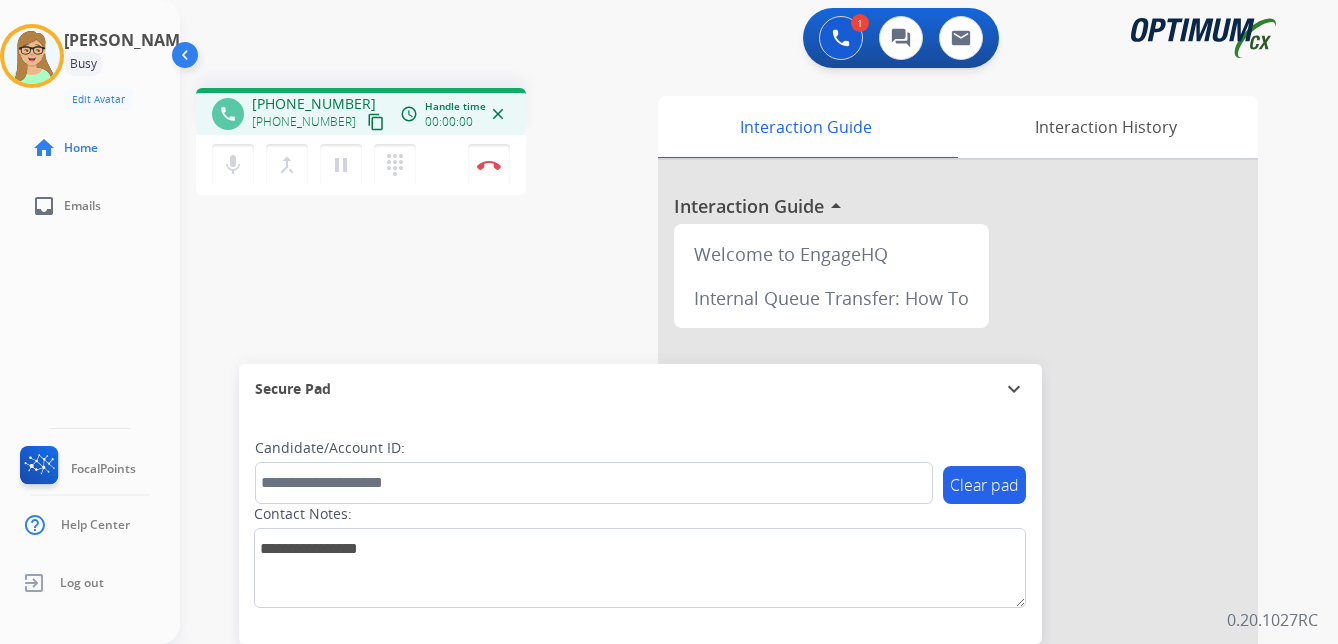 click on "content_copy" at bounding box center (376, 122) 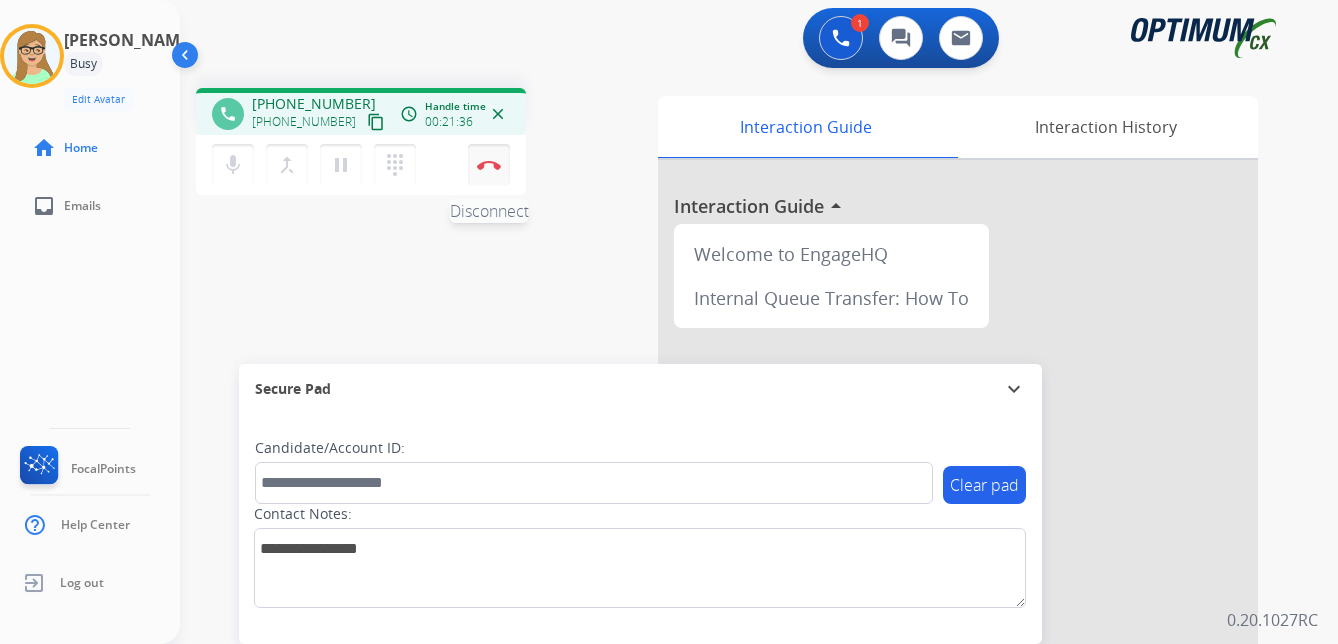 click at bounding box center (489, 165) 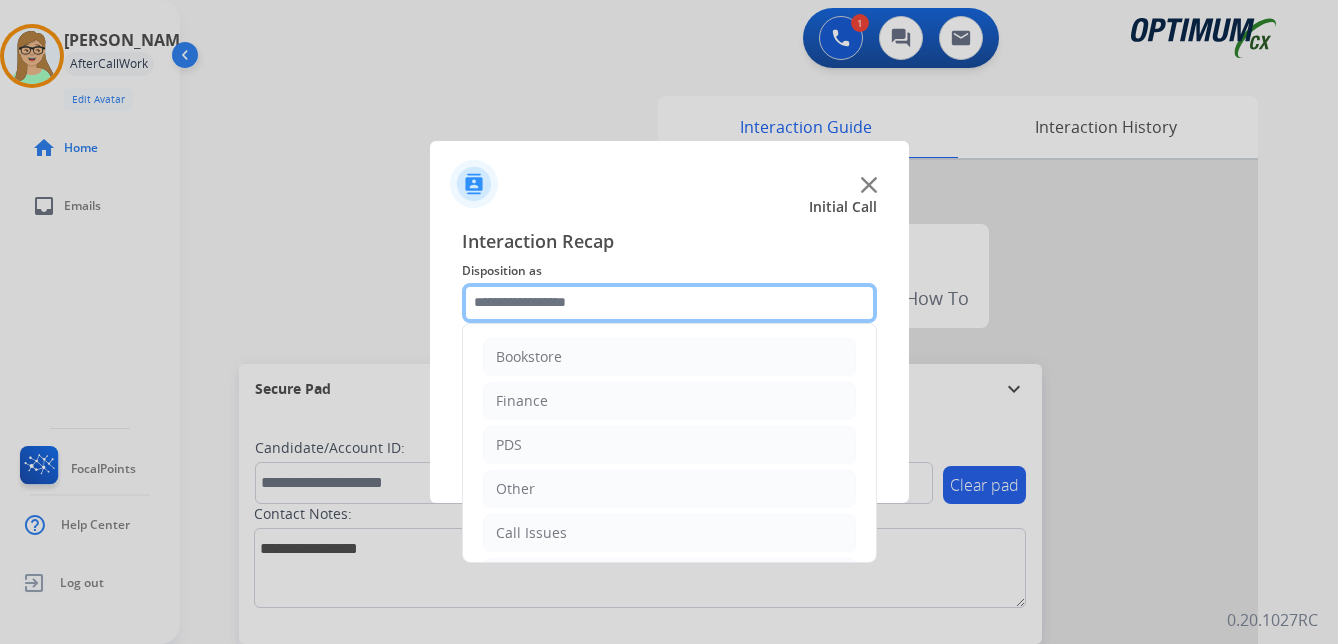 click 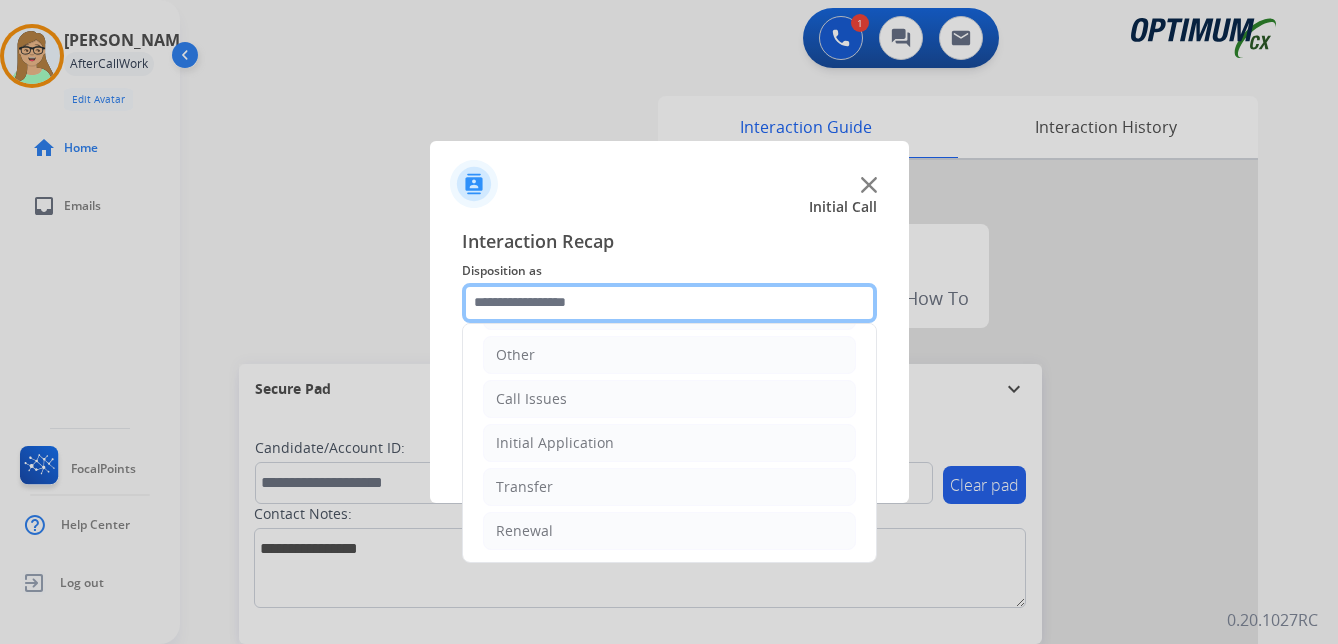scroll, scrollTop: 136, scrollLeft: 0, axis: vertical 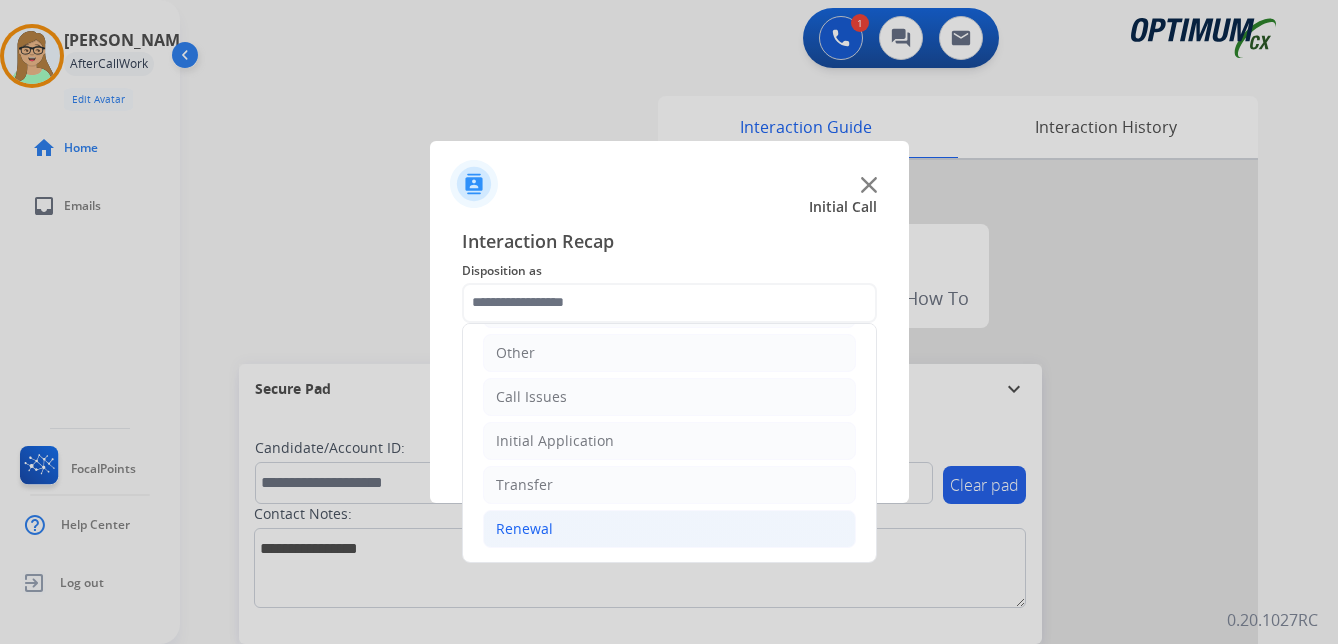 click on "Renewal" 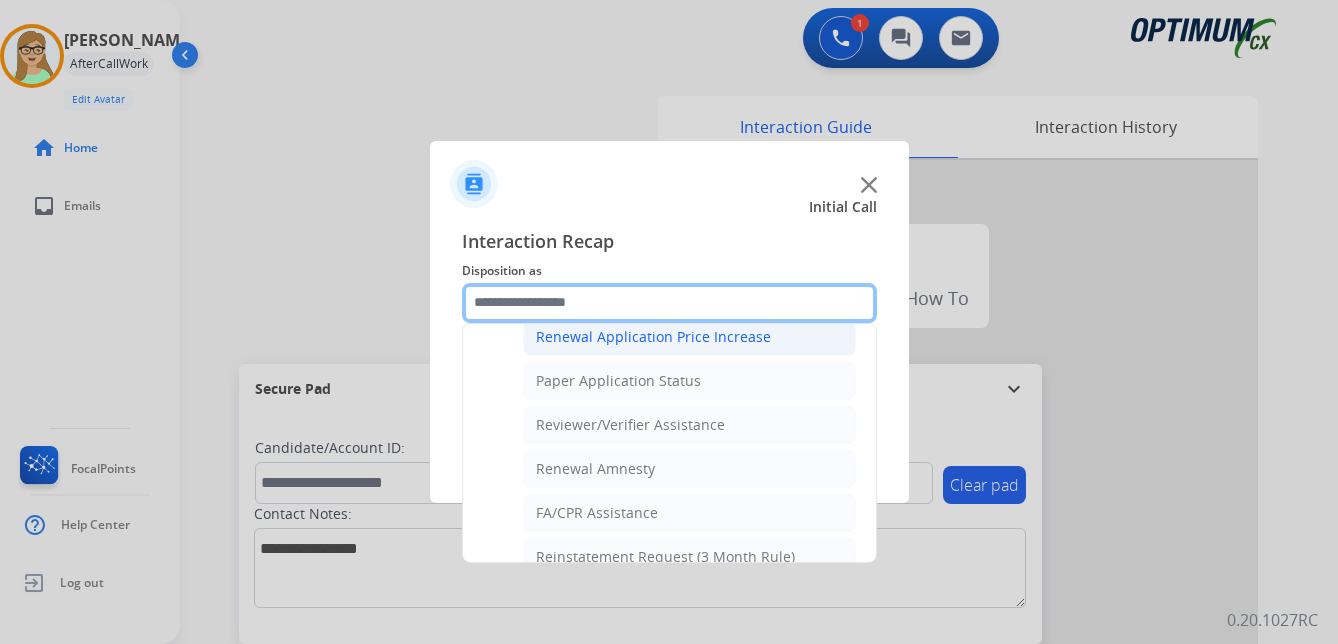 scroll, scrollTop: 736, scrollLeft: 0, axis: vertical 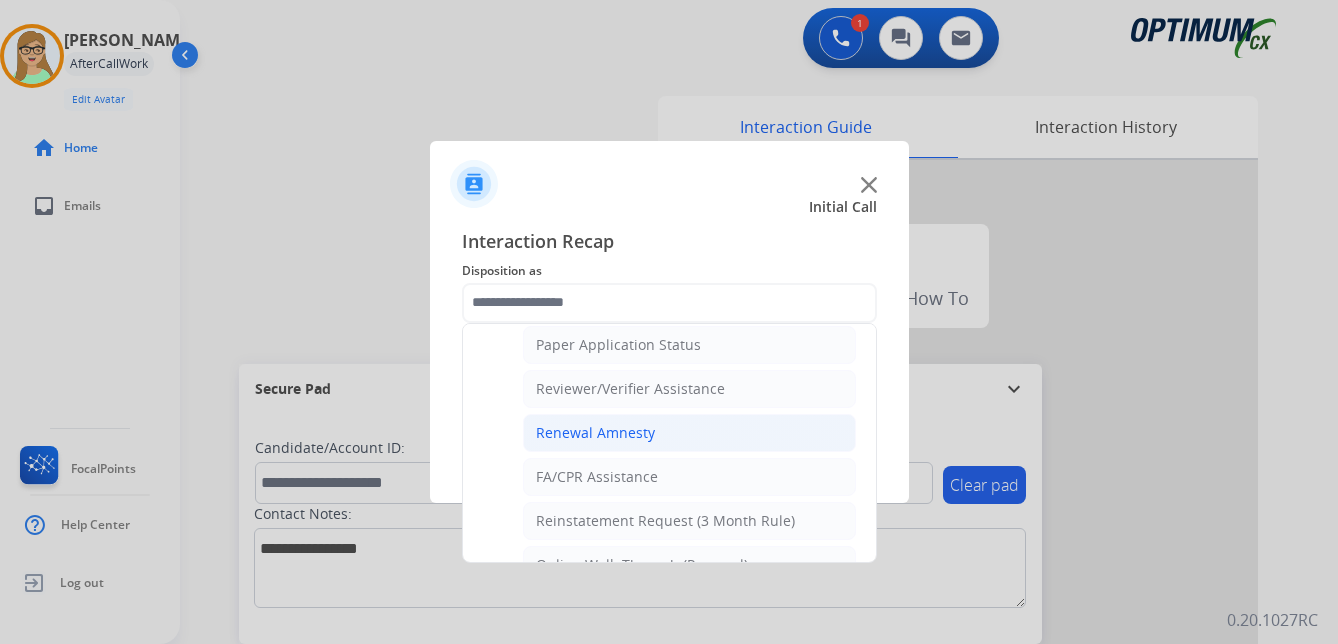 click on "Renewal Amnesty" 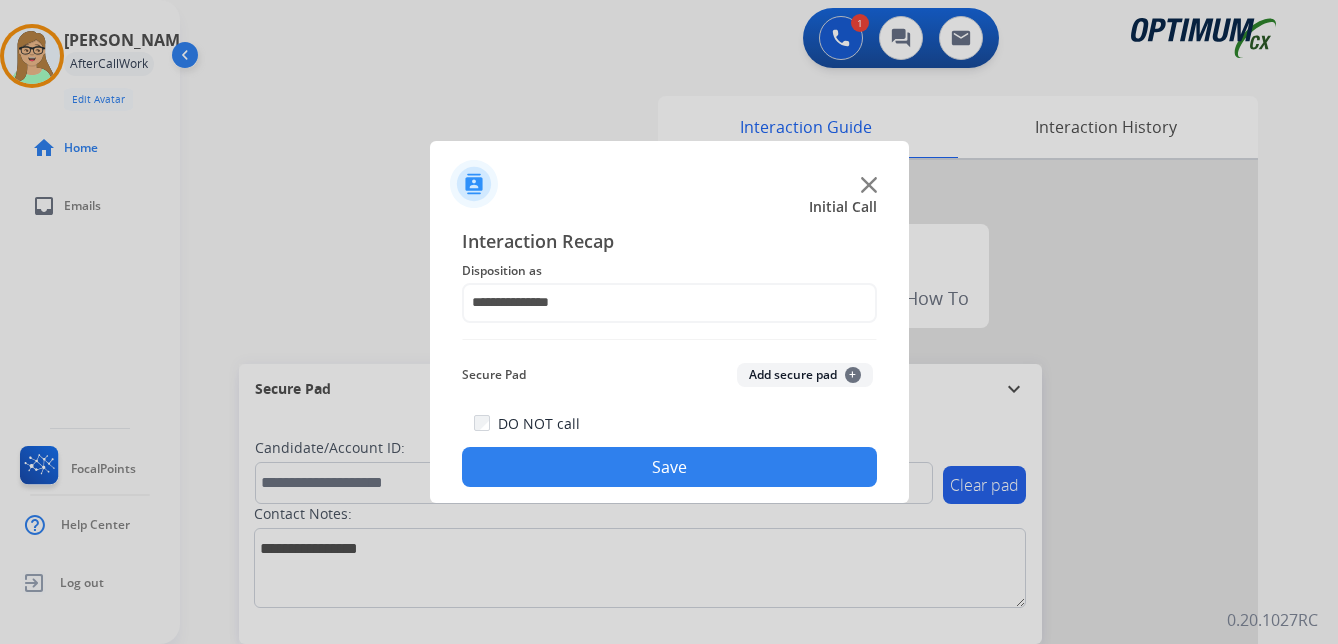 click on "Save" 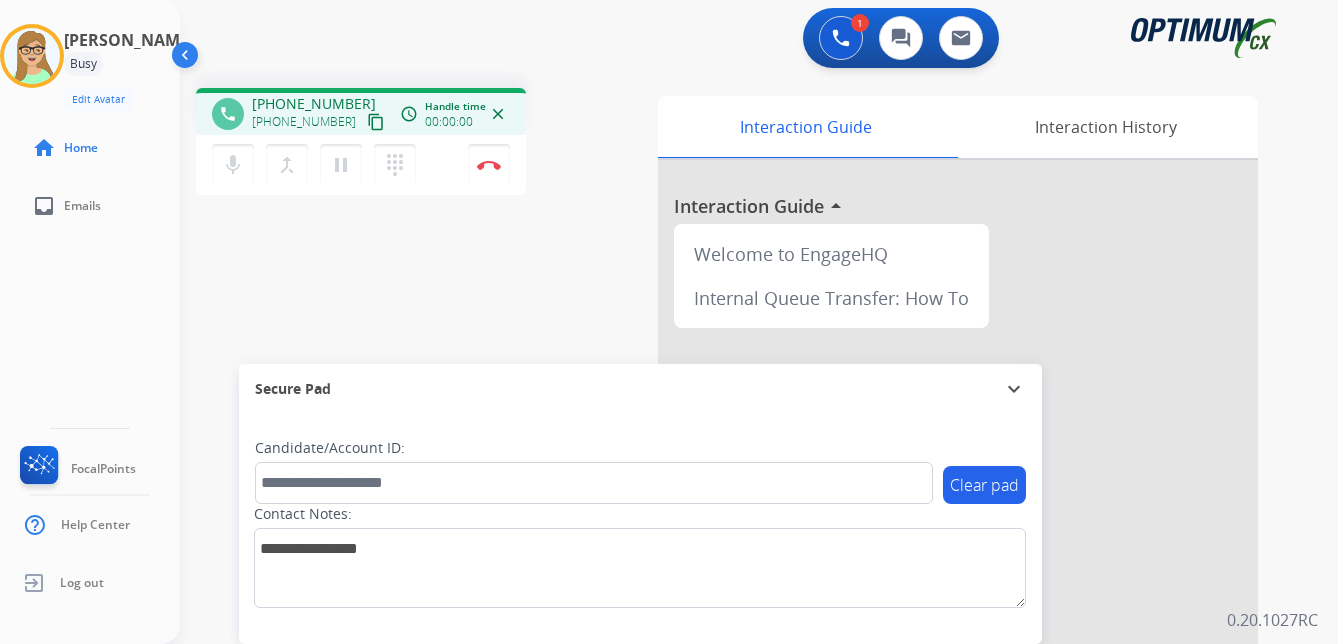 click on "content_copy" at bounding box center (376, 122) 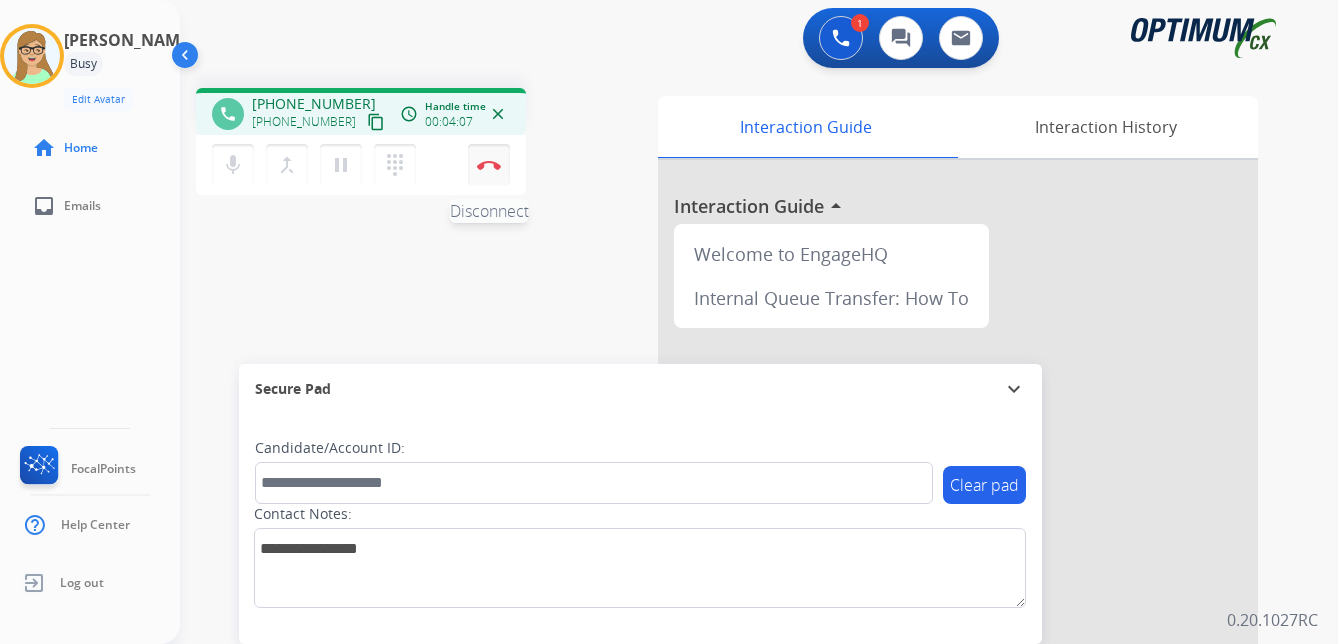 click at bounding box center [489, 165] 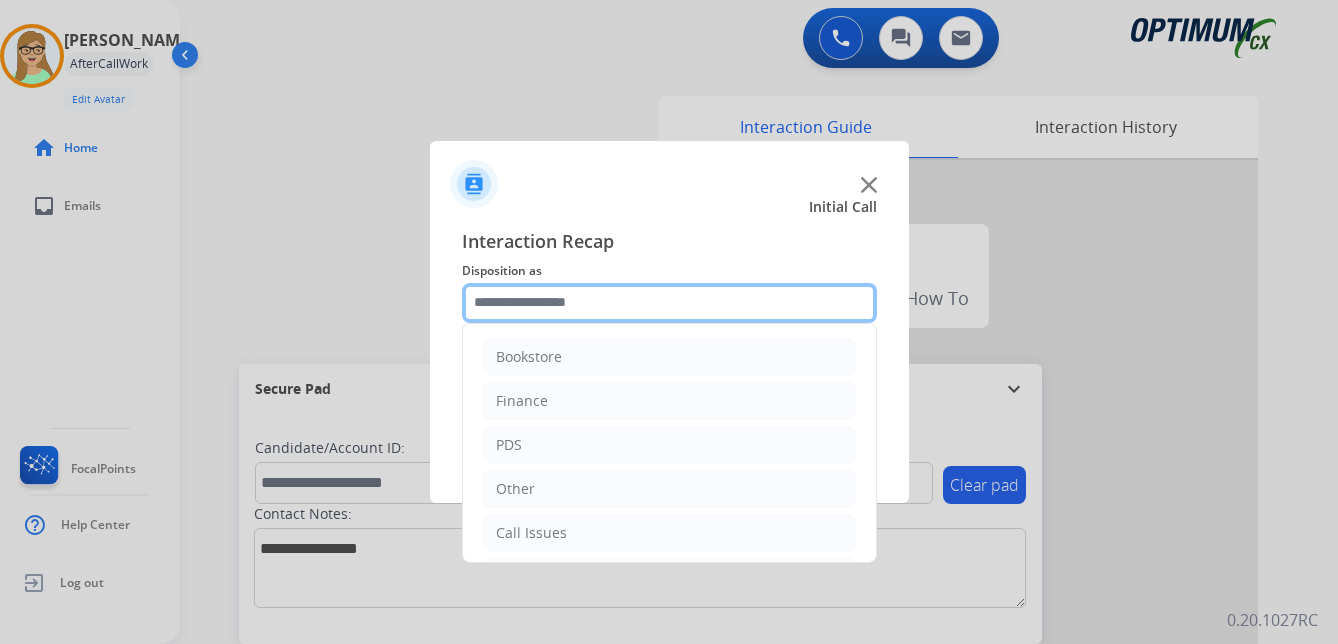 click 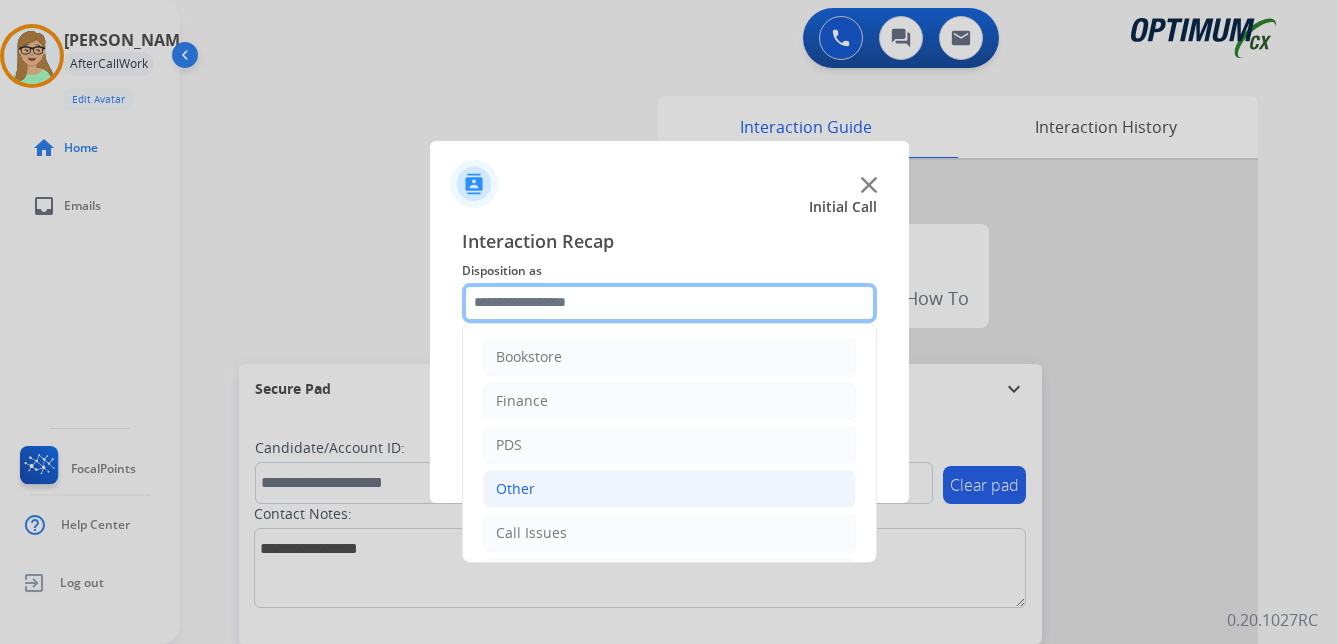 scroll, scrollTop: 100, scrollLeft: 0, axis: vertical 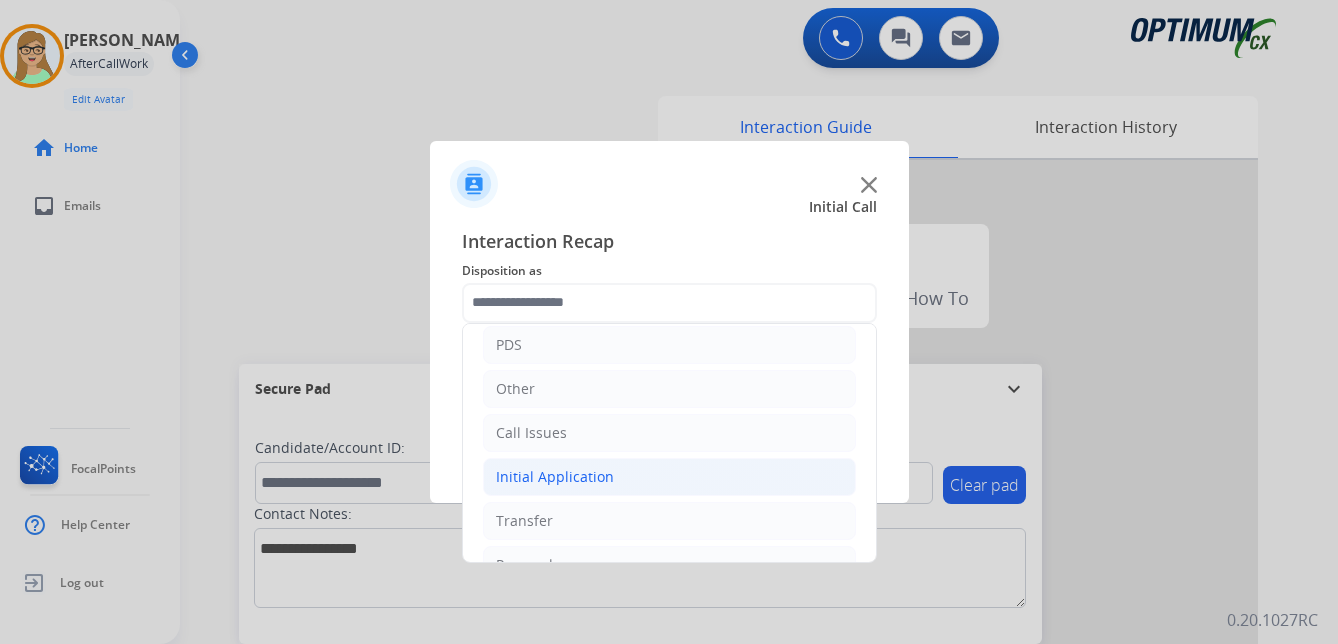 click on "Initial Application" 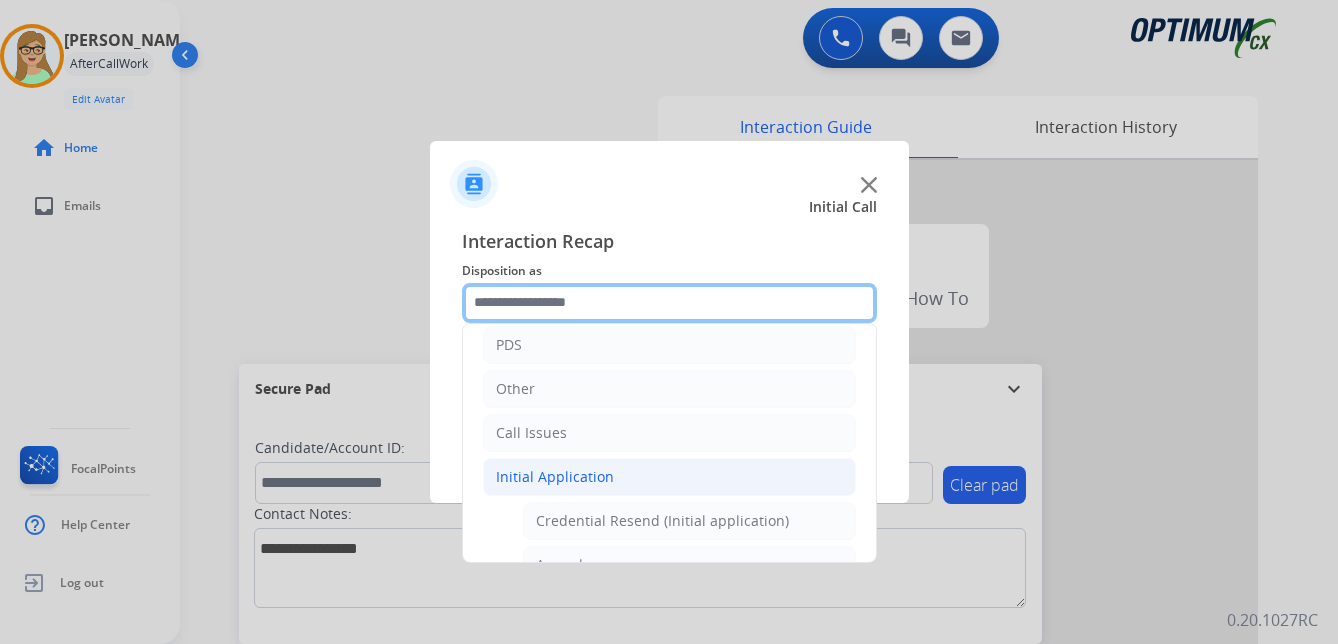 scroll, scrollTop: 200, scrollLeft: 0, axis: vertical 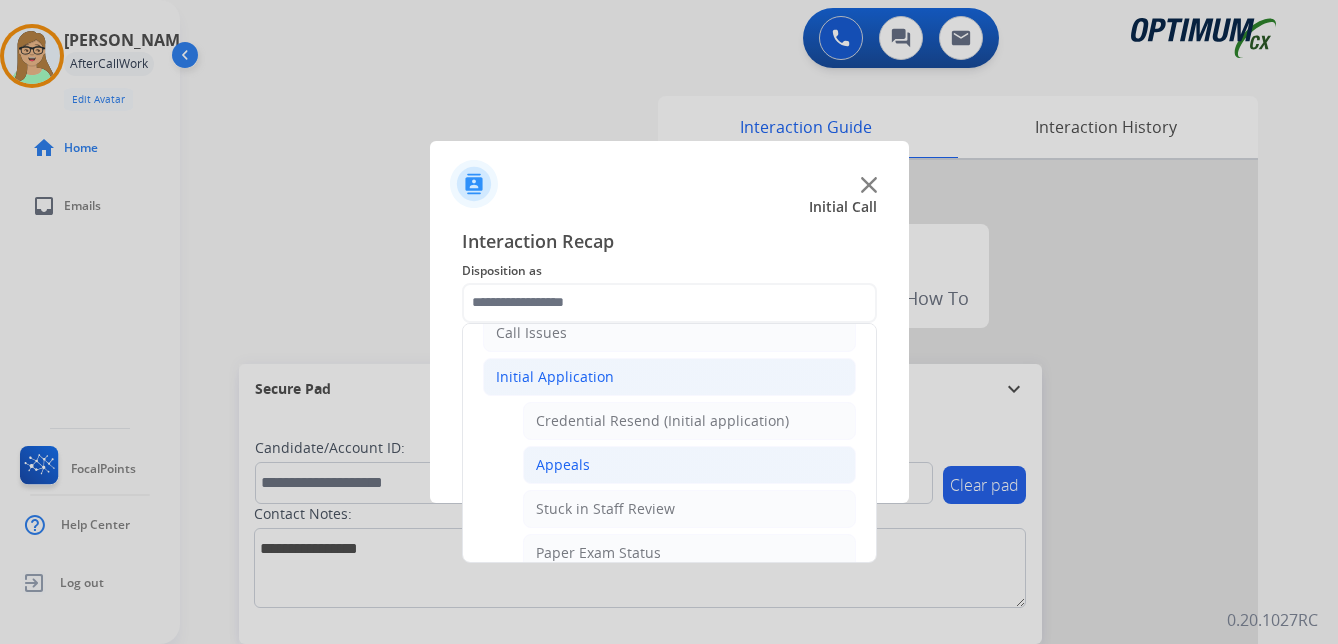 click on "Appeals" 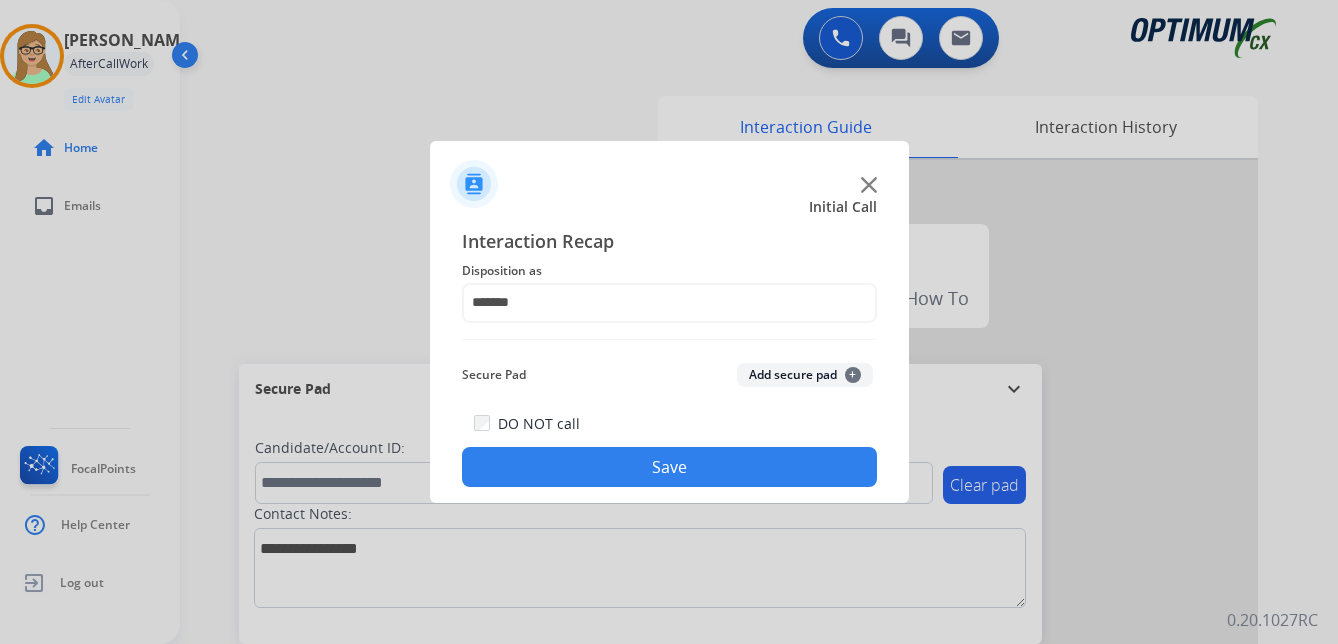 drag, startPoint x: 620, startPoint y: 475, endPoint x: 213, endPoint y: 465, distance: 407.12283 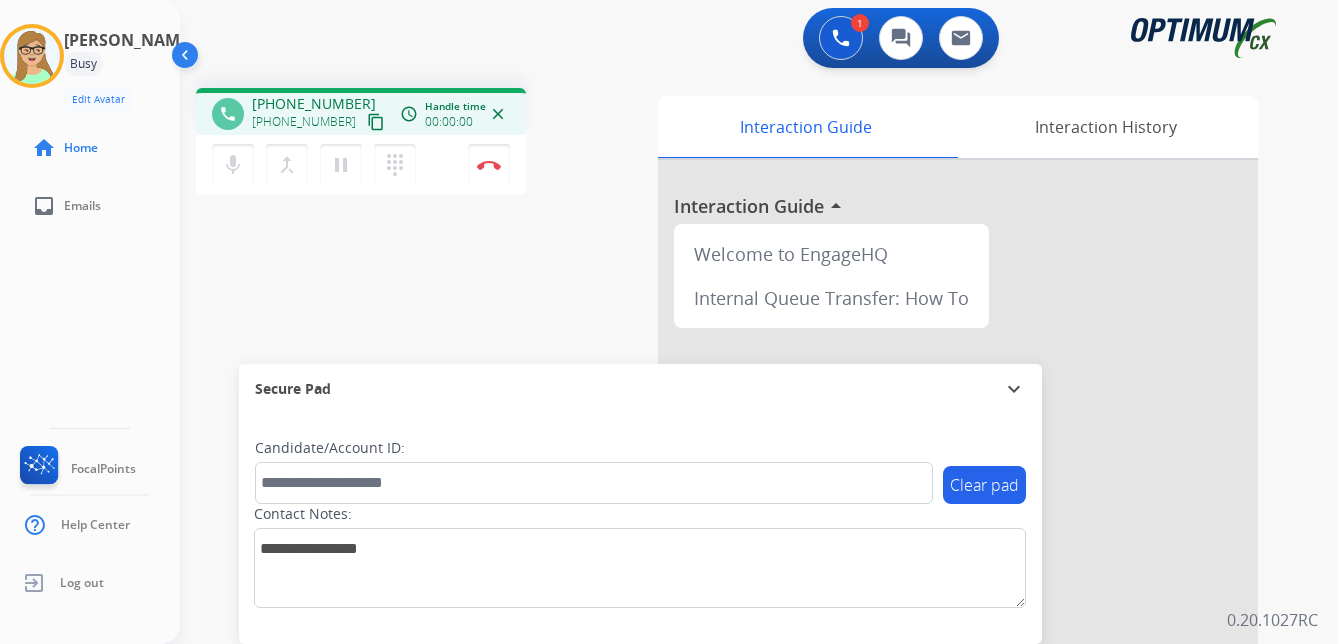 click on "content_copy" at bounding box center (376, 122) 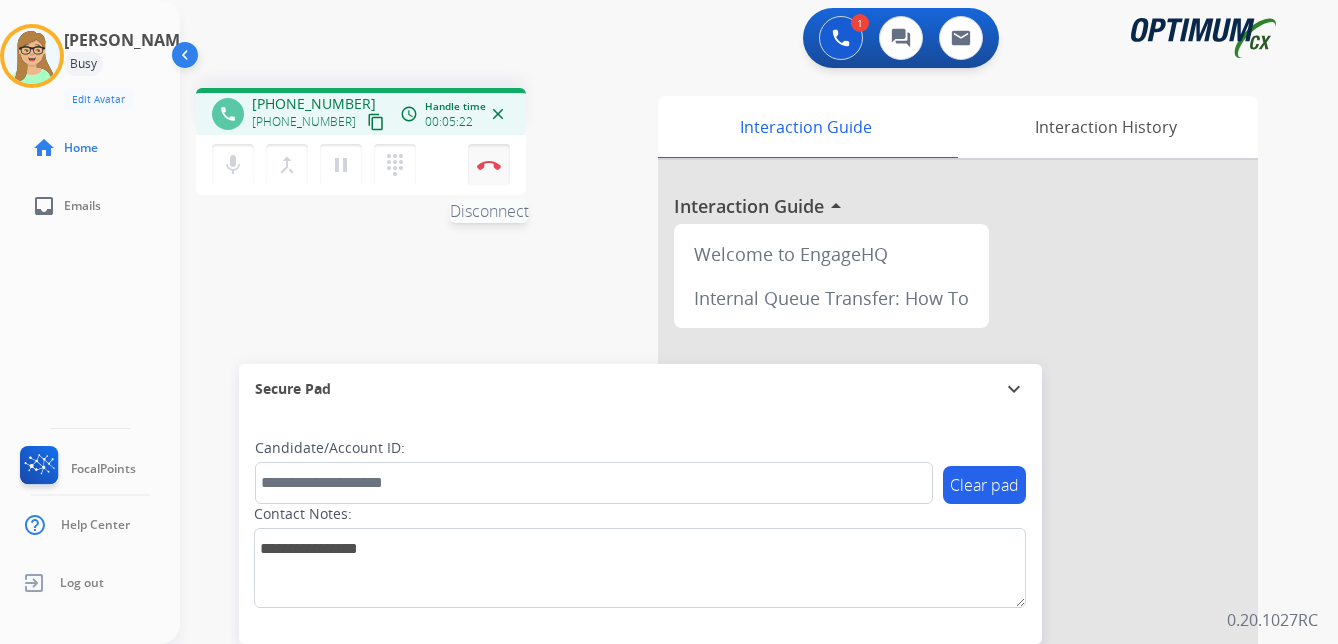 click at bounding box center [489, 165] 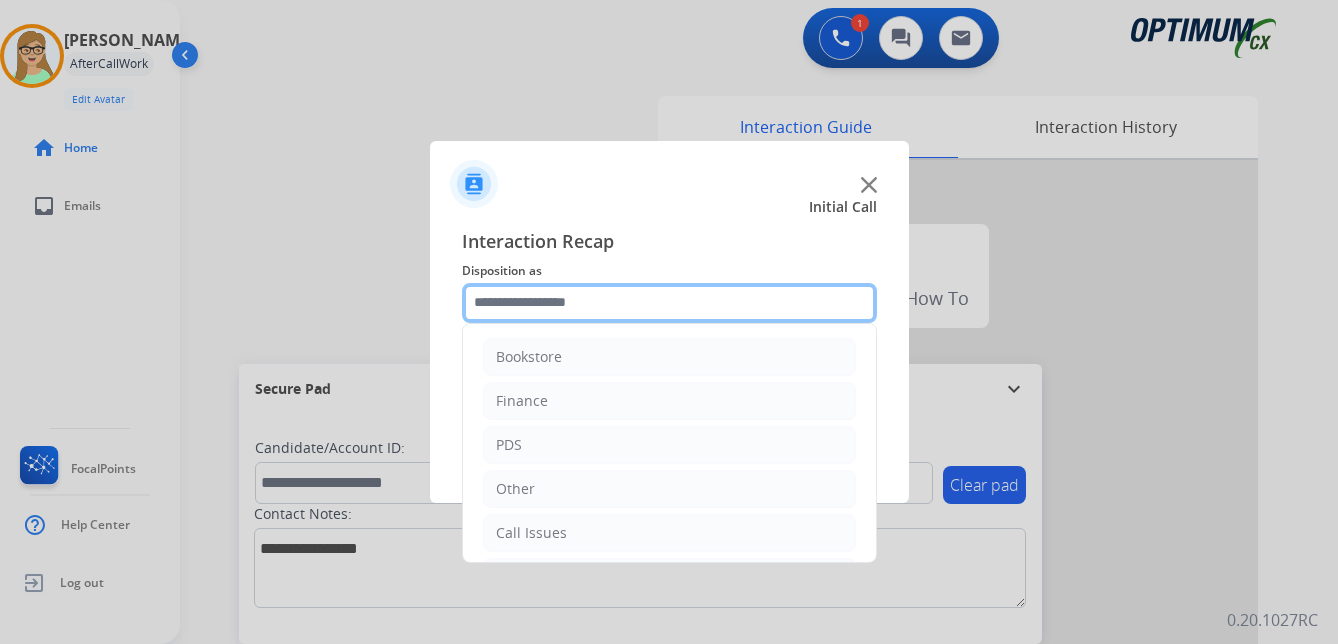 click 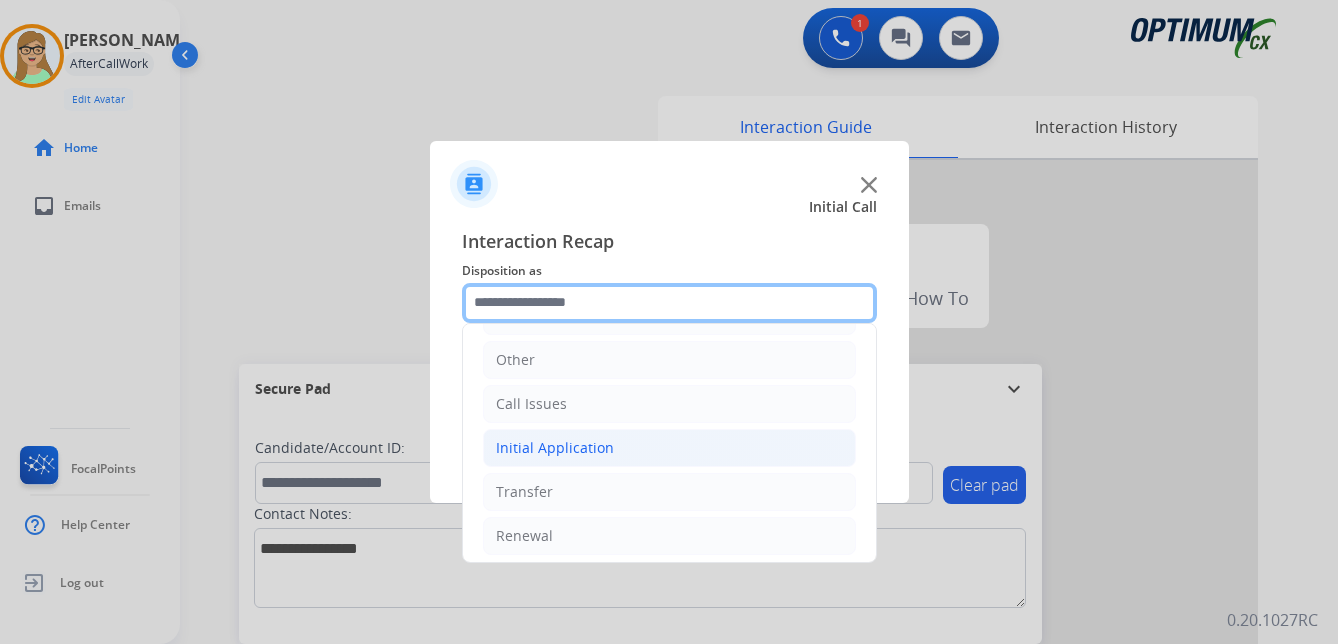 scroll, scrollTop: 136, scrollLeft: 0, axis: vertical 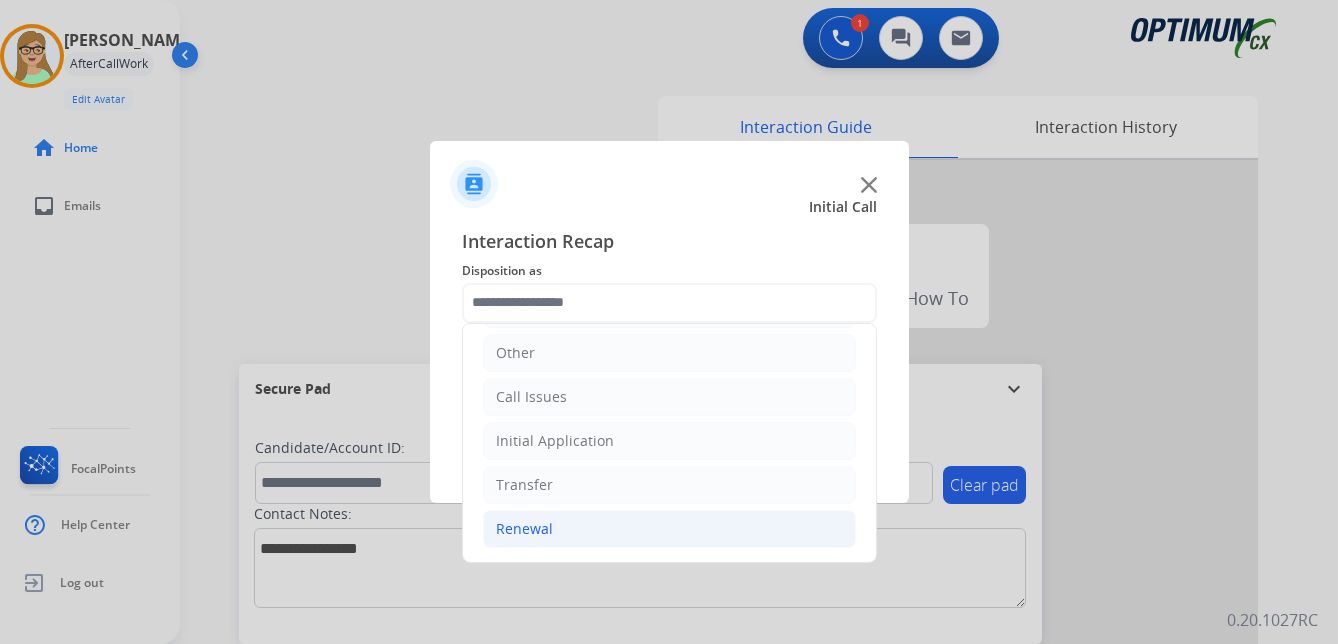 click on "Renewal" 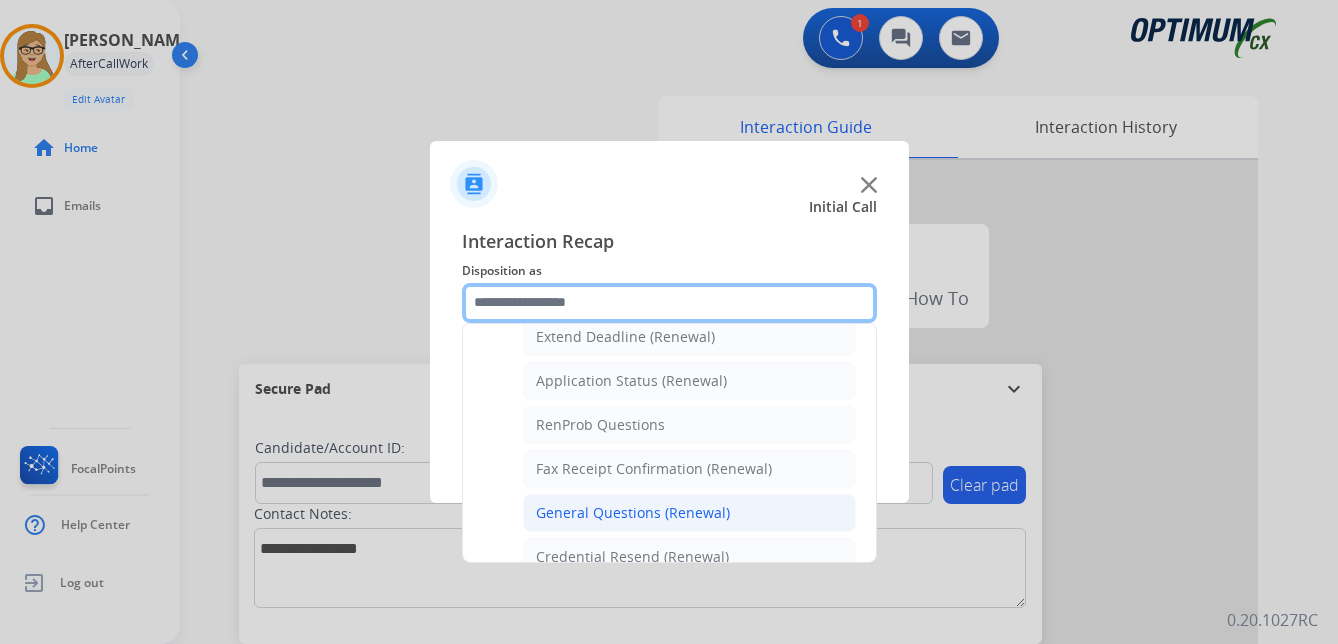 scroll, scrollTop: 536, scrollLeft: 0, axis: vertical 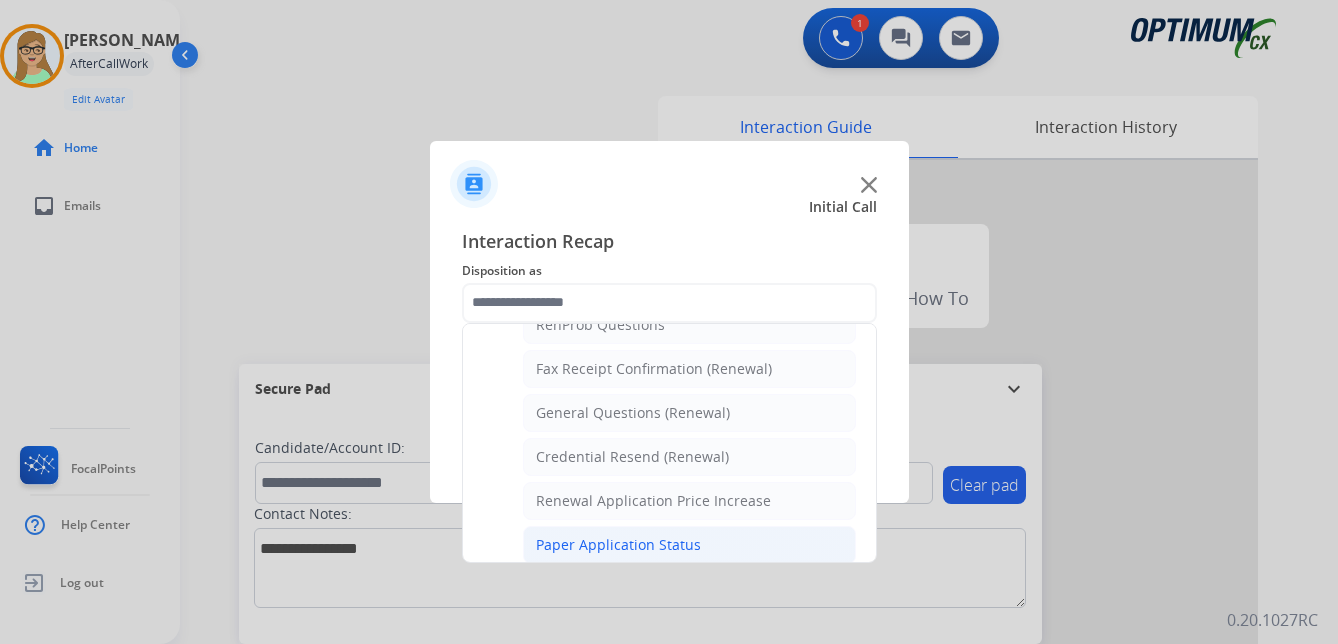 click on "Paper Application Status" 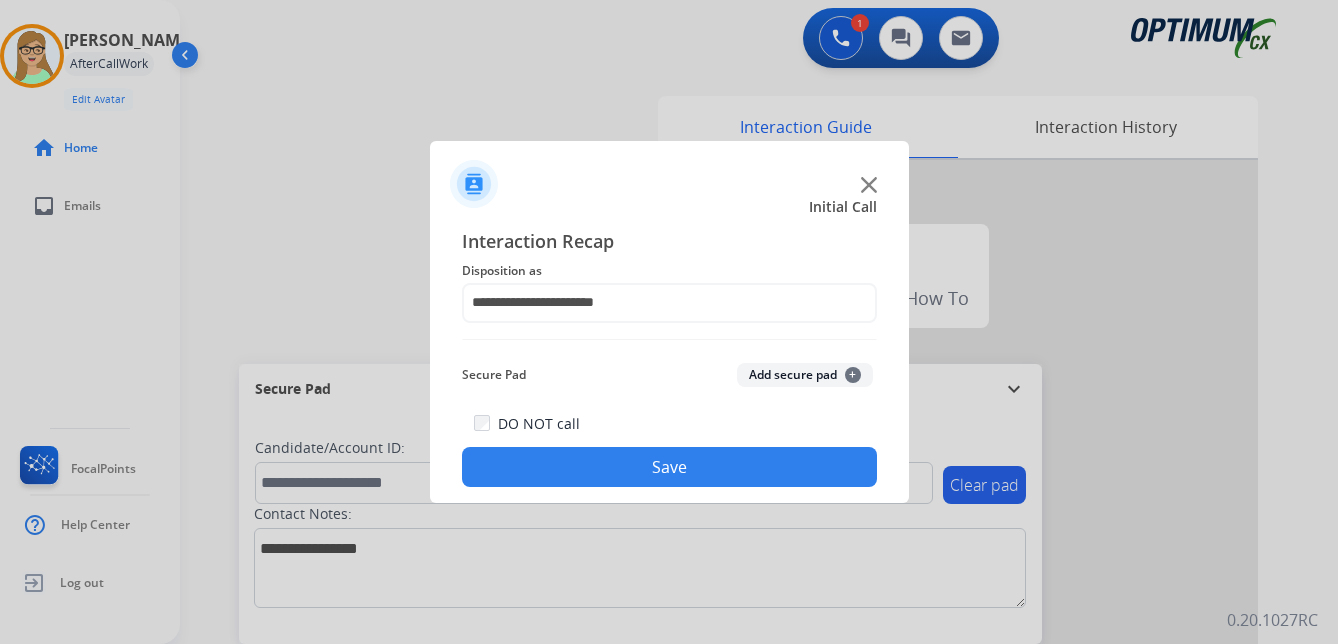 click on "Save" 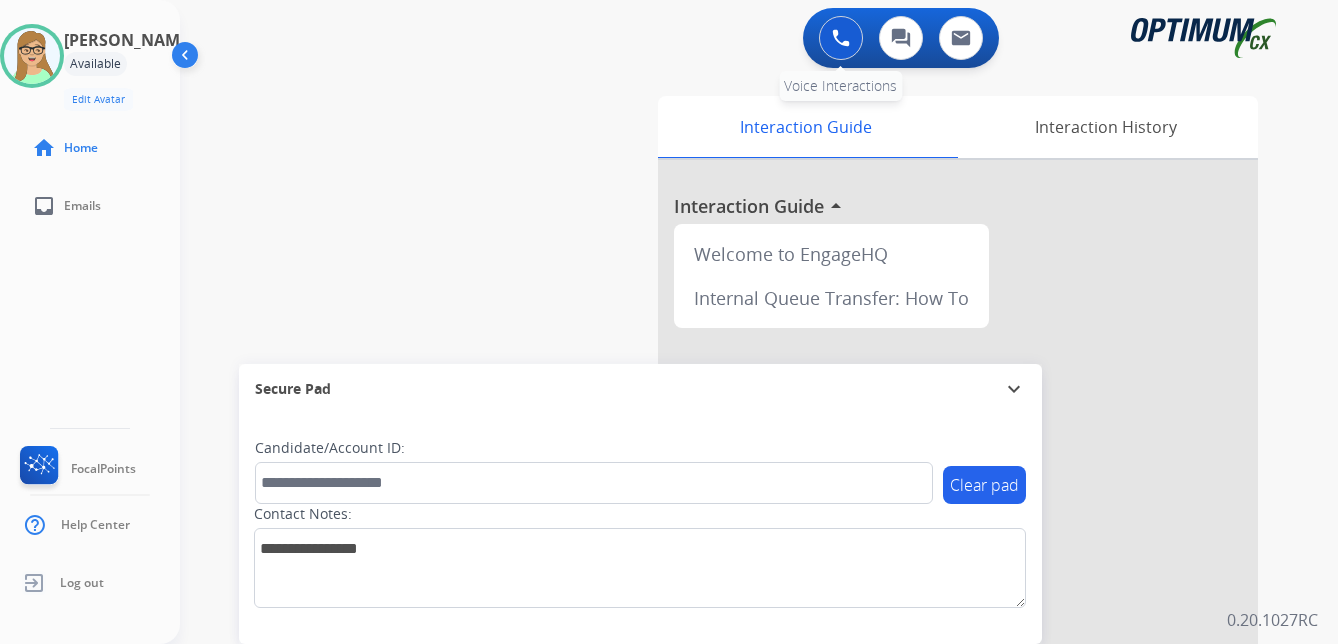 click at bounding box center [841, 38] 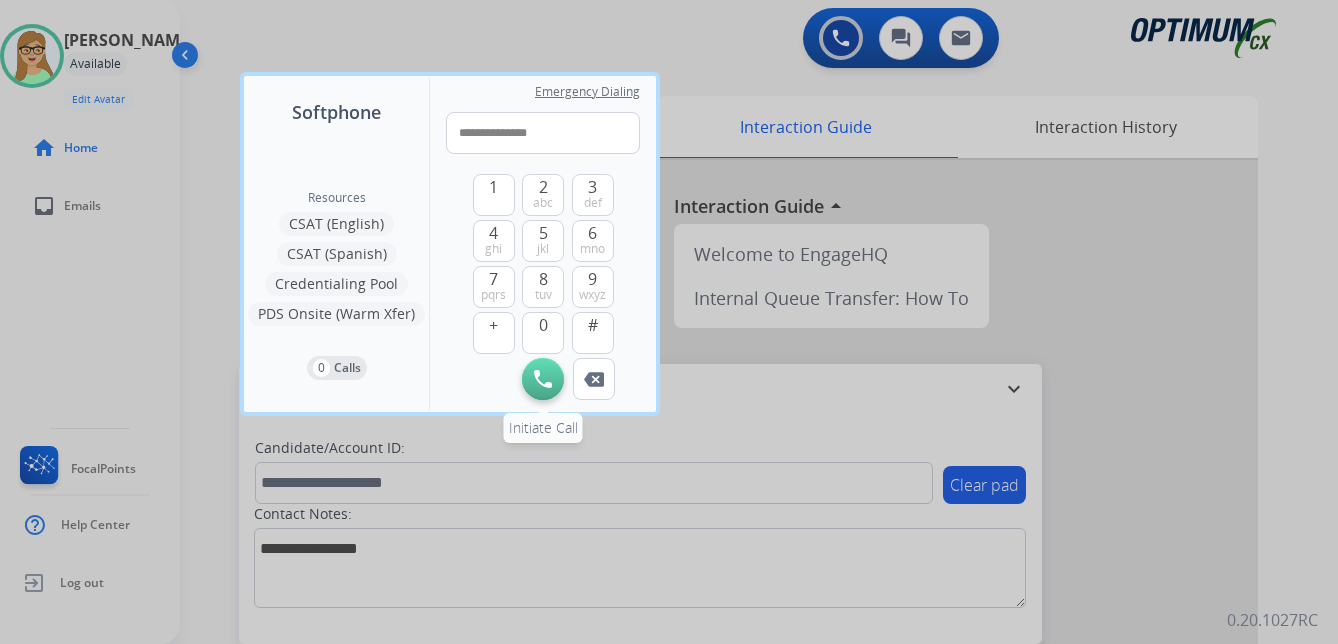 type on "**********" 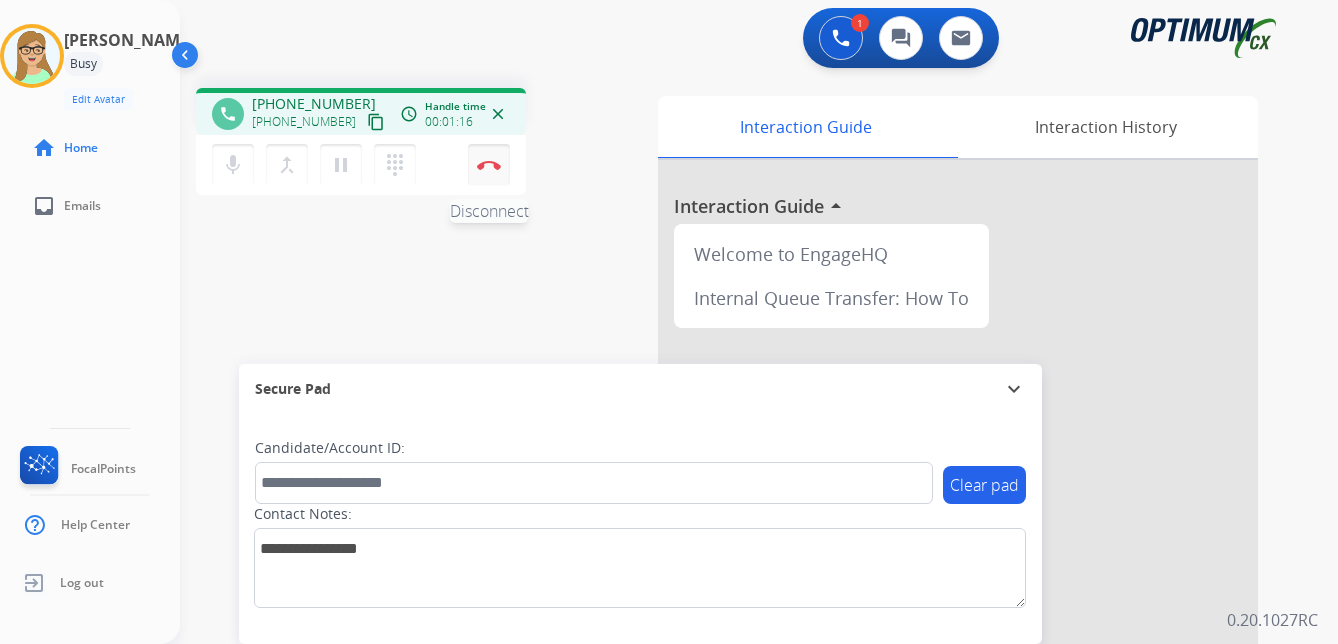 click at bounding box center (489, 165) 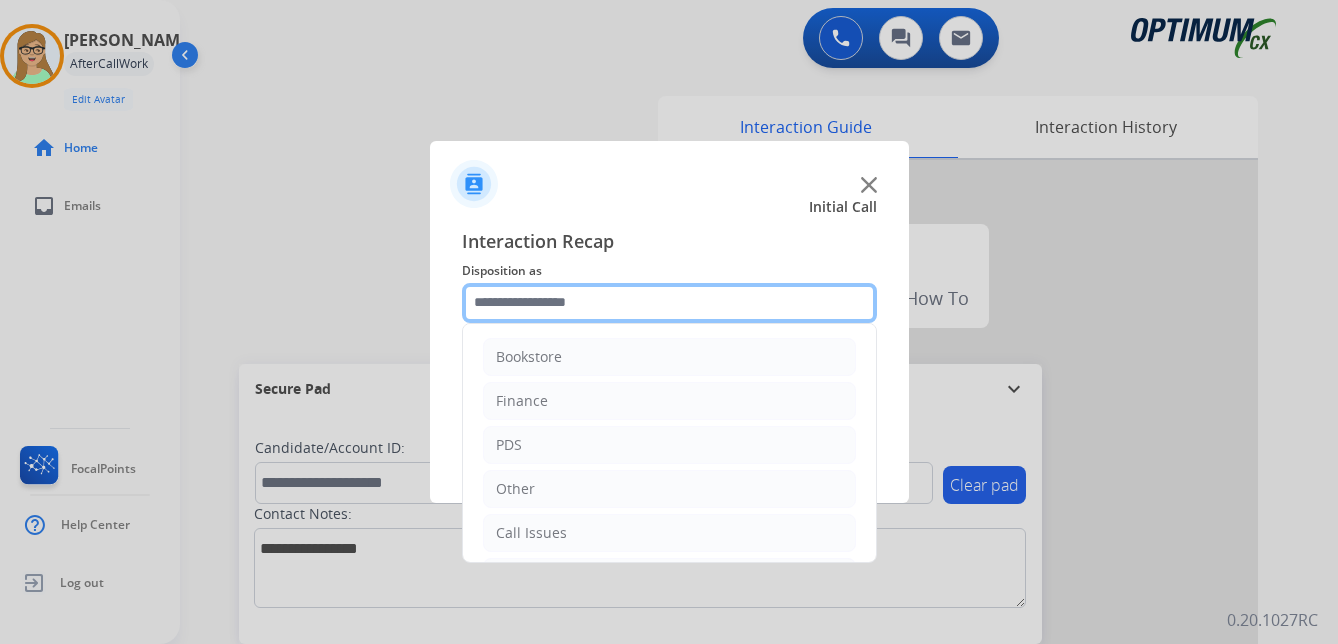 click 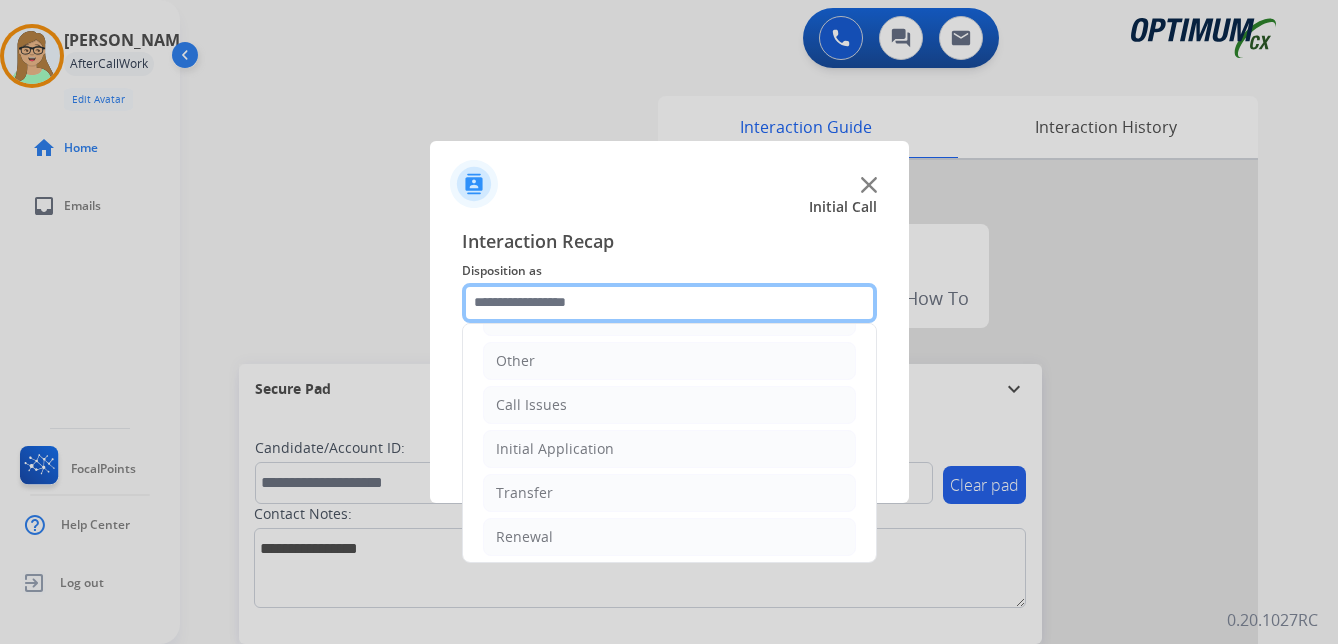 scroll, scrollTop: 136, scrollLeft: 0, axis: vertical 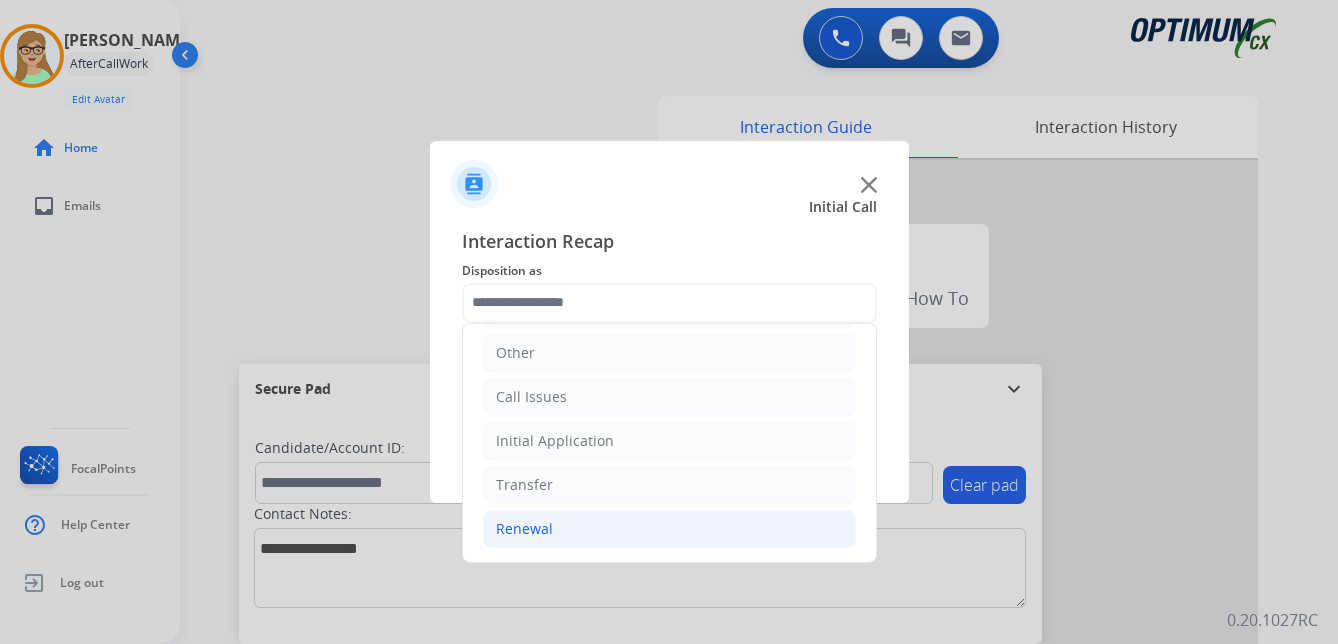 click on "Renewal" 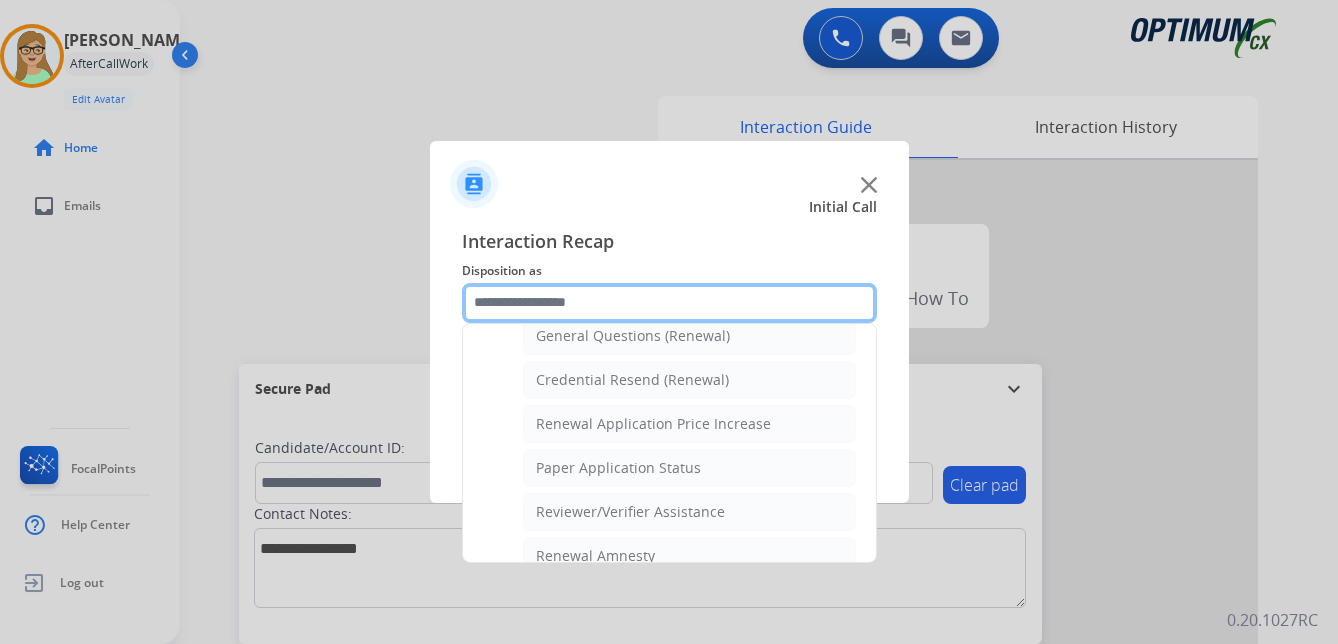 scroll, scrollTop: 636, scrollLeft: 0, axis: vertical 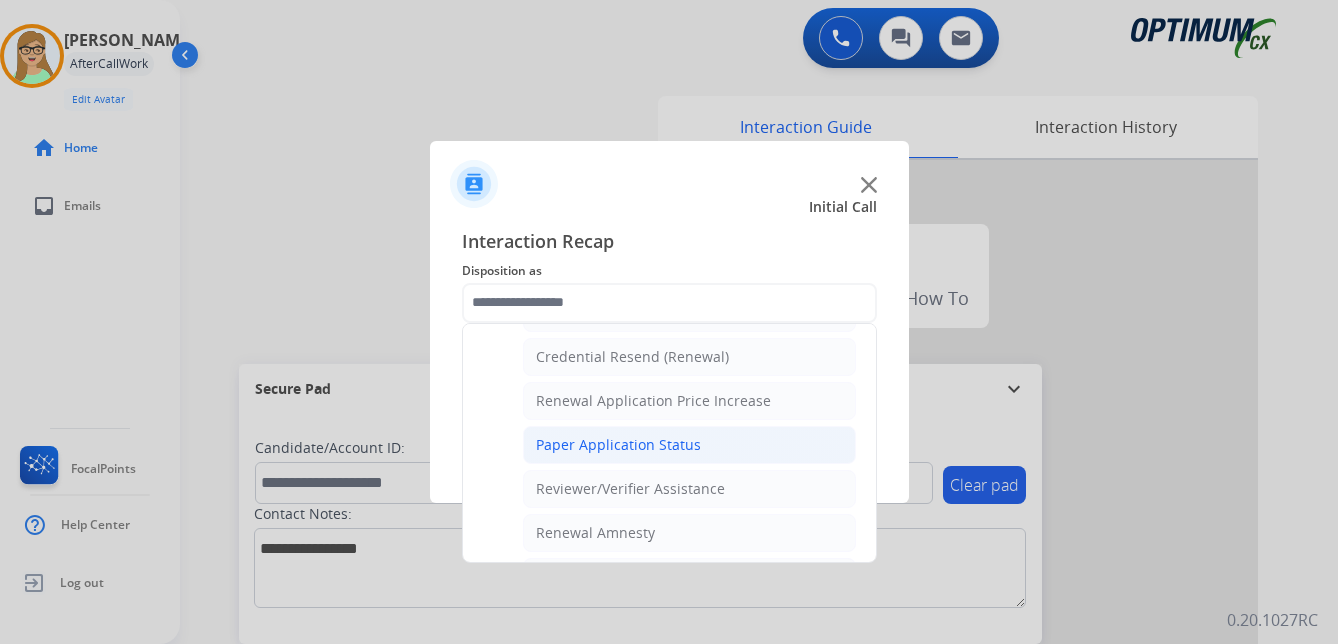 click on "Paper Application Status" 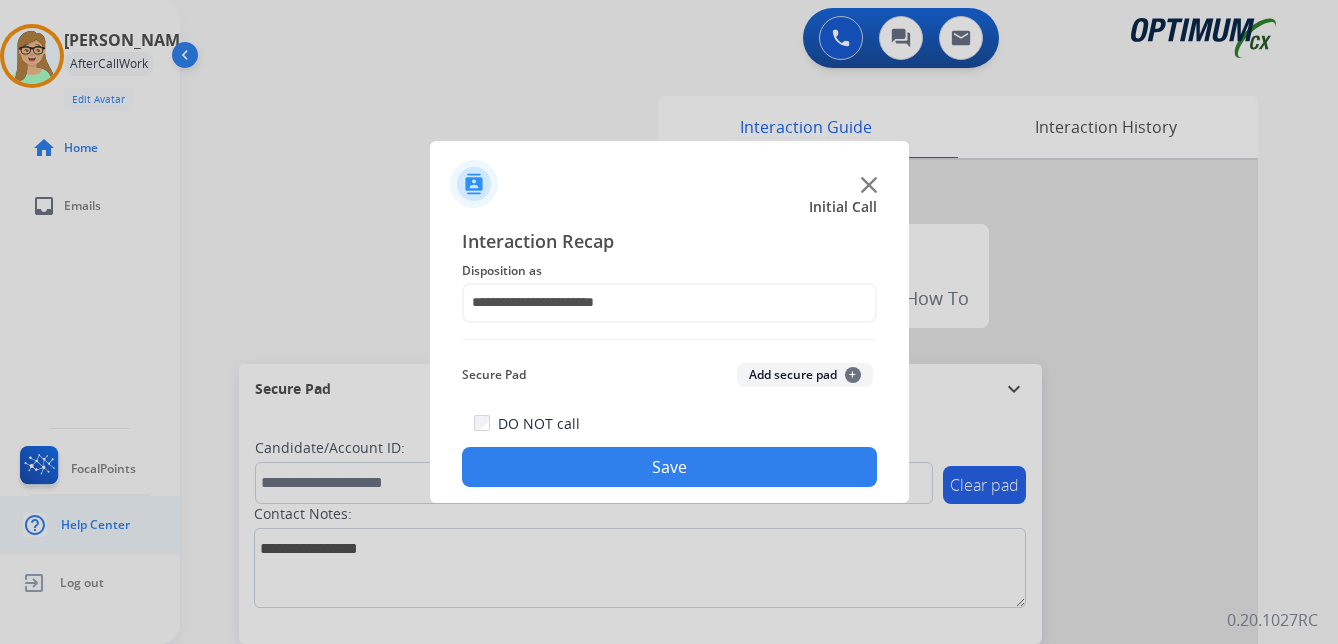 drag, startPoint x: 610, startPoint y: 477, endPoint x: 6, endPoint y: 528, distance: 606.1493 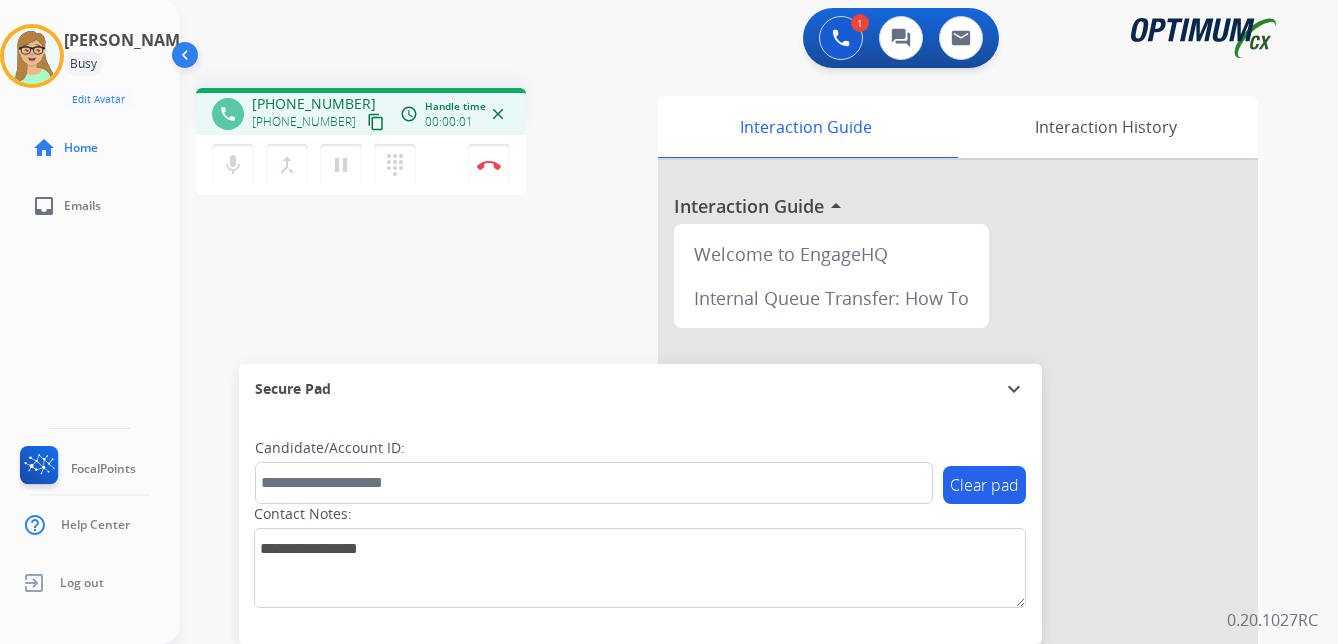 click on "content_copy" at bounding box center [376, 122] 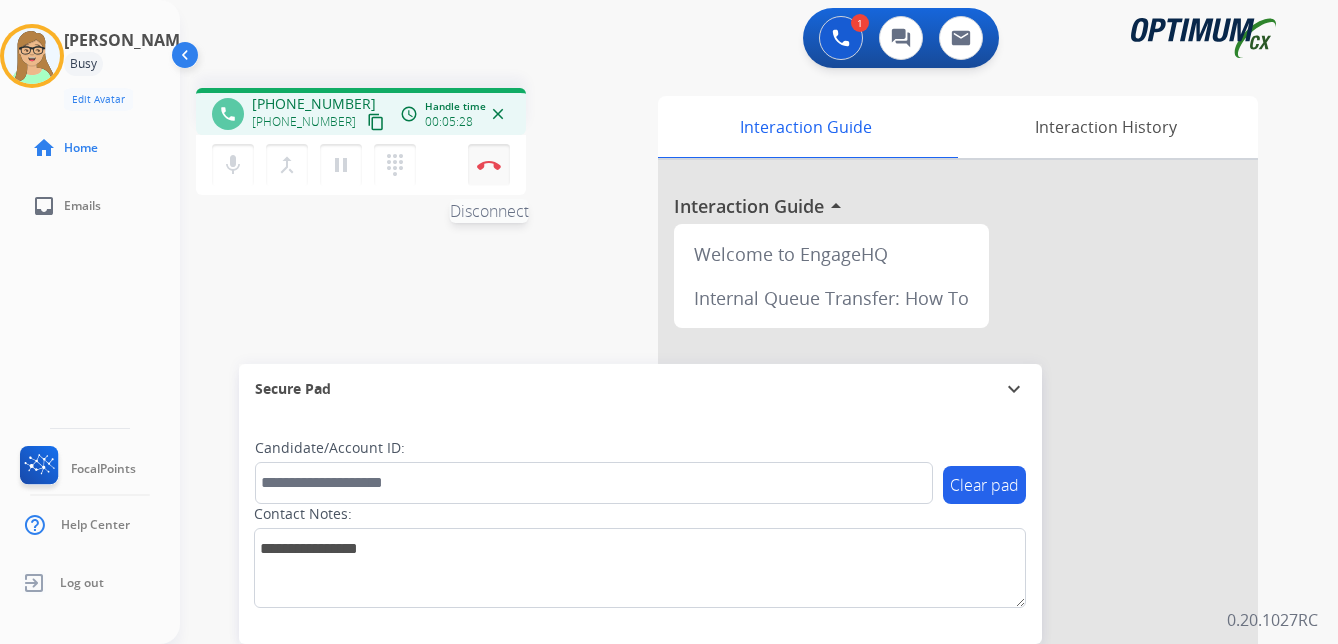 click at bounding box center [489, 165] 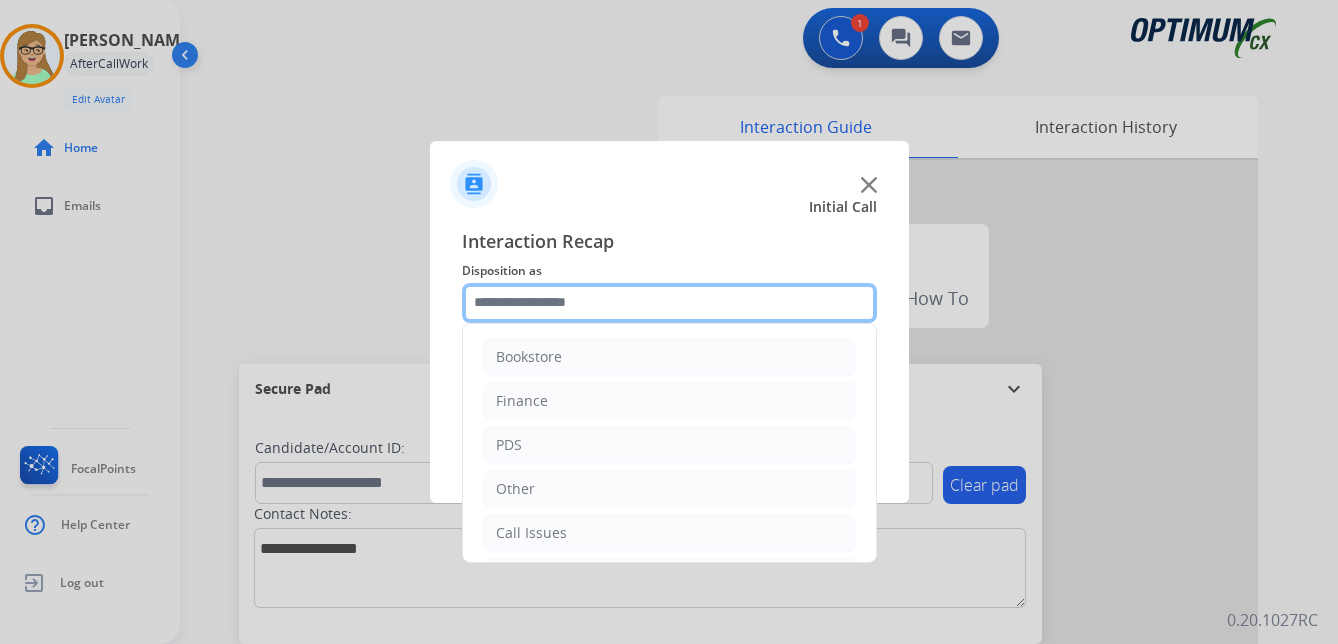 click 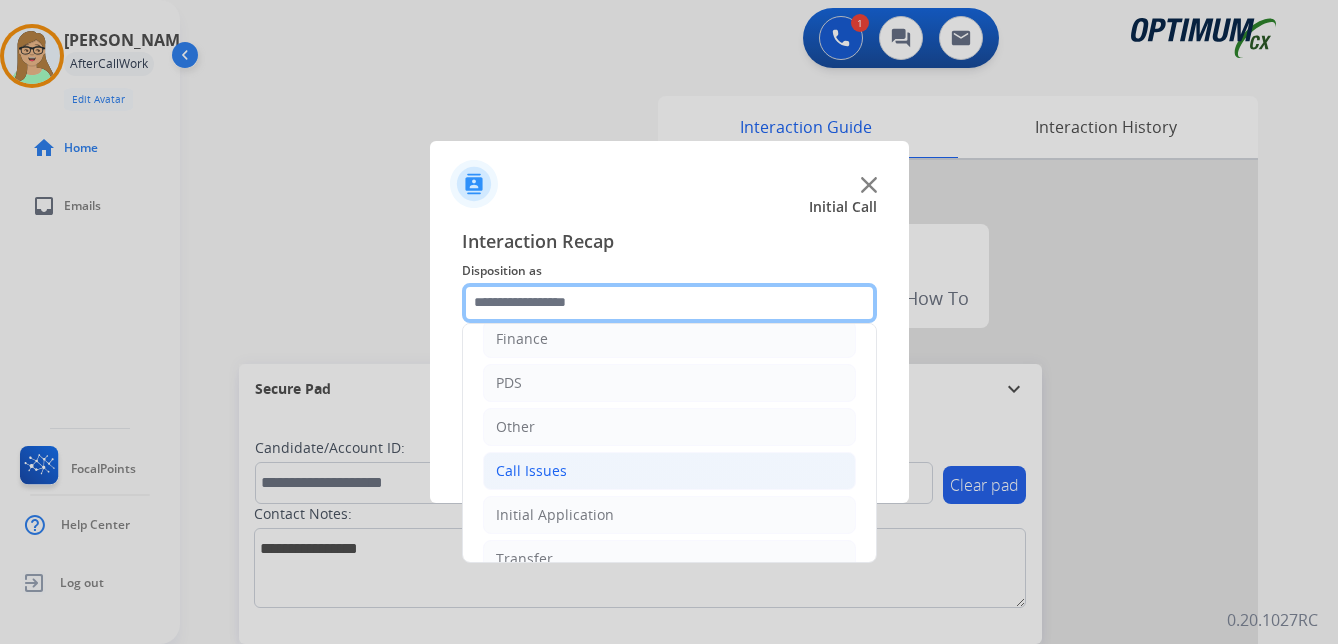 scroll, scrollTop: 136, scrollLeft: 0, axis: vertical 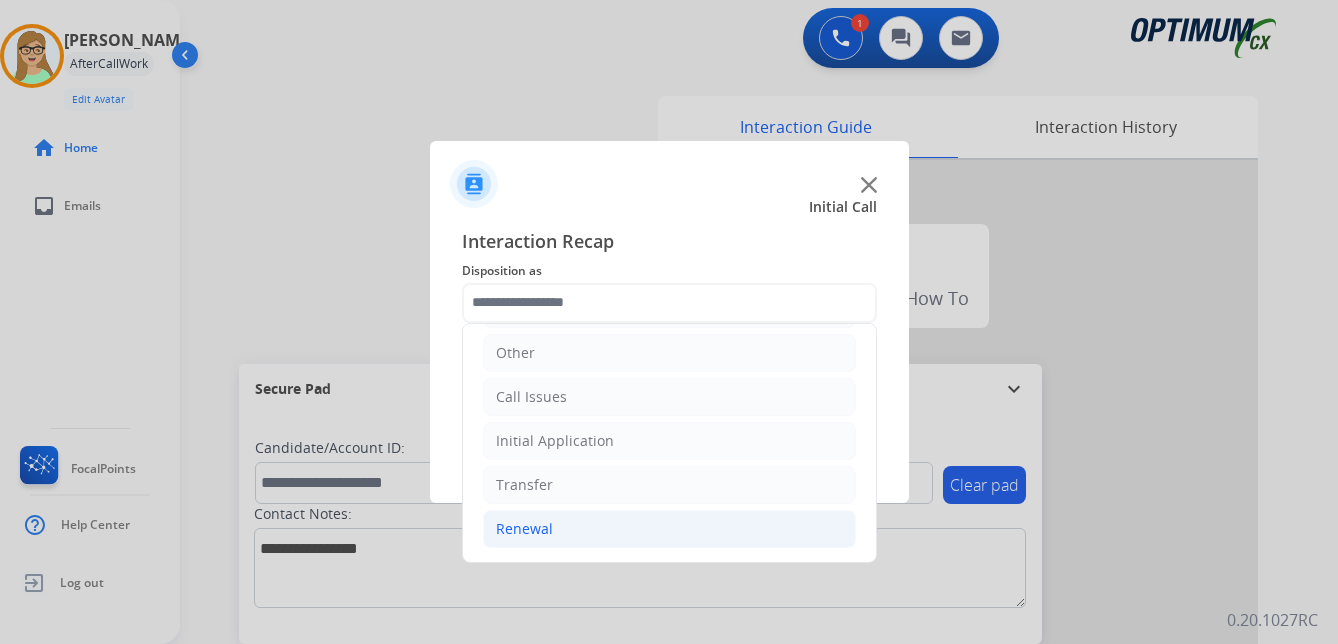 click on "Renewal" 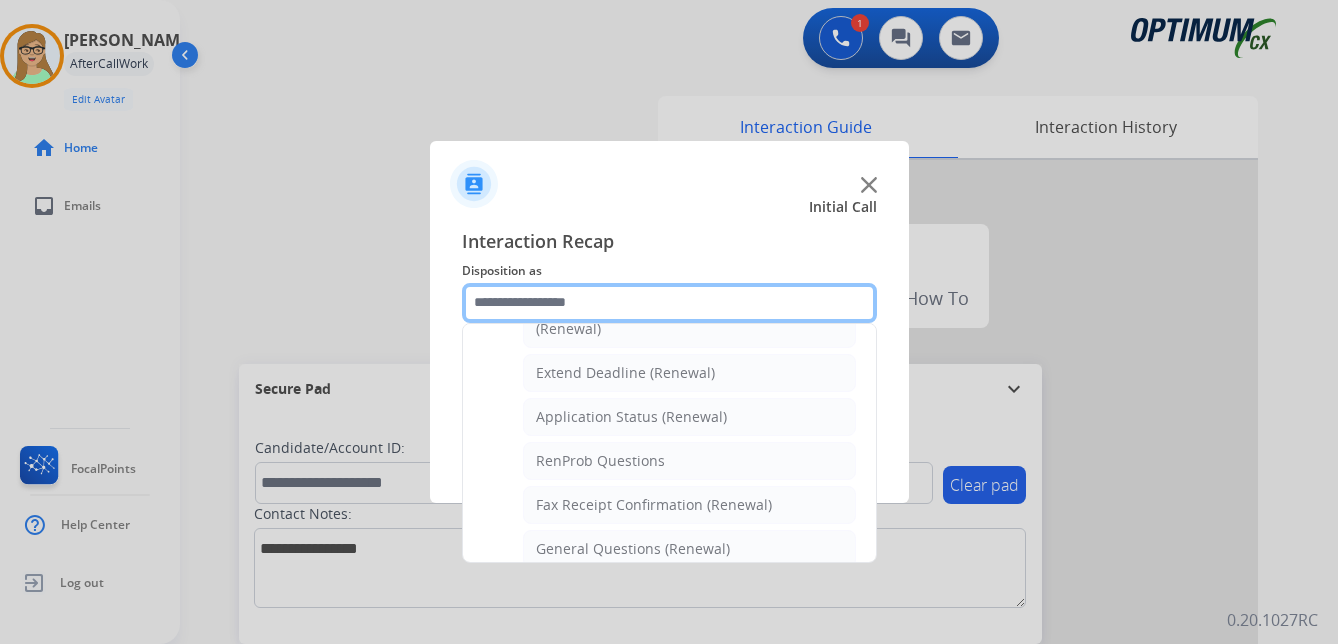 scroll, scrollTop: 436, scrollLeft: 0, axis: vertical 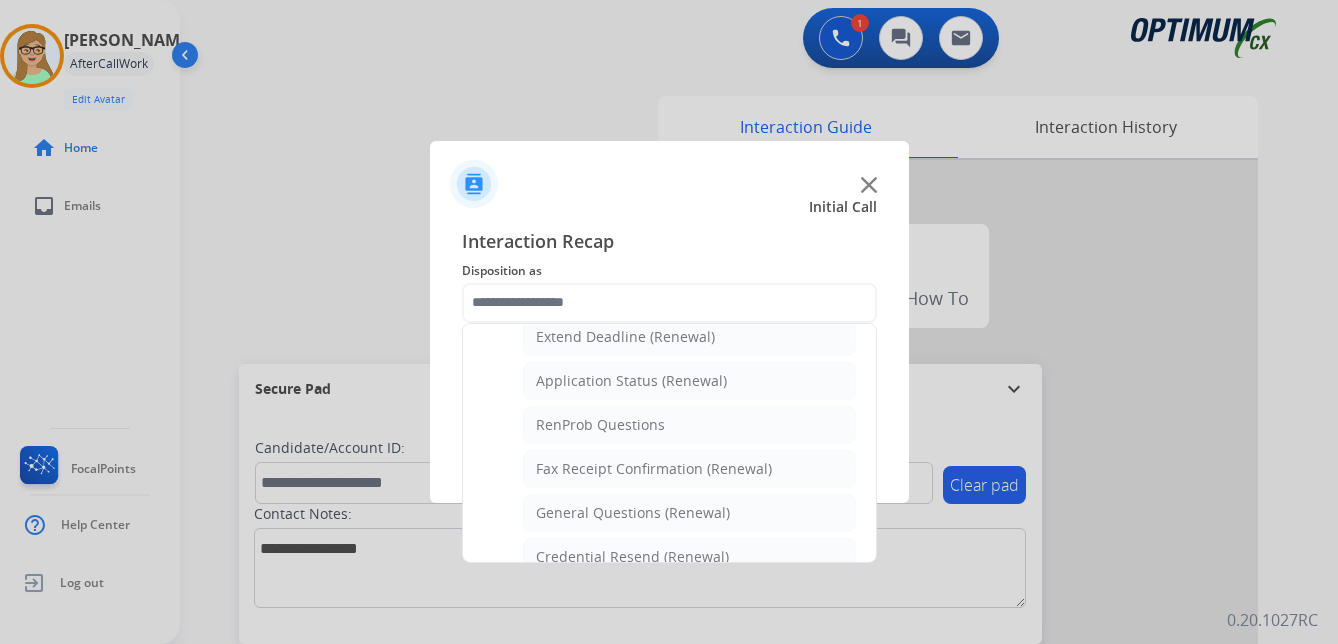 click on "General Questions (Renewal)" 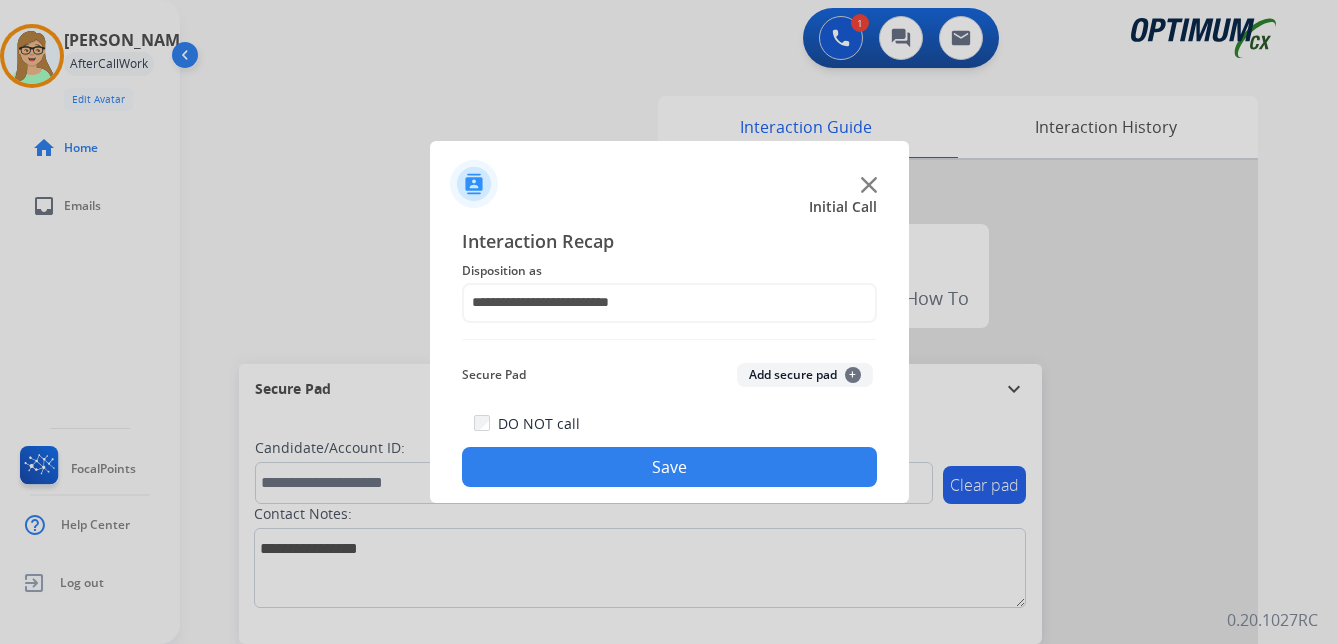 click on "Save" 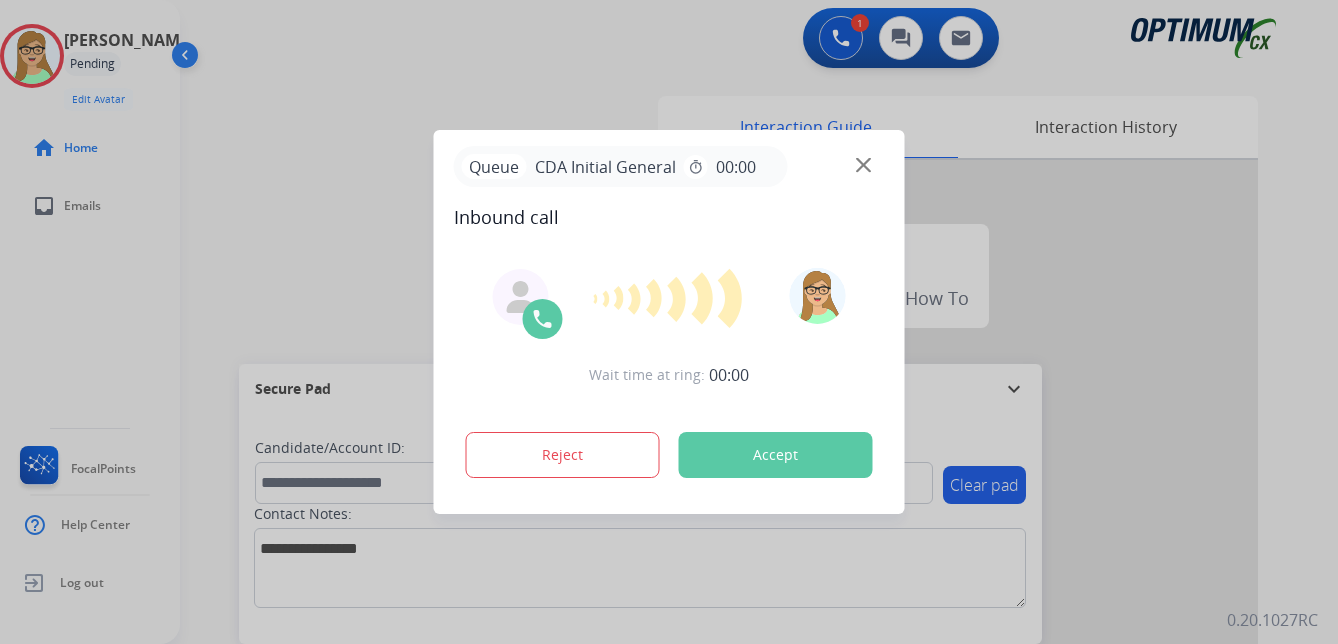 drag, startPoint x: 706, startPoint y: 472, endPoint x: 687, endPoint y: 475, distance: 19.235384 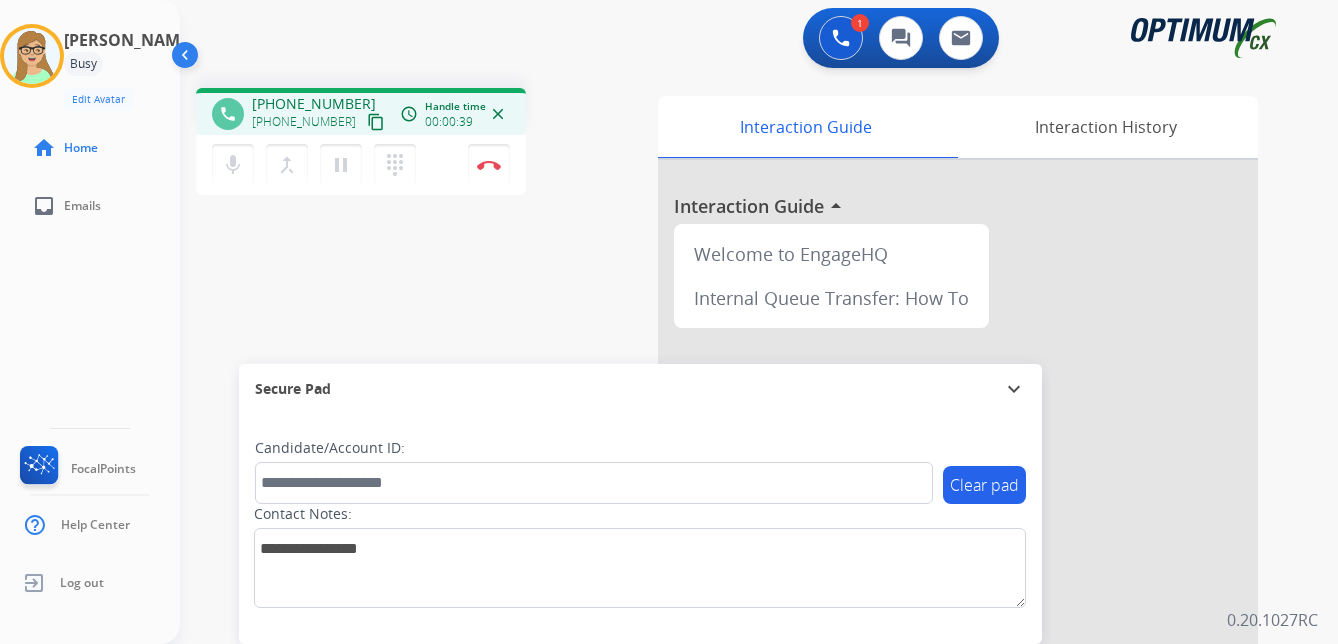 click on "content_copy" at bounding box center [376, 122] 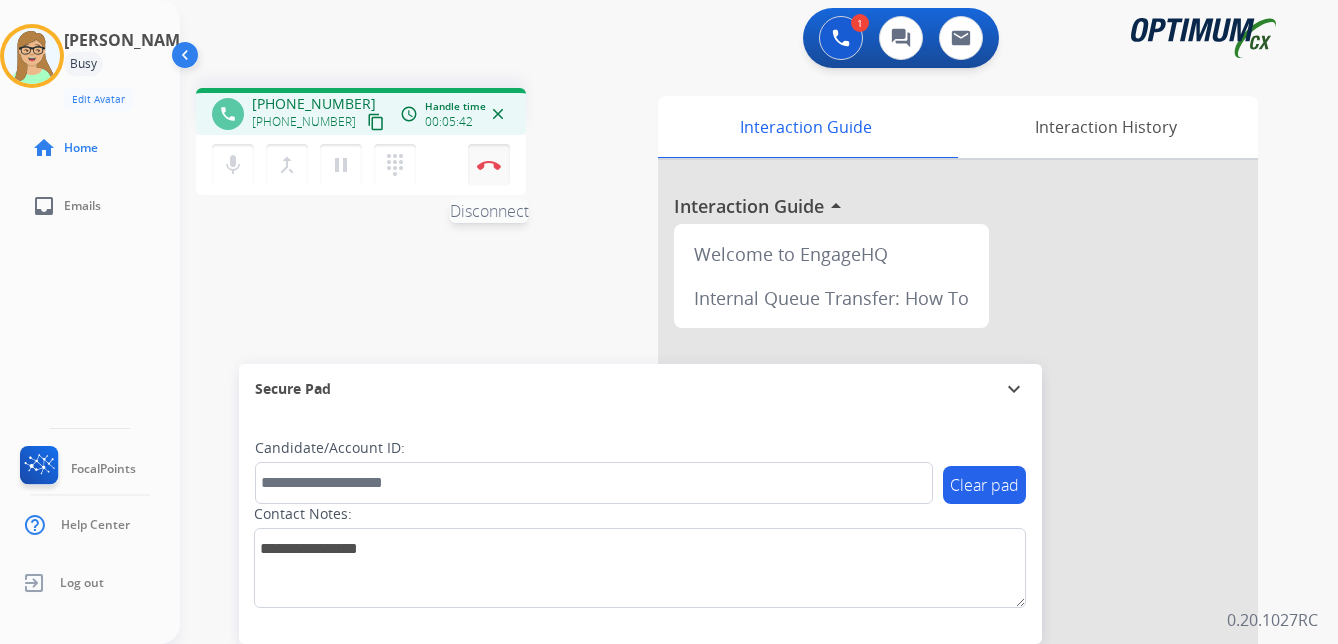 click at bounding box center (489, 165) 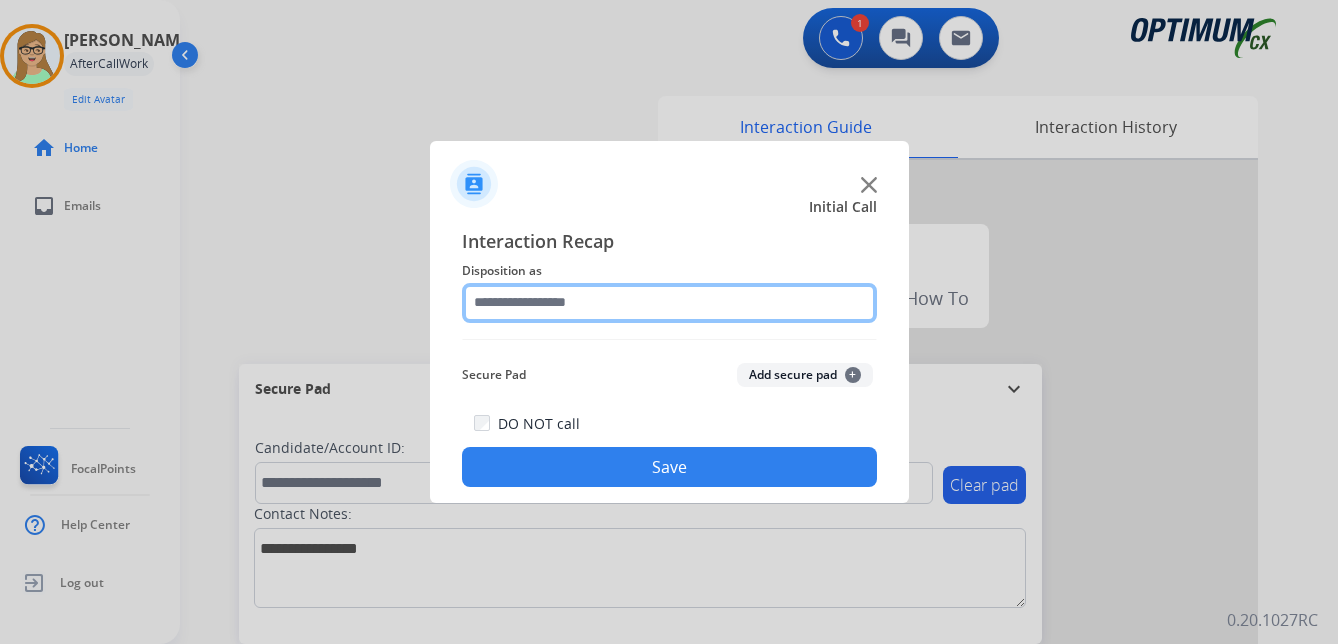click 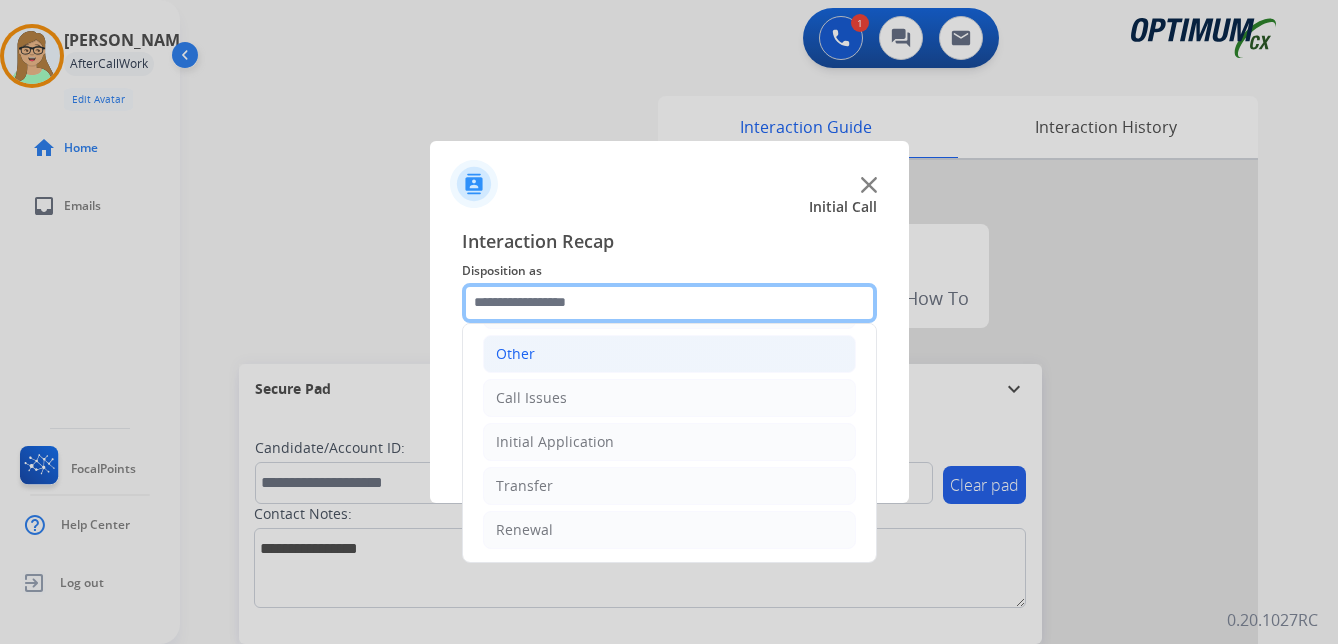 scroll, scrollTop: 136, scrollLeft: 0, axis: vertical 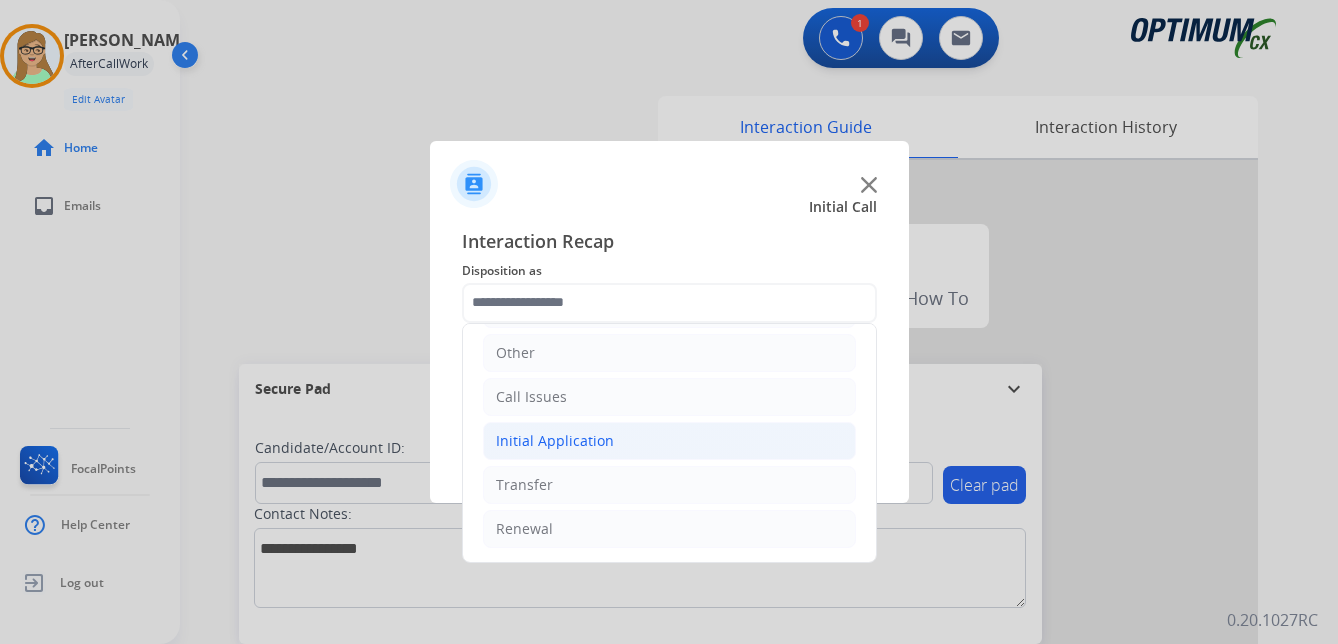 click on "Initial Application" 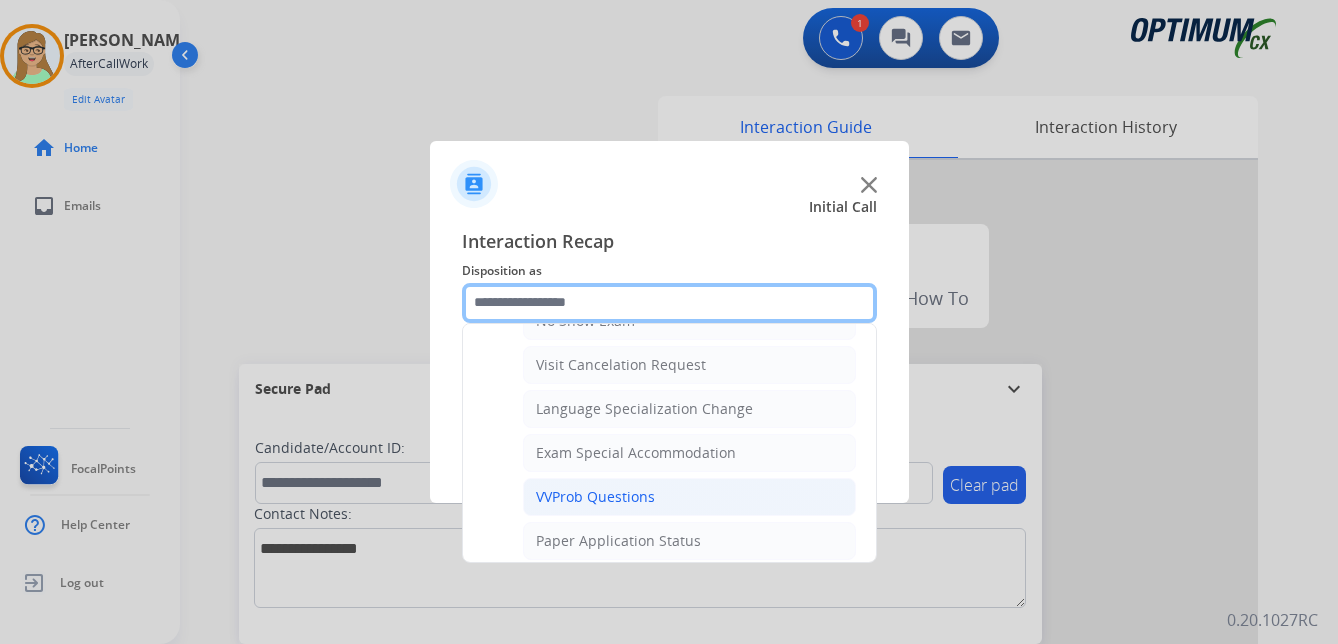 scroll, scrollTop: 1036, scrollLeft: 0, axis: vertical 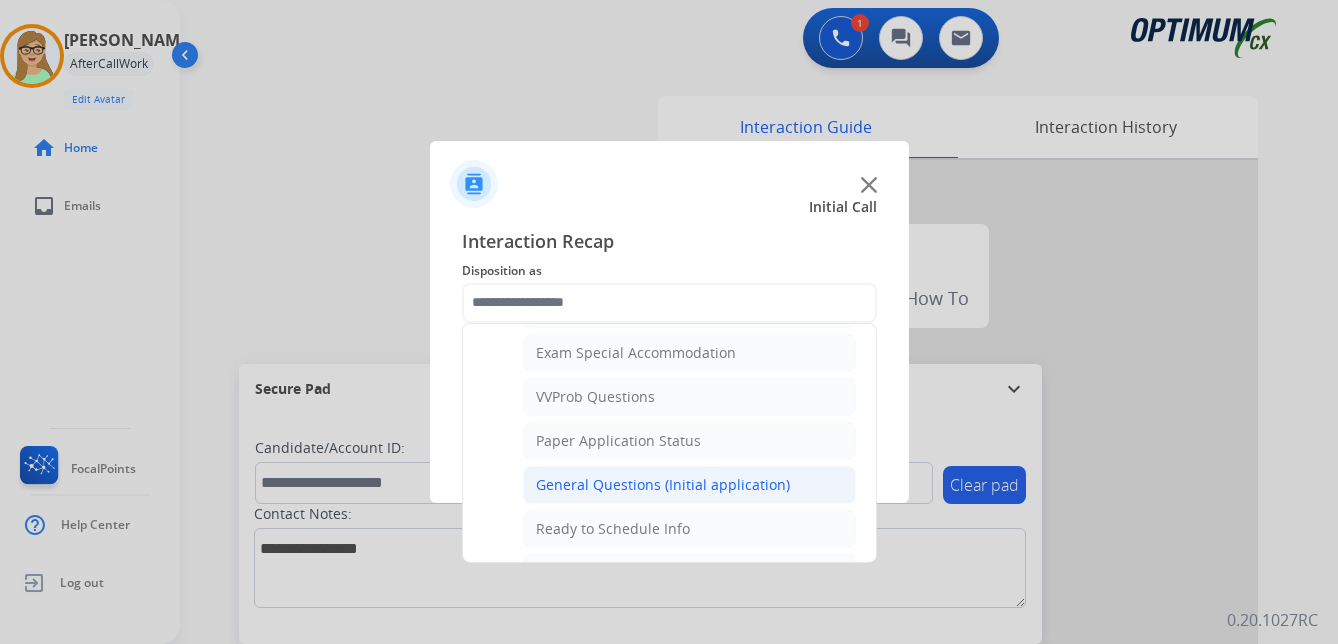 click on "General Questions (Initial application)" 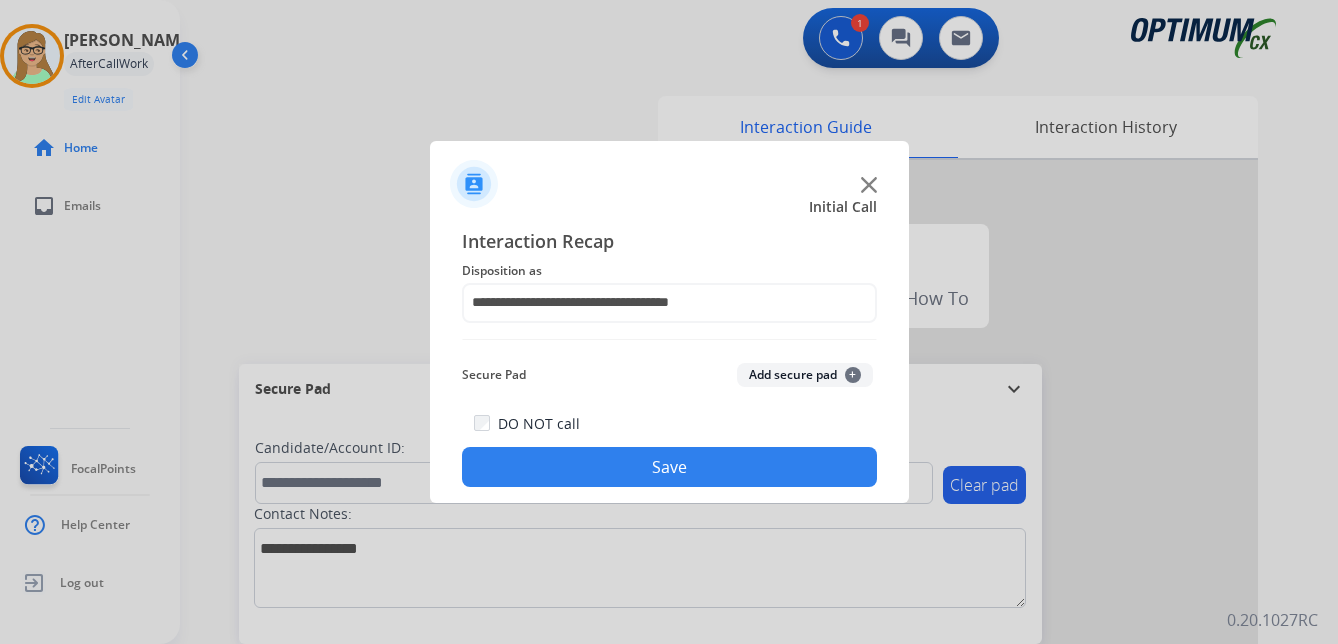 drag, startPoint x: 580, startPoint y: 466, endPoint x: 2, endPoint y: 420, distance: 579.8276 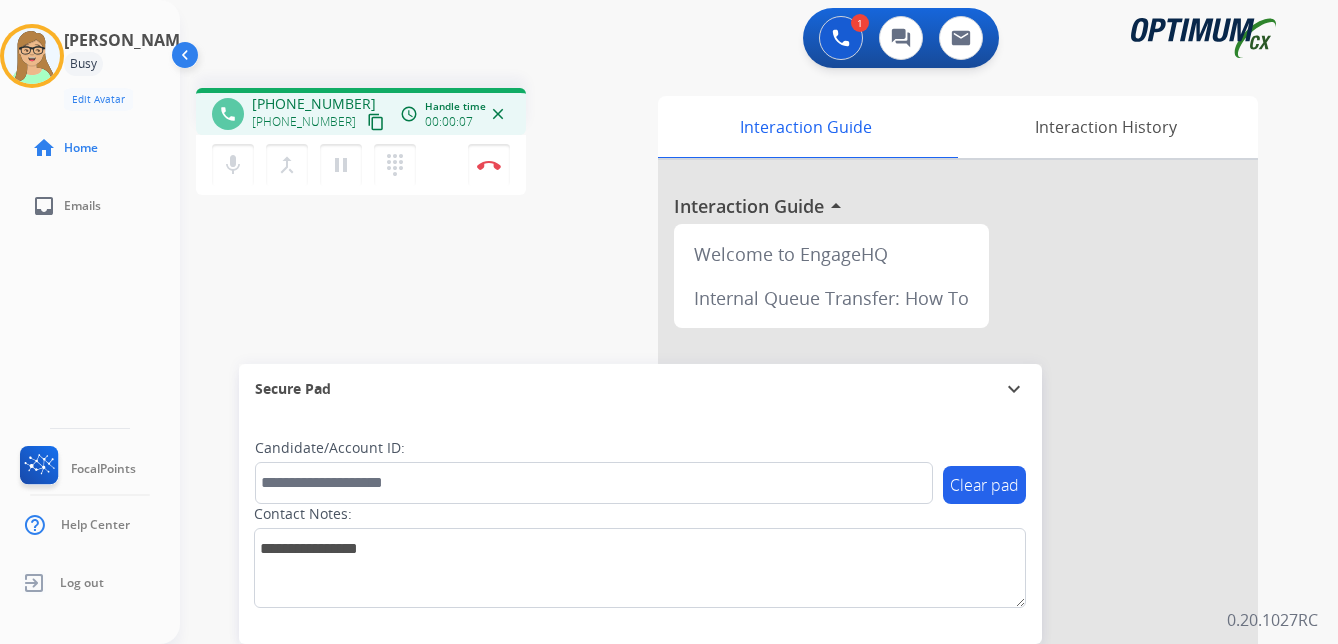 click on "content_copy" at bounding box center (376, 122) 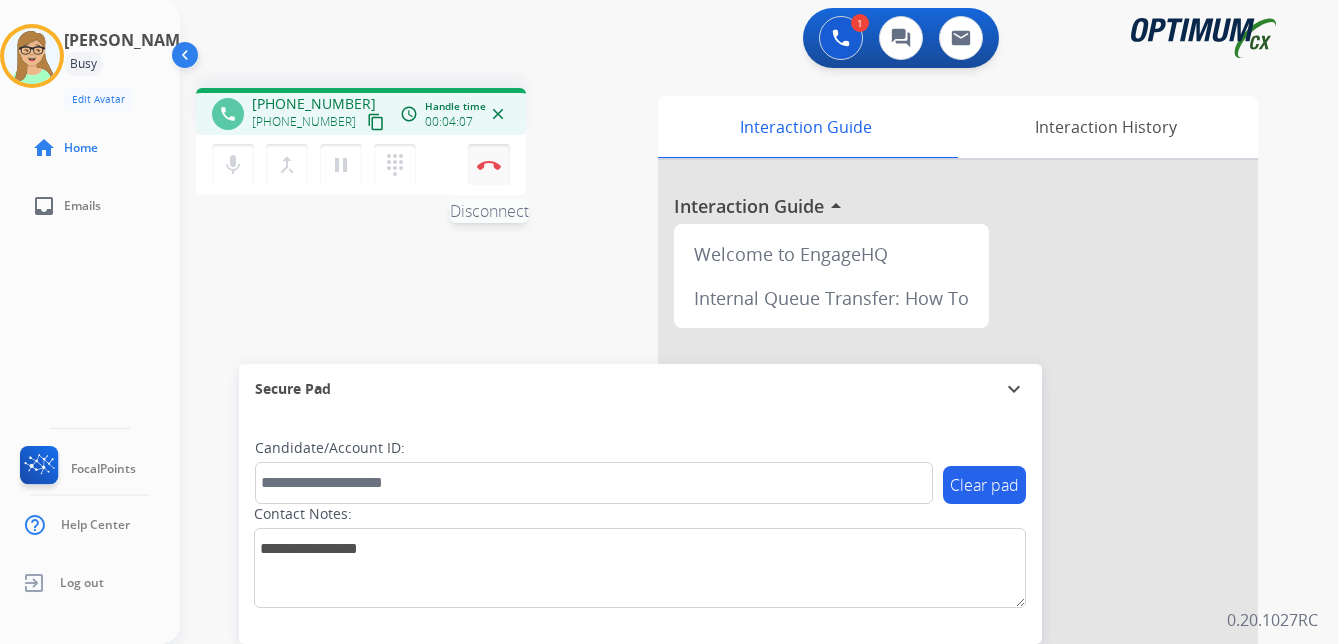 click at bounding box center (489, 165) 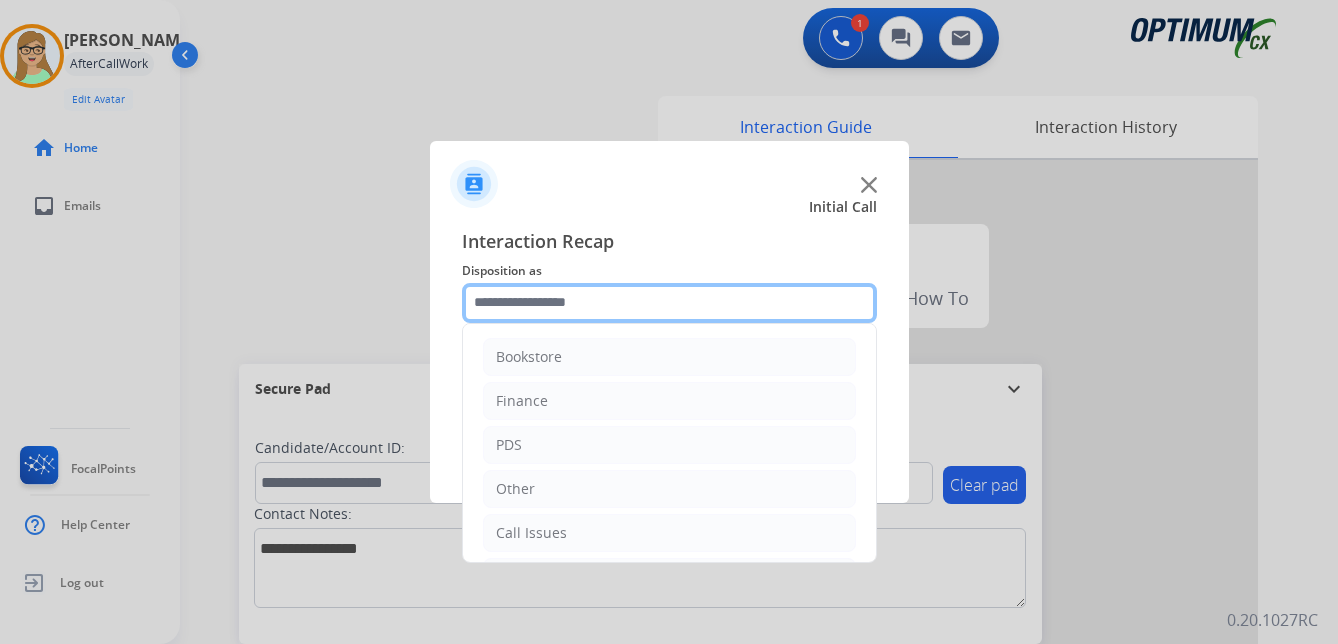 click 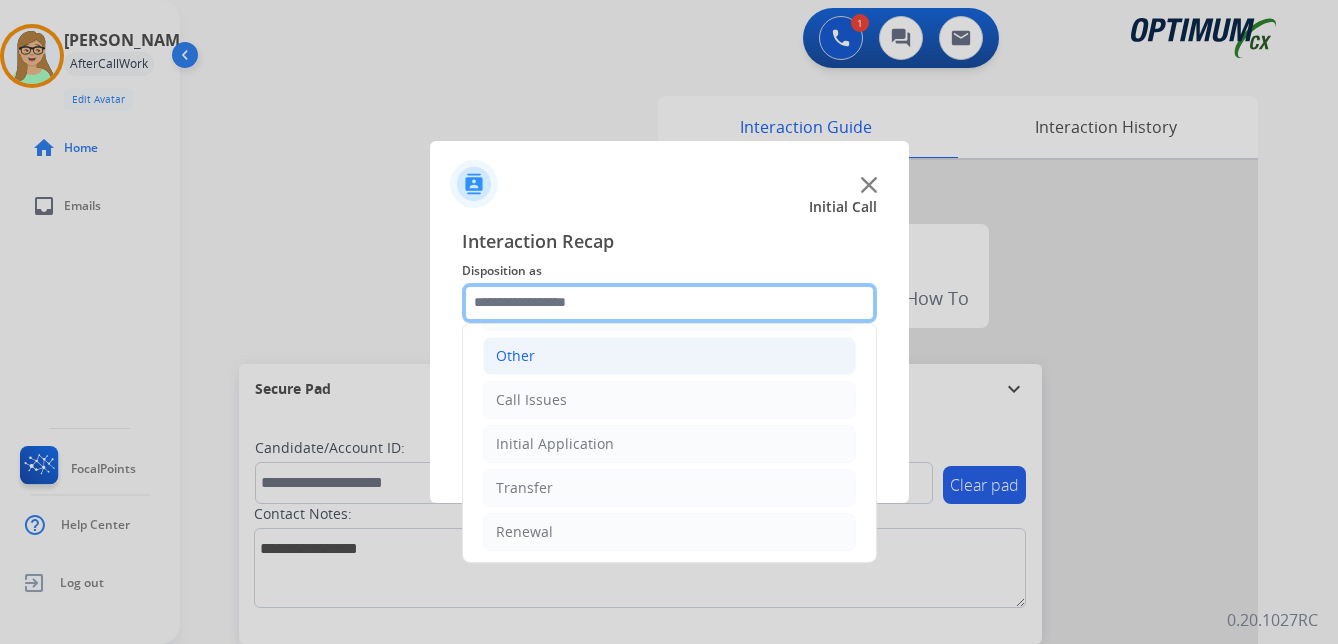 scroll, scrollTop: 136, scrollLeft: 0, axis: vertical 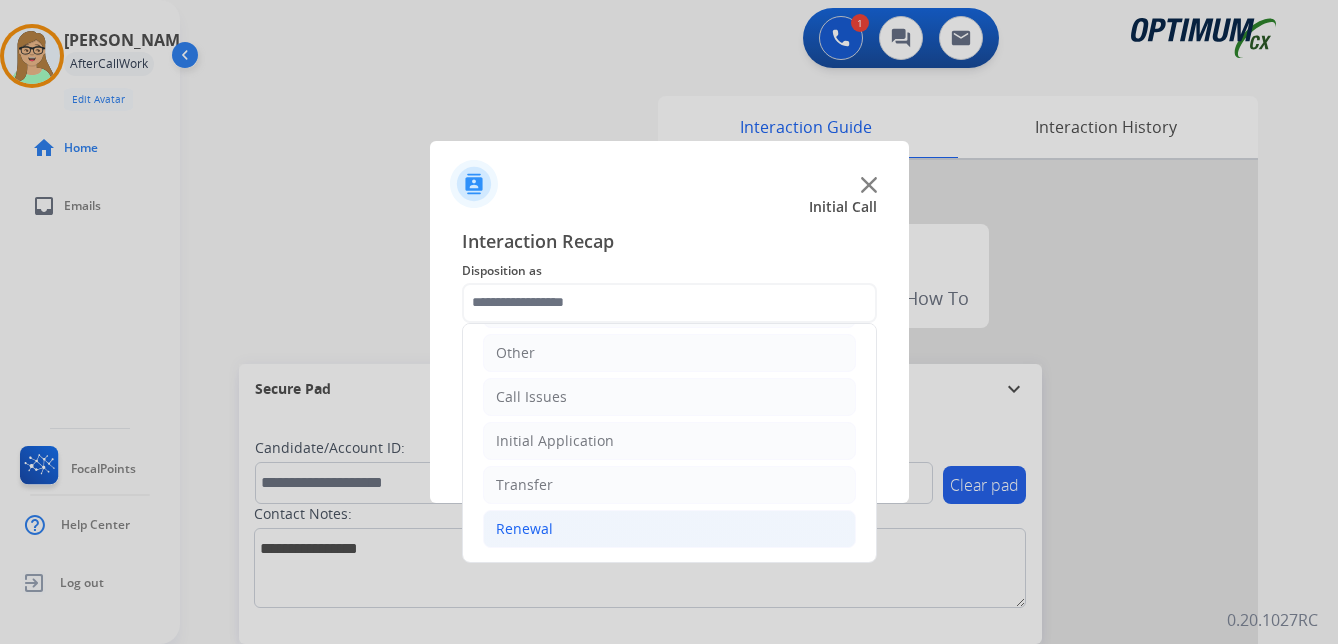 click on "Renewal" 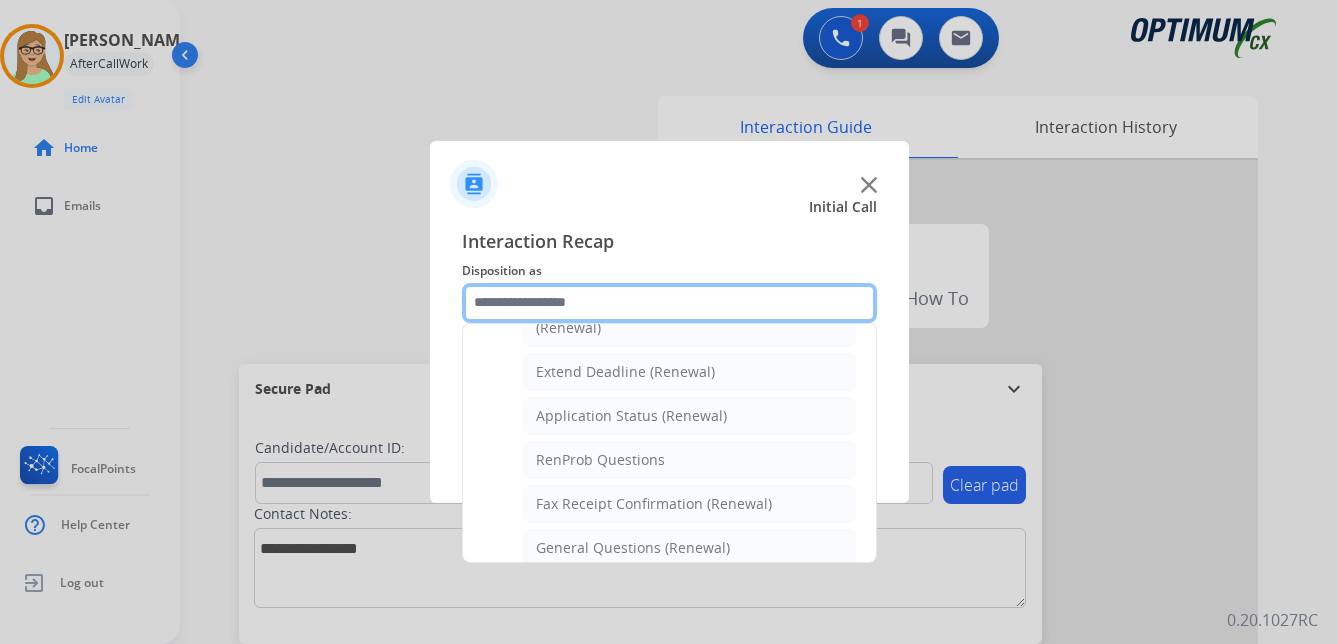 scroll, scrollTop: 436, scrollLeft: 0, axis: vertical 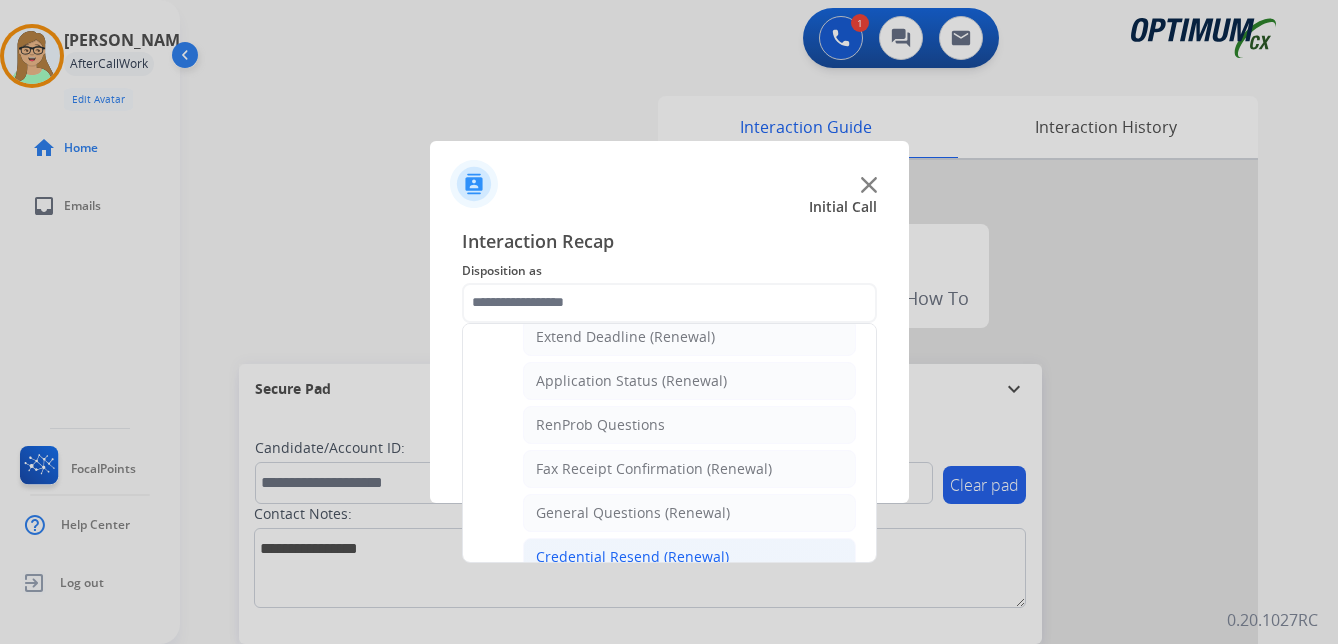 click on "Credential Resend (Renewal)" 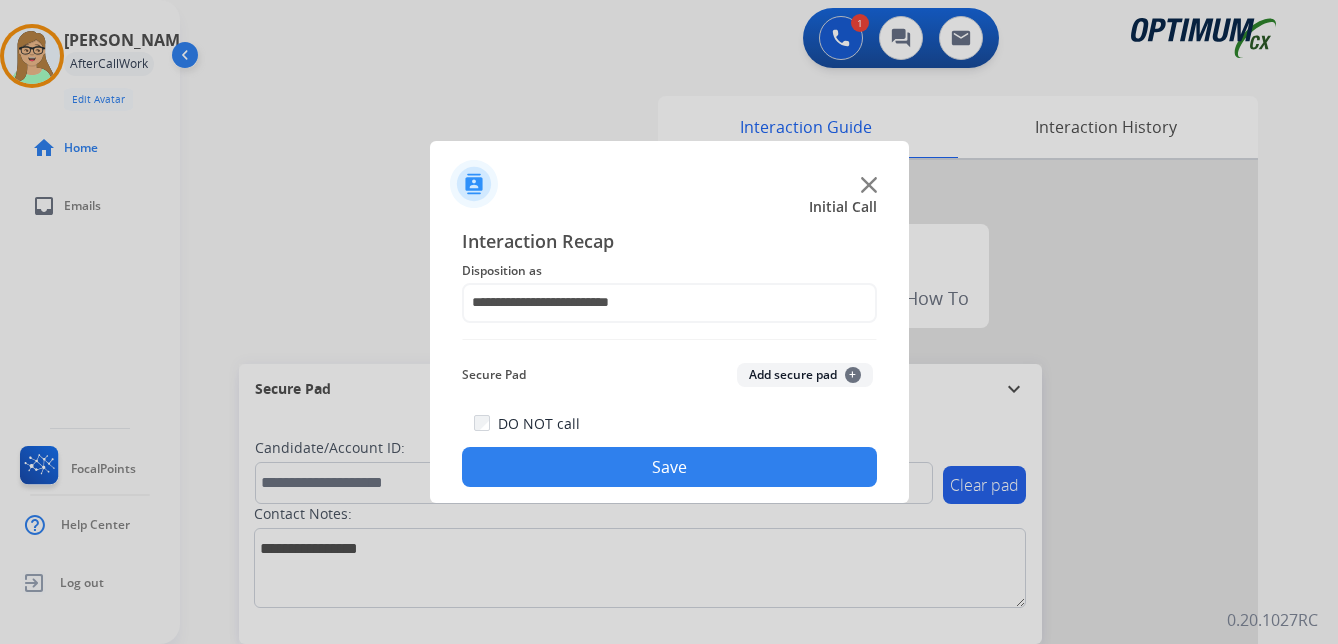 click on "Save" 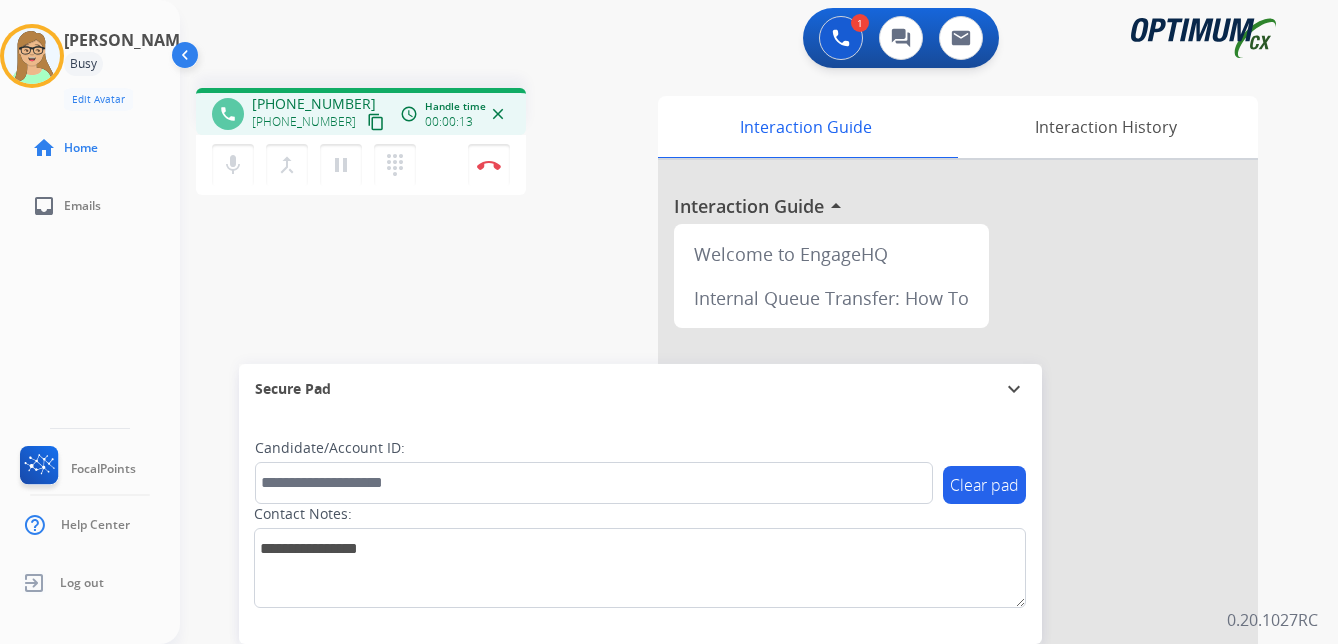 click on "content_copy" at bounding box center (376, 122) 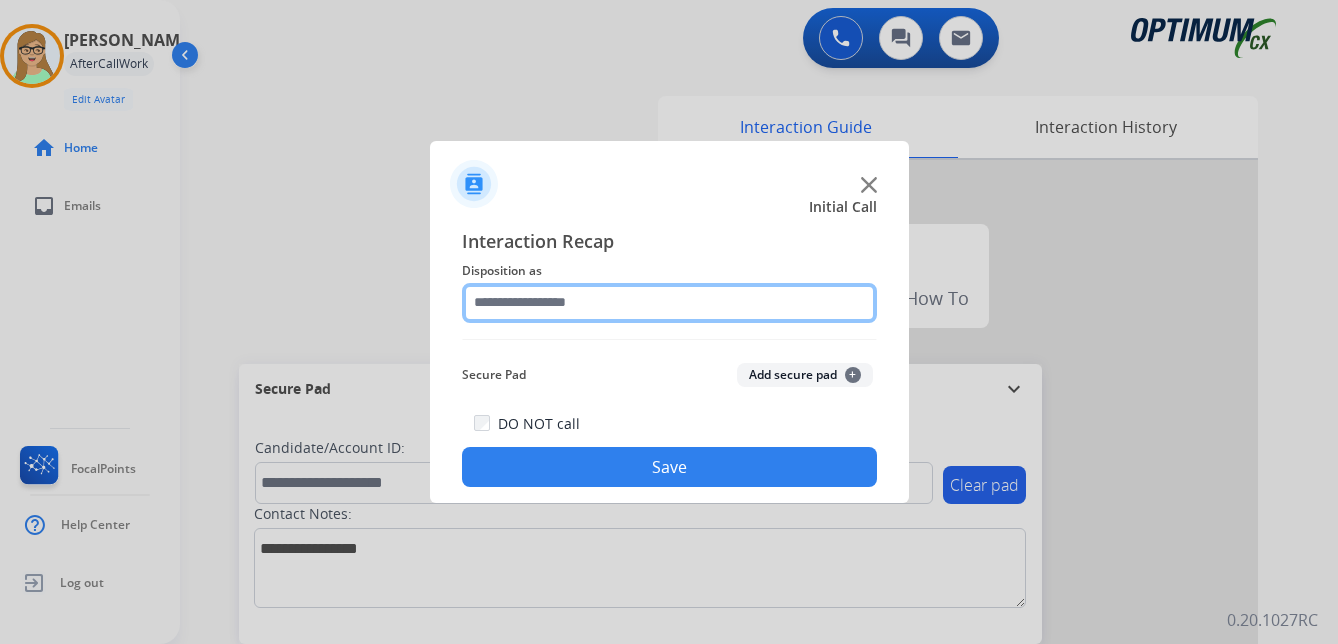 click 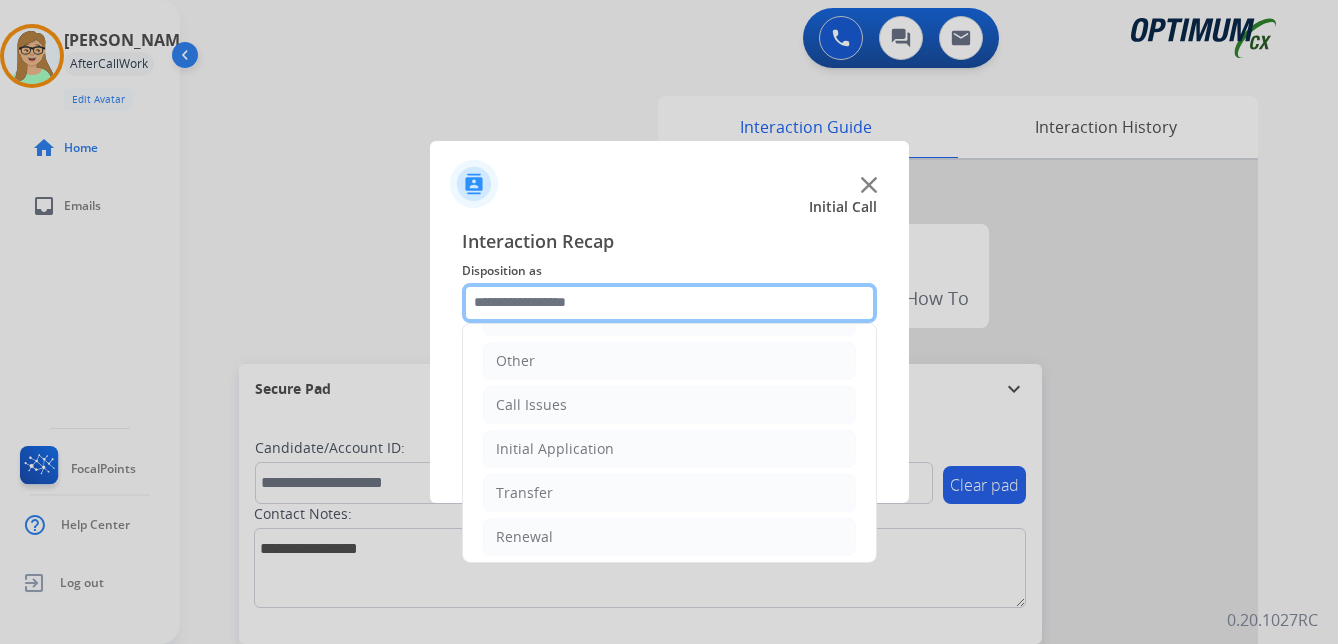 scroll, scrollTop: 136, scrollLeft: 0, axis: vertical 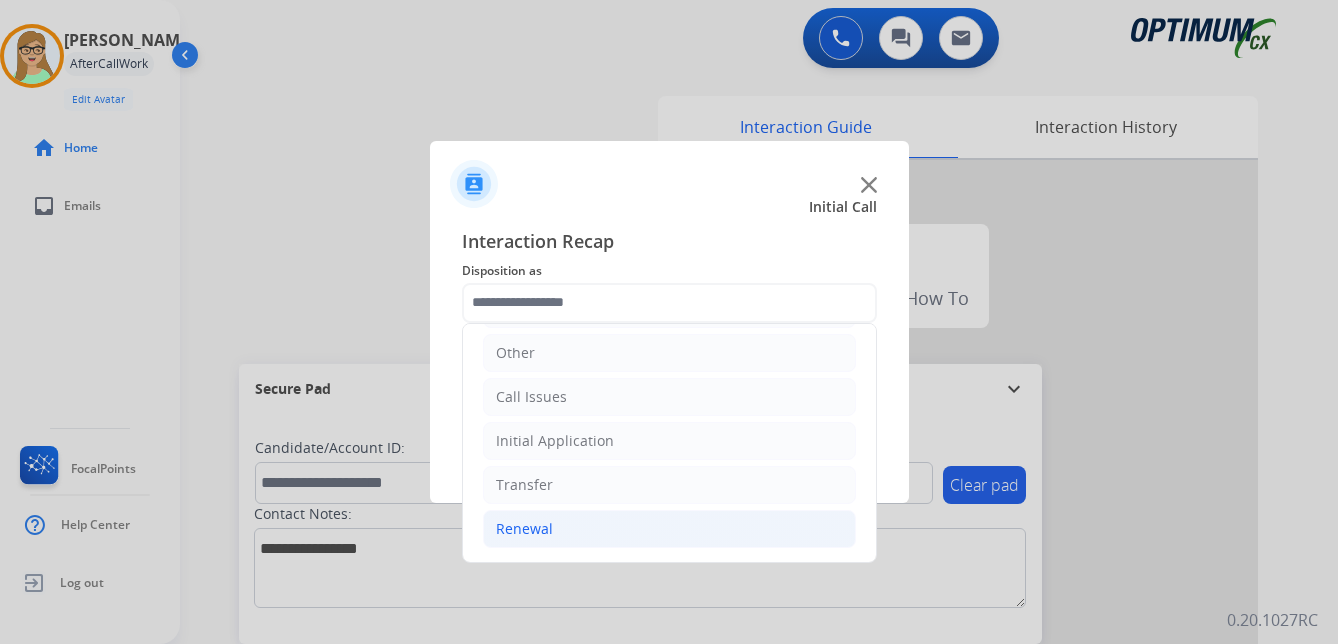 click on "Renewal" 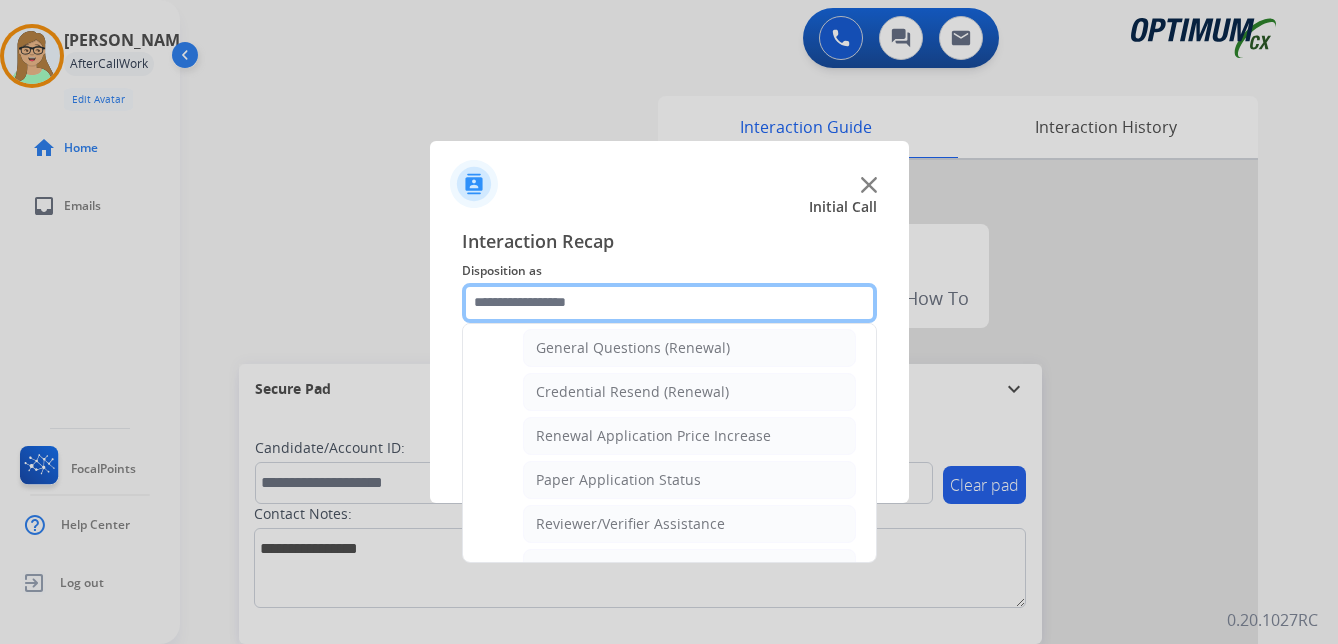 scroll, scrollTop: 636, scrollLeft: 0, axis: vertical 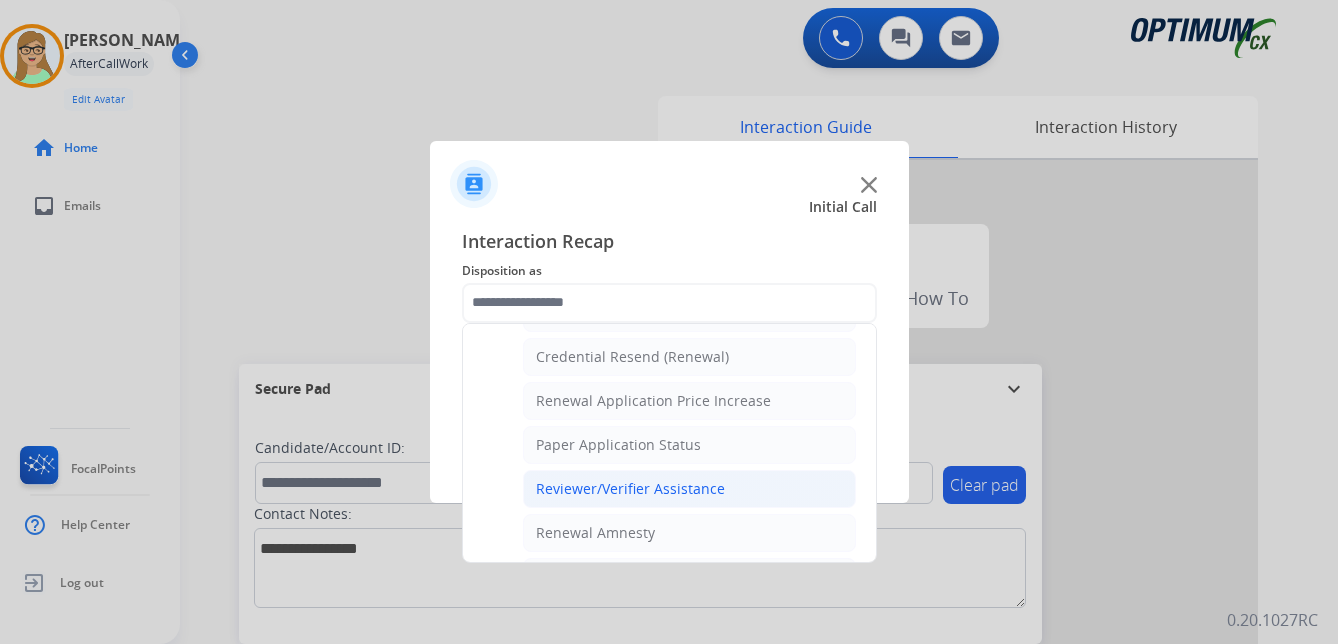 click on "Reviewer/Verifier Assistance" 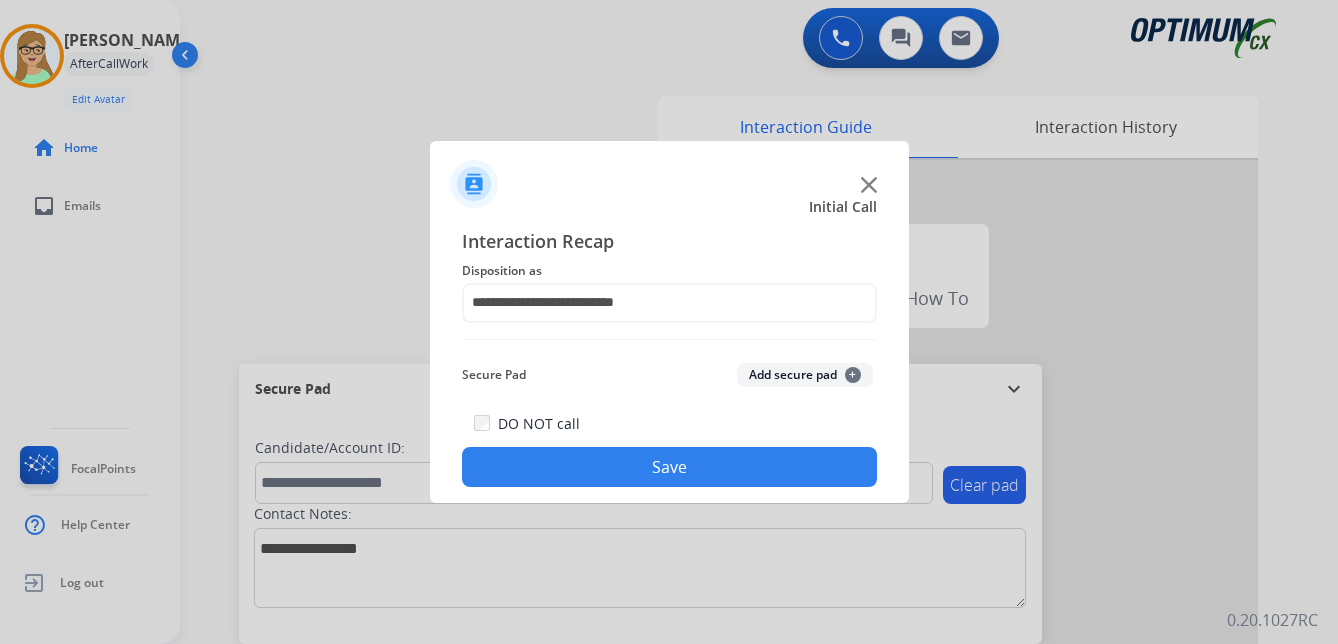 drag, startPoint x: 602, startPoint y: 480, endPoint x: 560, endPoint y: 475, distance: 42.296574 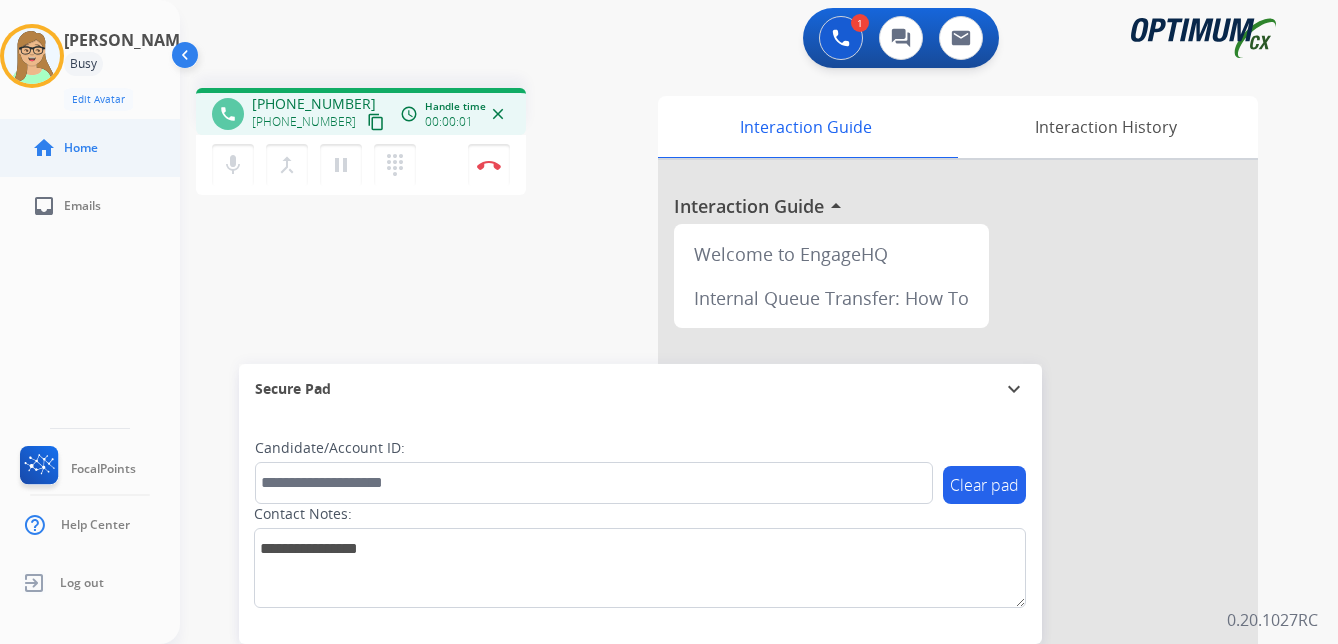 drag, startPoint x: 354, startPoint y: 123, endPoint x: 0, endPoint y: 162, distance: 356.1418 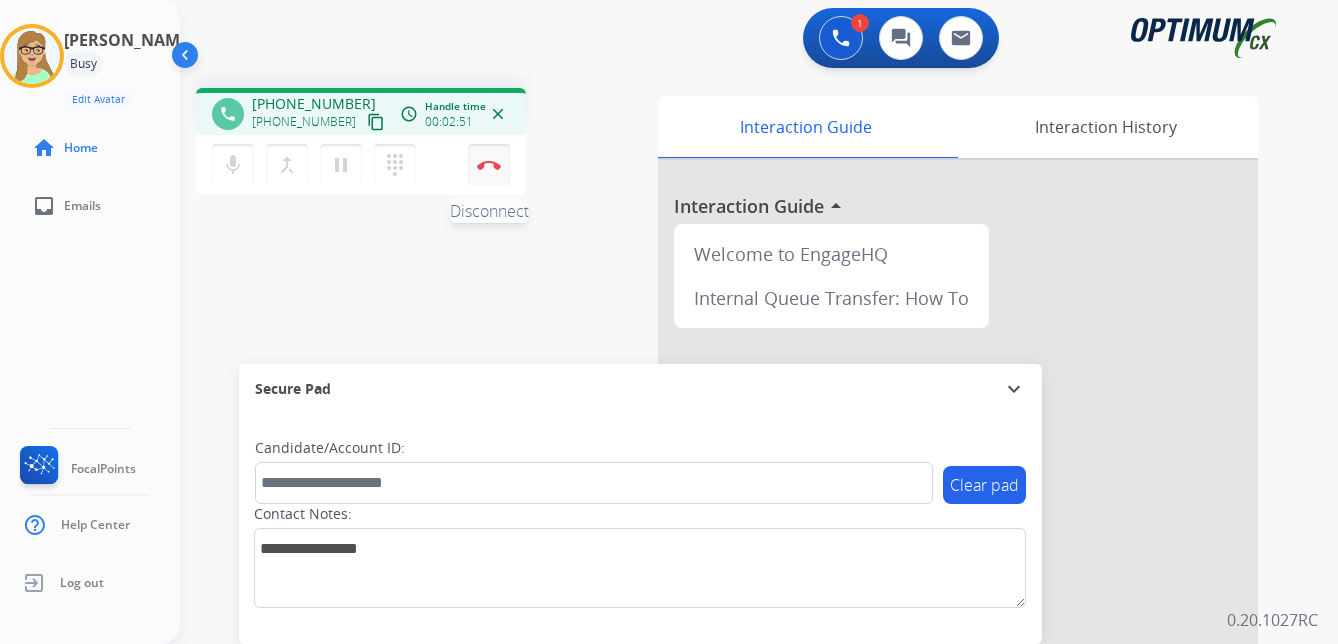 click at bounding box center [489, 165] 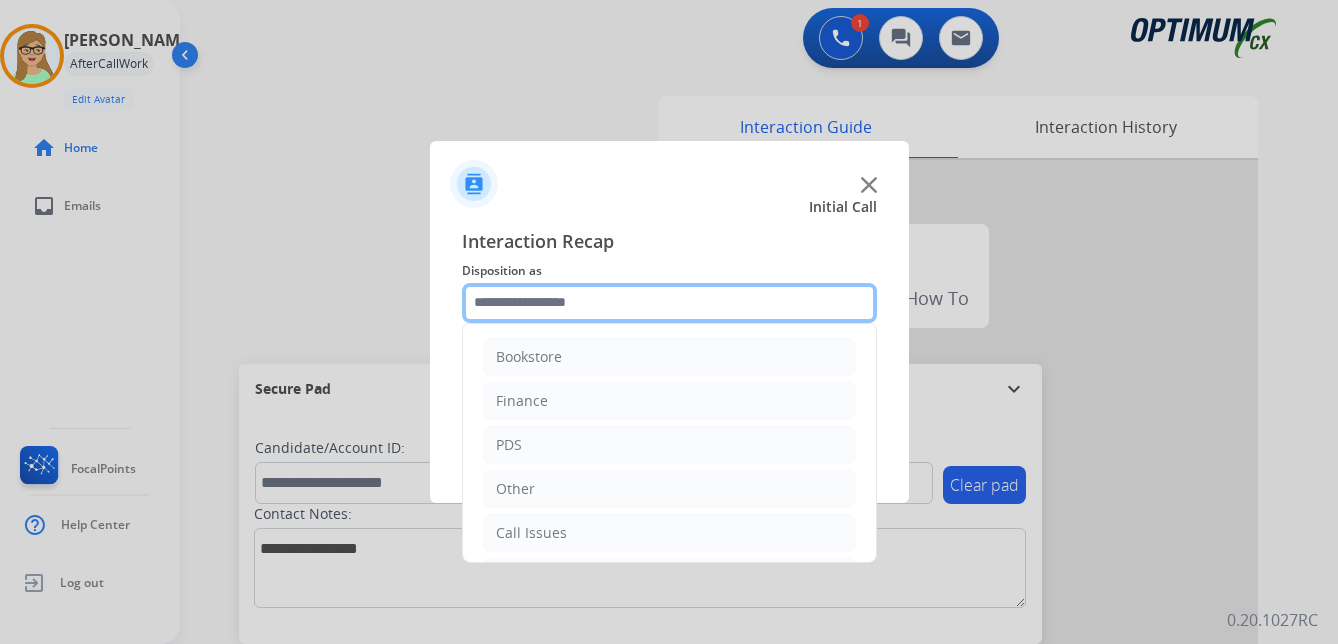 click 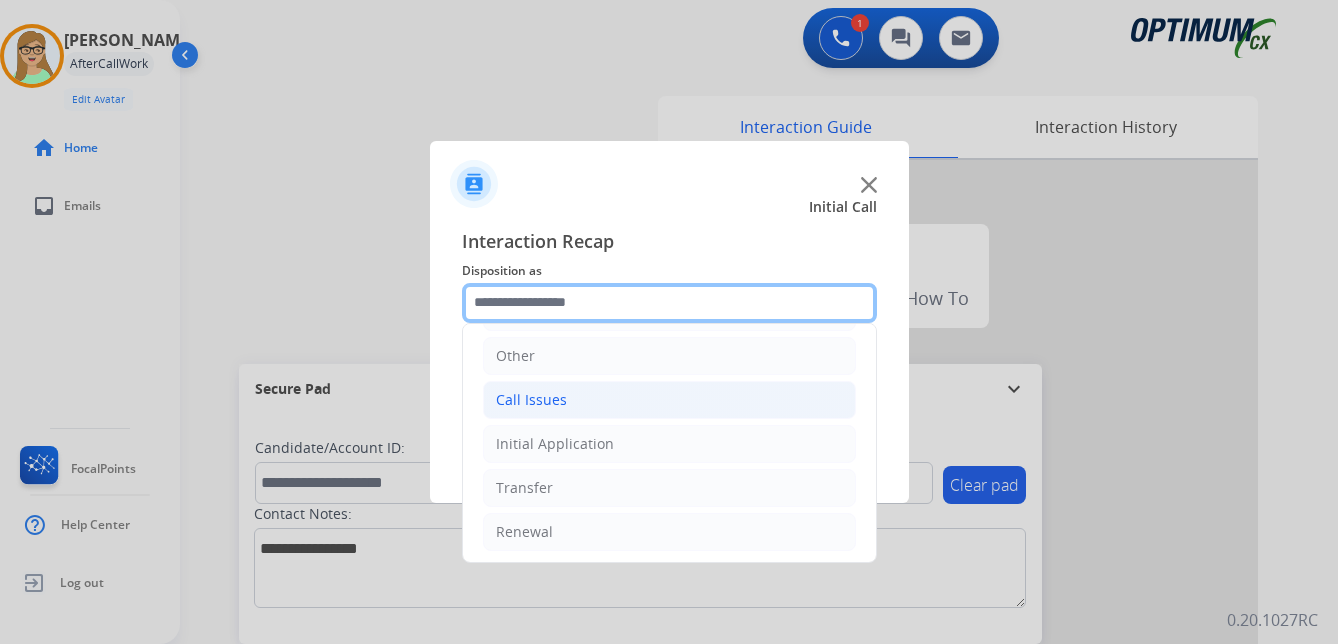 scroll, scrollTop: 136, scrollLeft: 0, axis: vertical 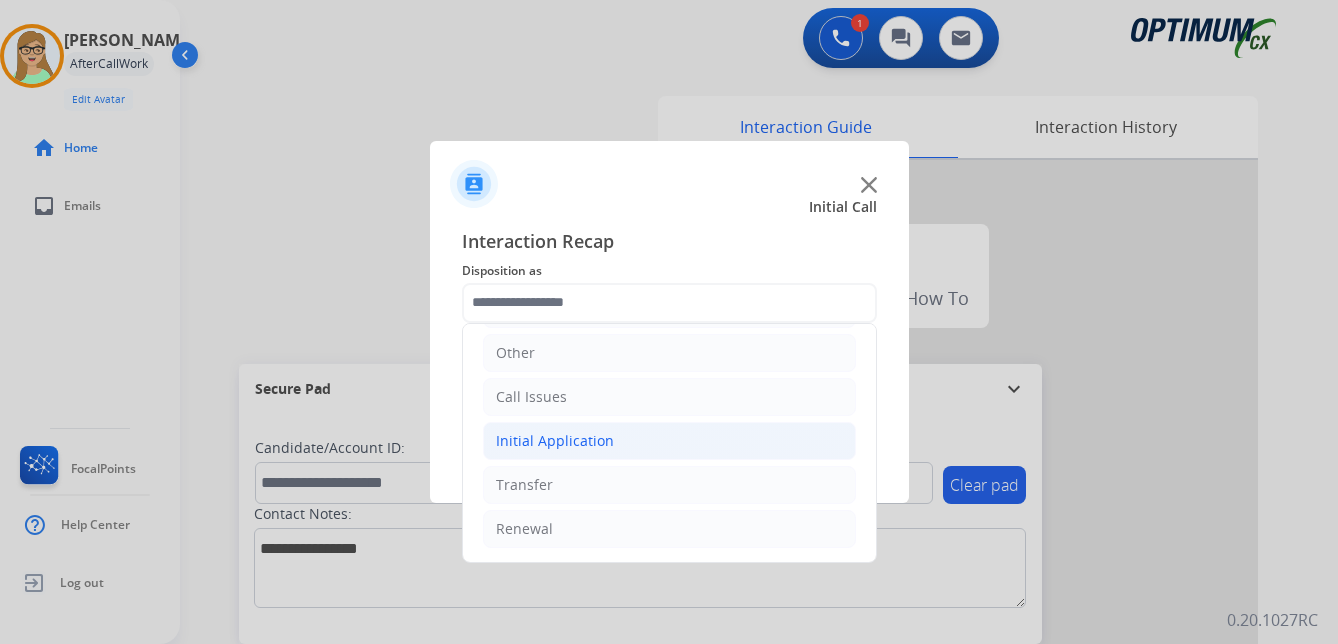 click on "Initial Application" 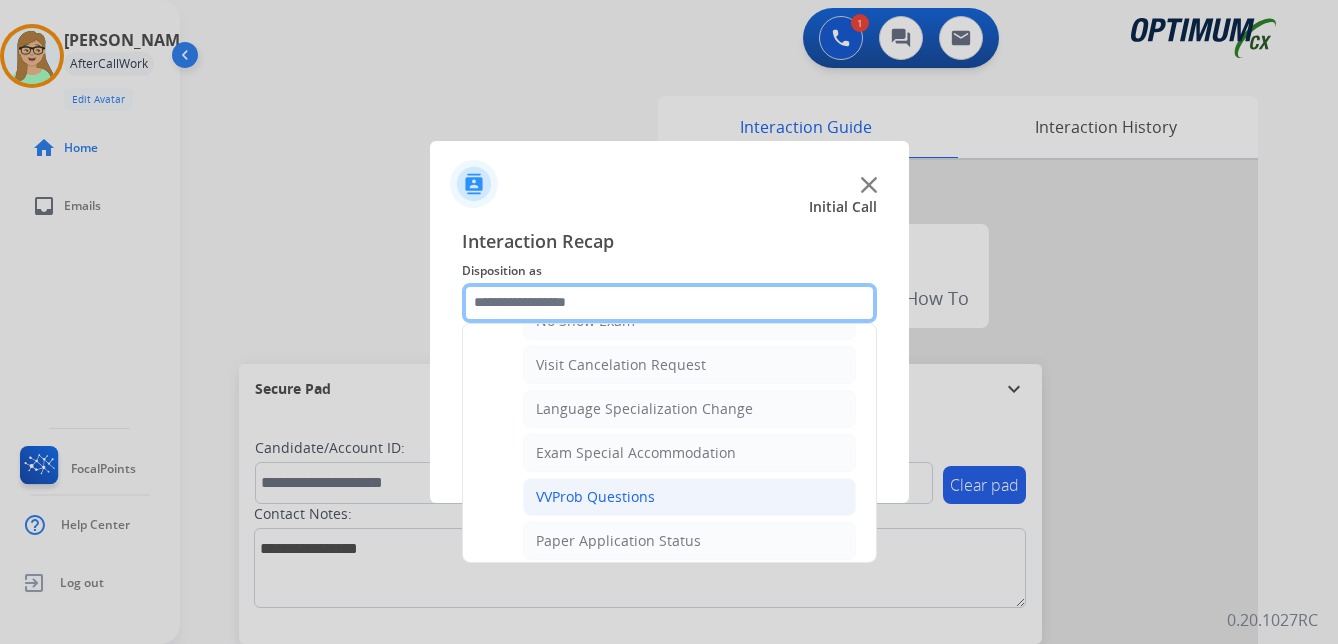 scroll, scrollTop: 1036, scrollLeft: 0, axis: vertical 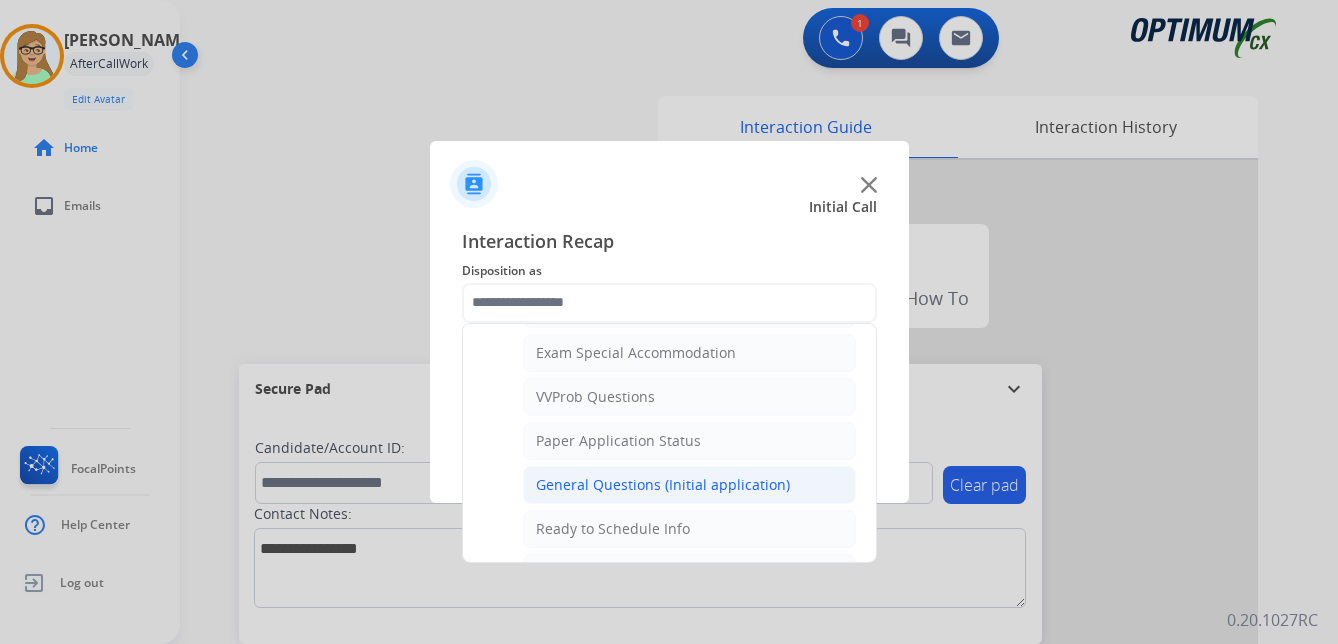 click on "General Questions (Initial application)" 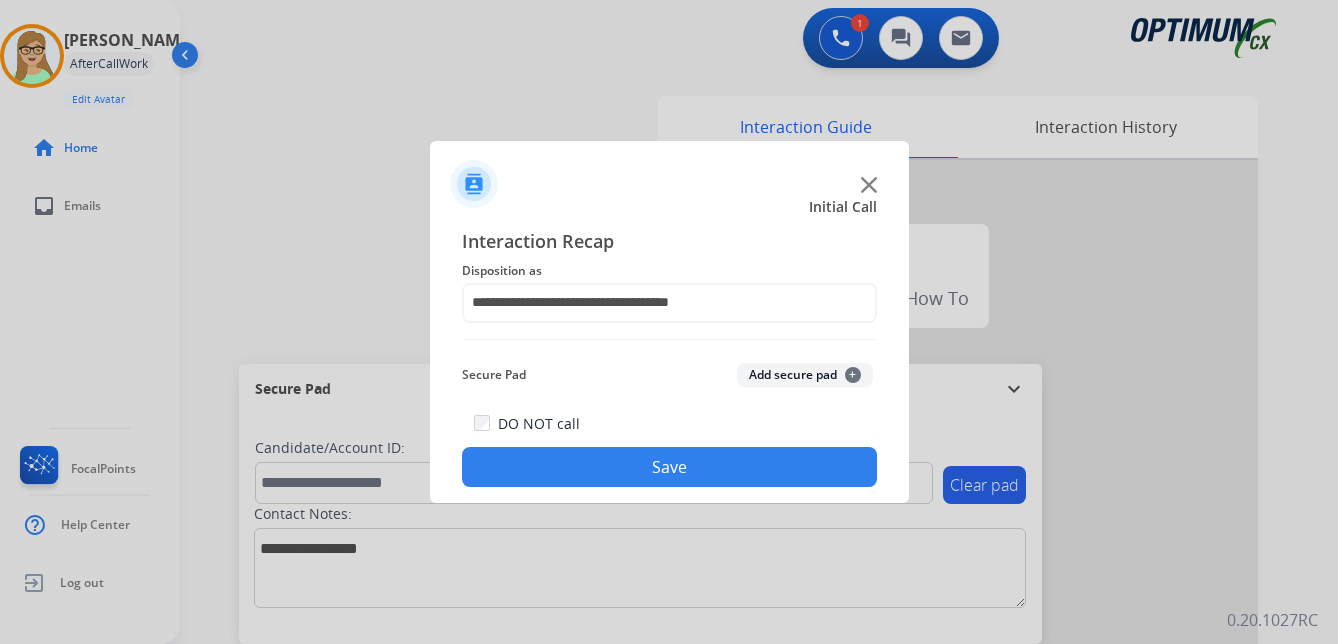 drag, startPoint x: 629, startPoint y: 468, endPoint x: 546, endPoint y: 444, distance: 86.40023 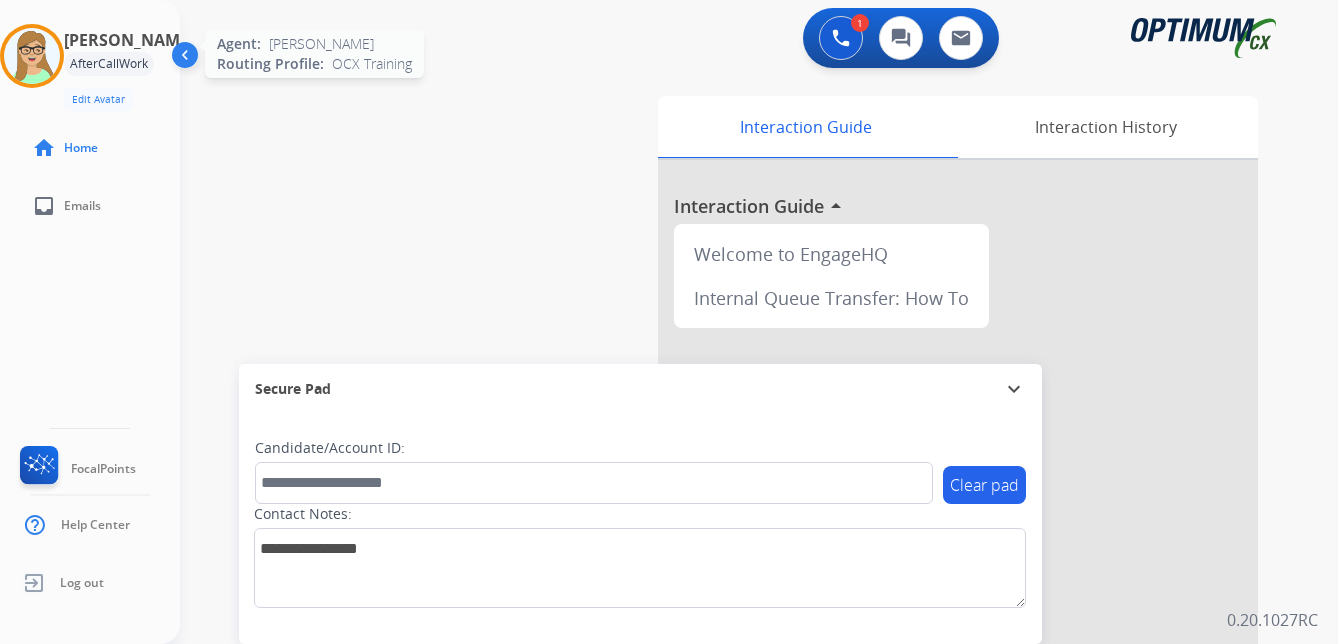 click at bounding box center [32, 56] 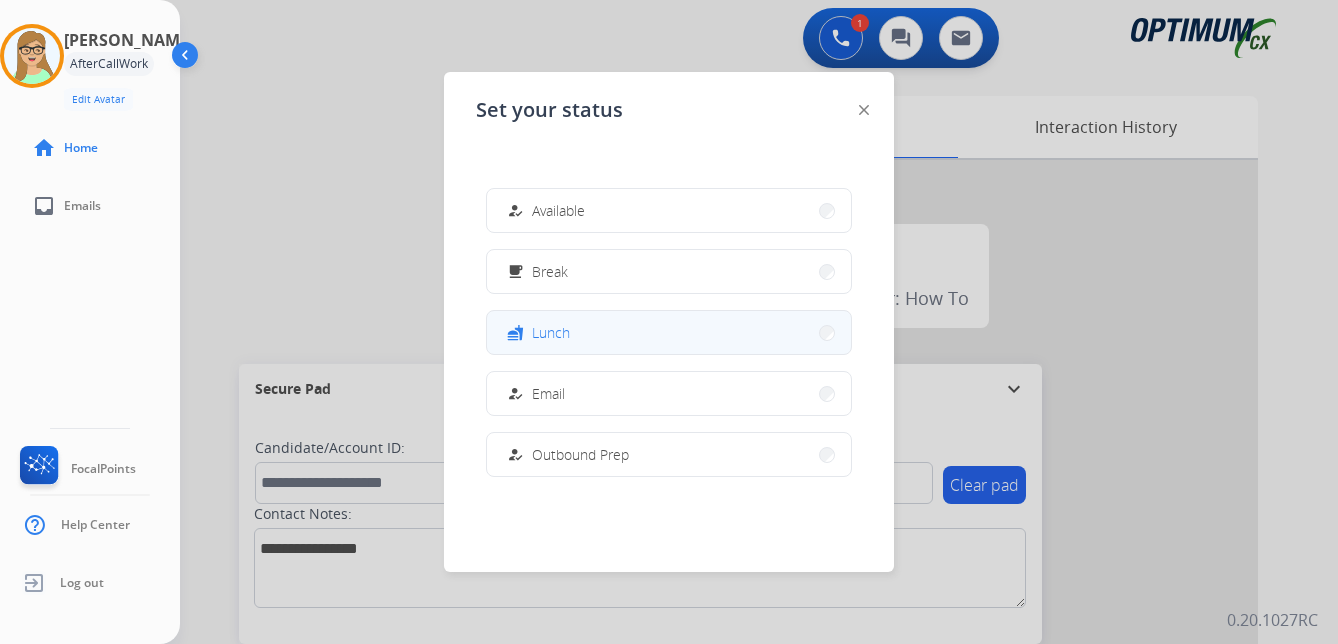 drag, startPoint x: 557, startPoint y: 331, endPoint x: 7, endPoint y: 332, distance: 550.0009 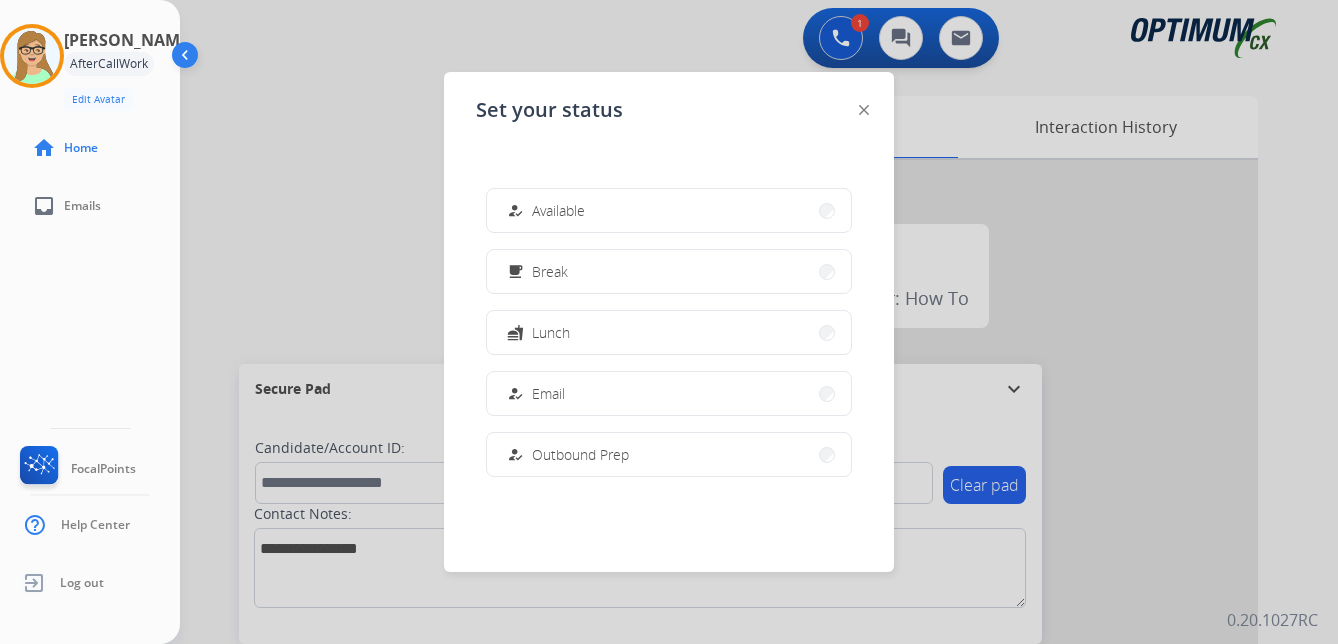 click on "Lunch" at bounding box center [551, 332] 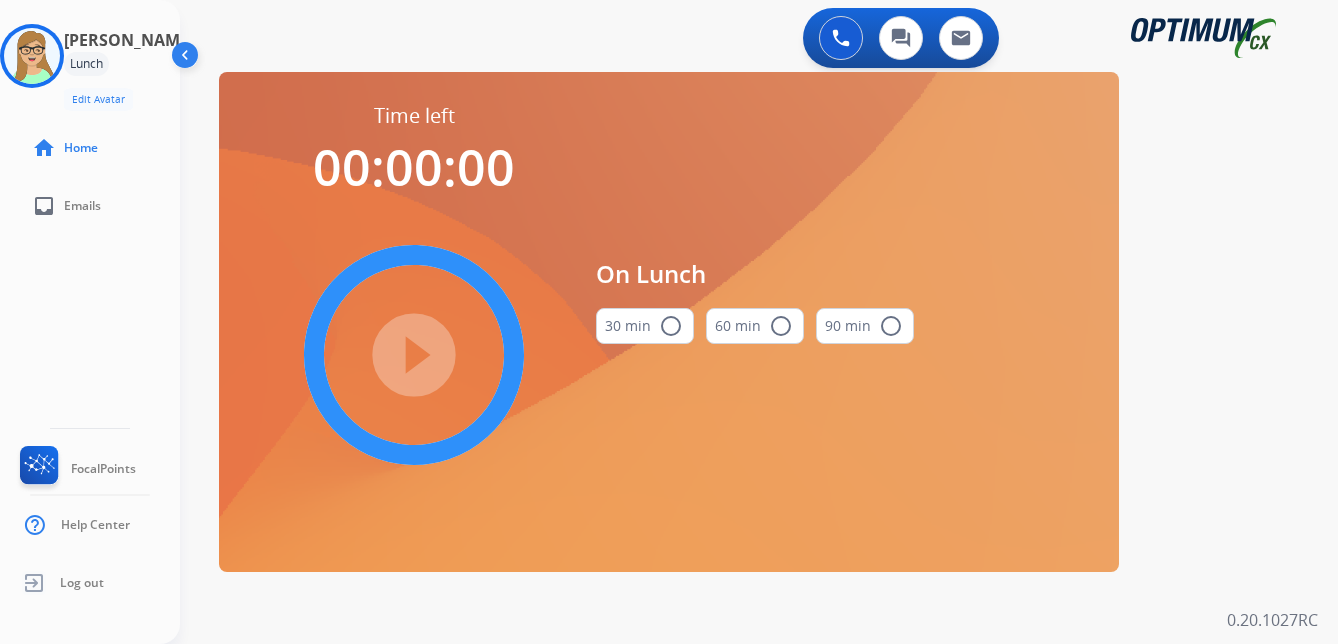 drag, startPoint x: 679, startPoint y: 329, endPoint x: 640, endPoint y: 332, distance: 39.115215 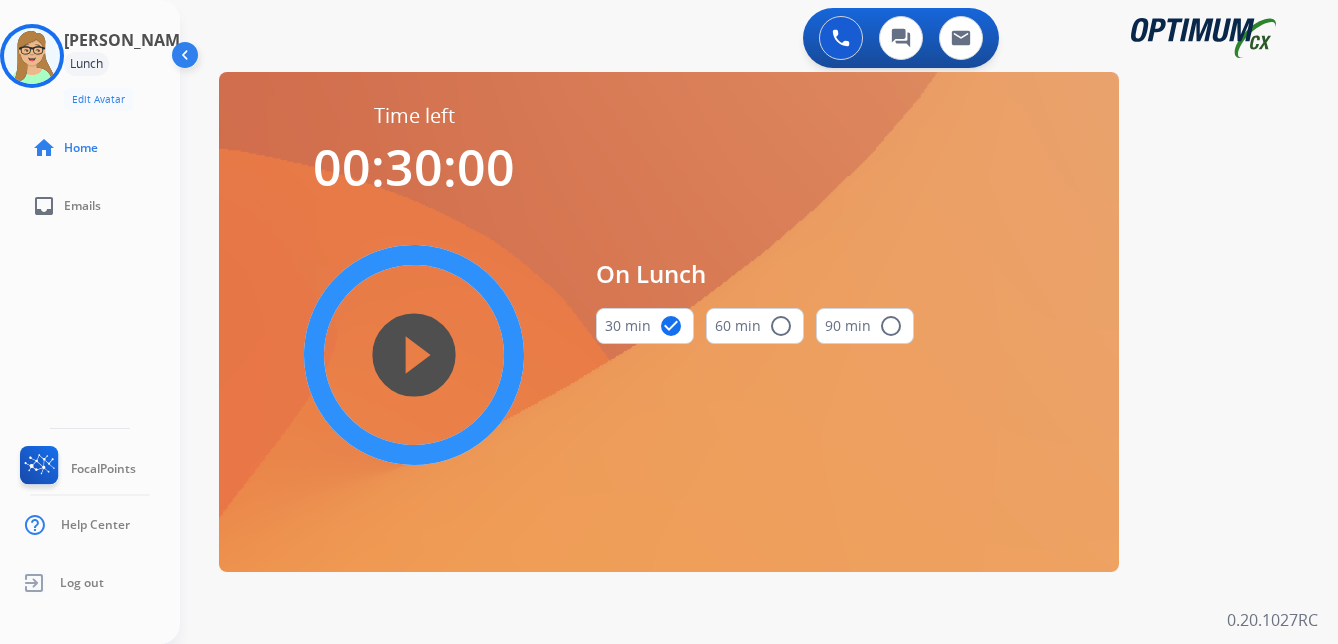drag, startPoint x: 416, startPoint y: 368, endPoint x: 273, endPoint y: 341, distance: 145.52663 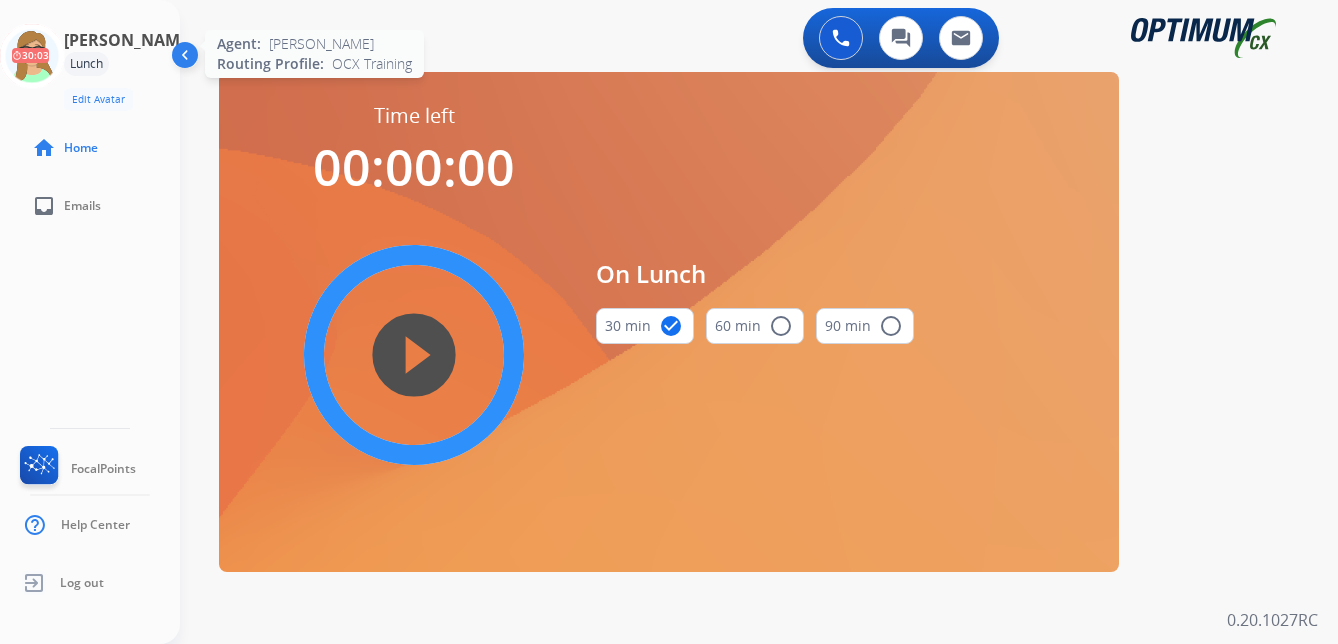 click 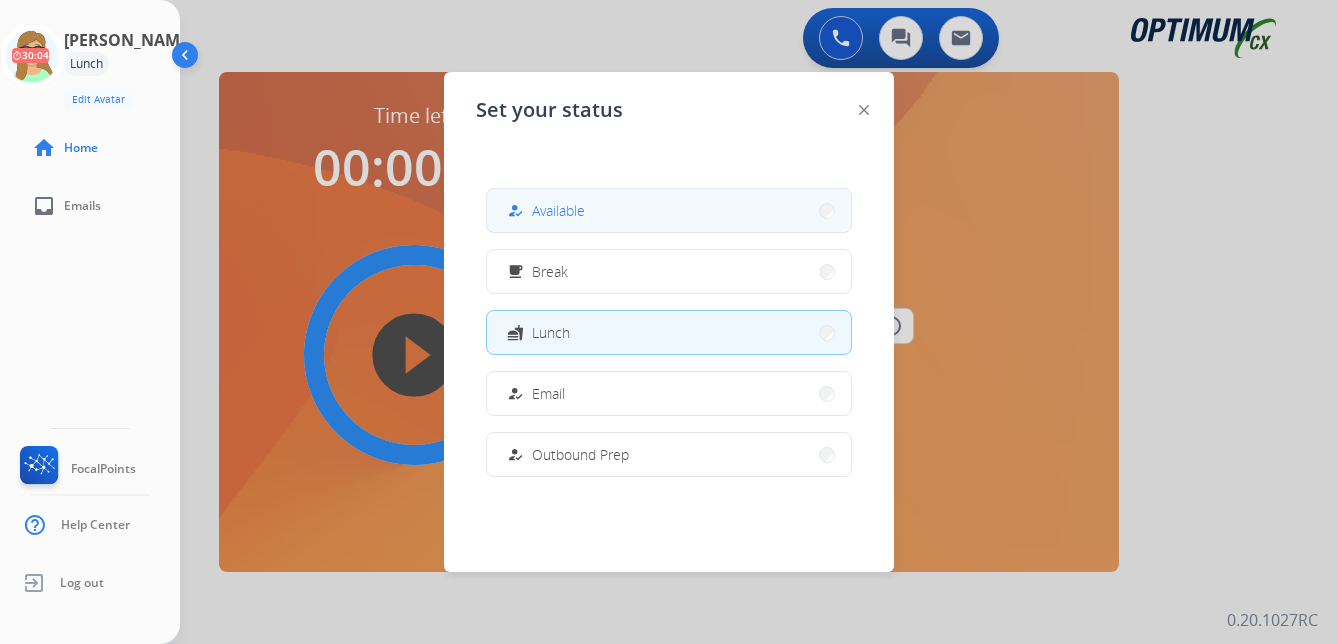 click on "Available" at bounding box center (558, 210) 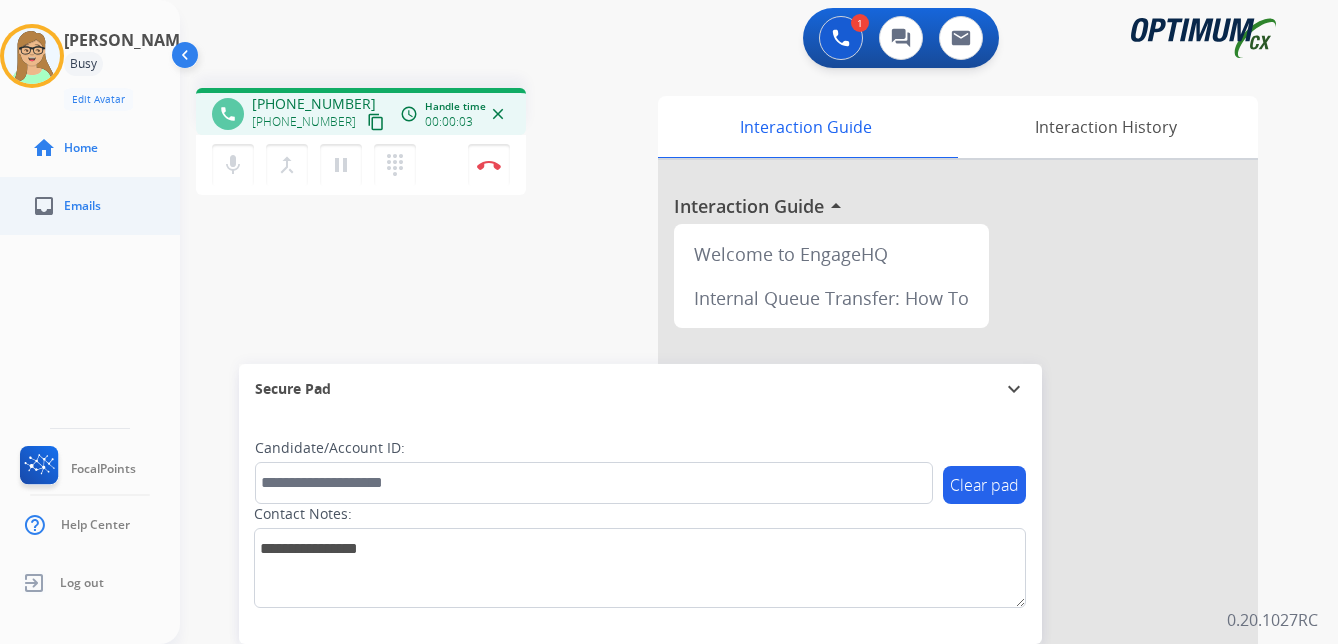 drag, startPoint x: 357, startPoint y: 126, endPoint x: 10, endPoint y: 225, distance: 360.84622 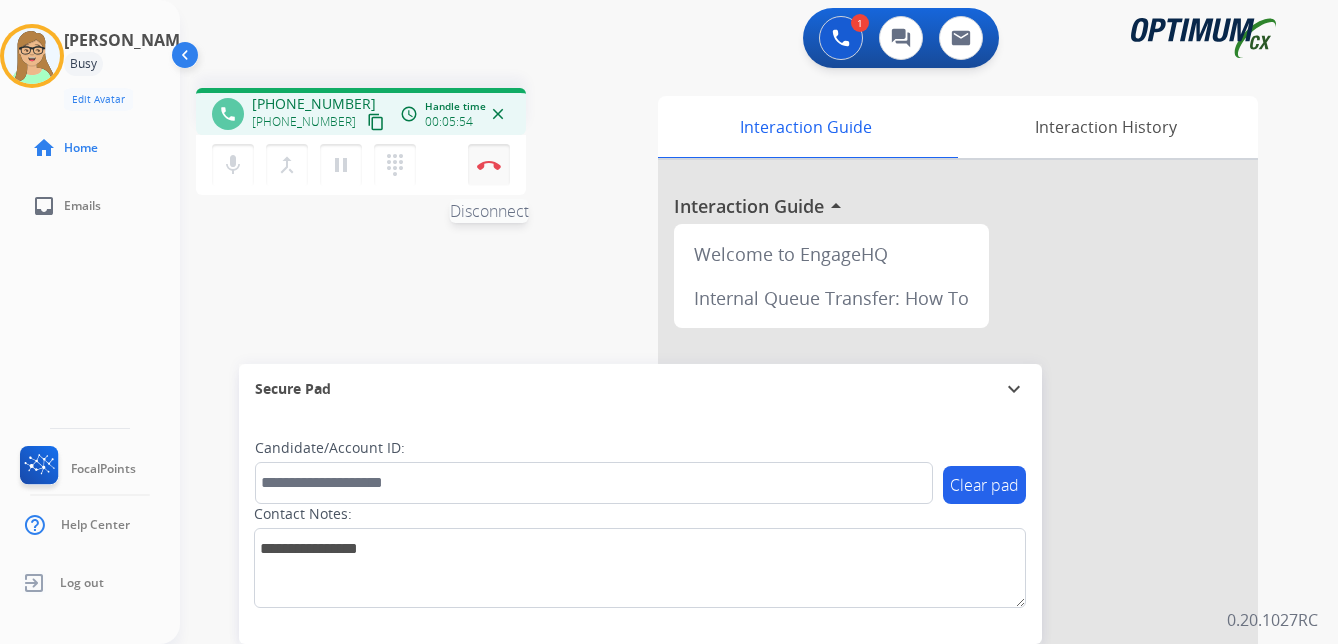 click at bounding box center (489, 165) 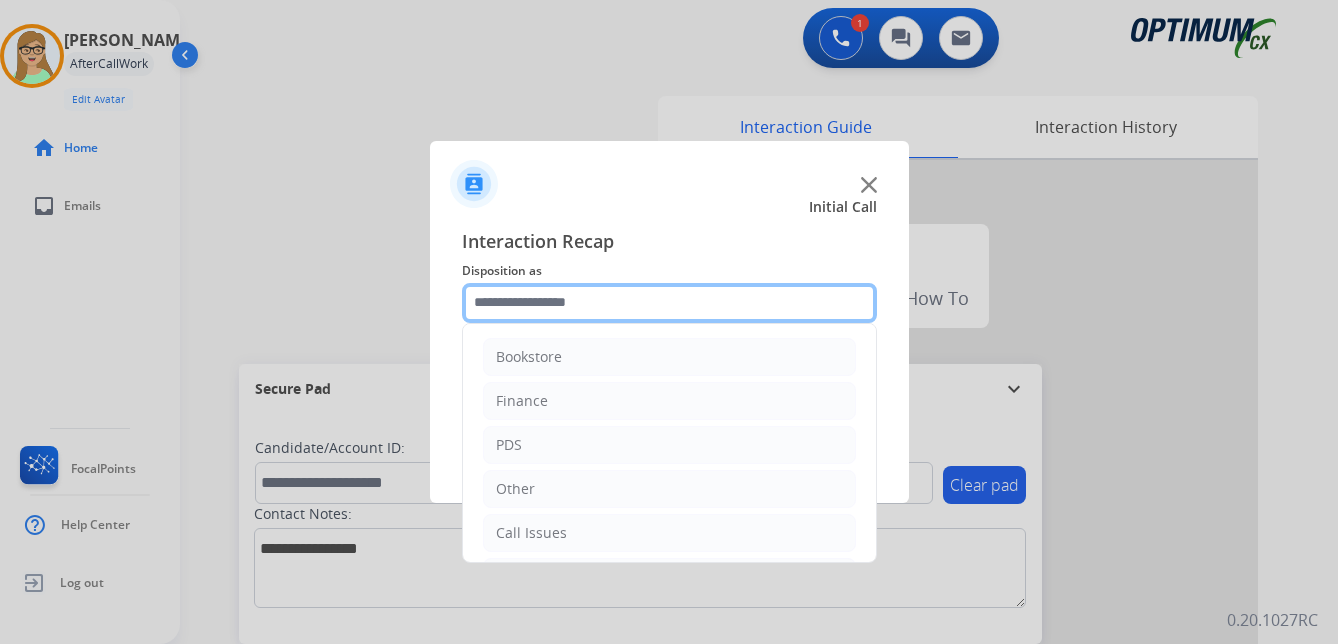 click 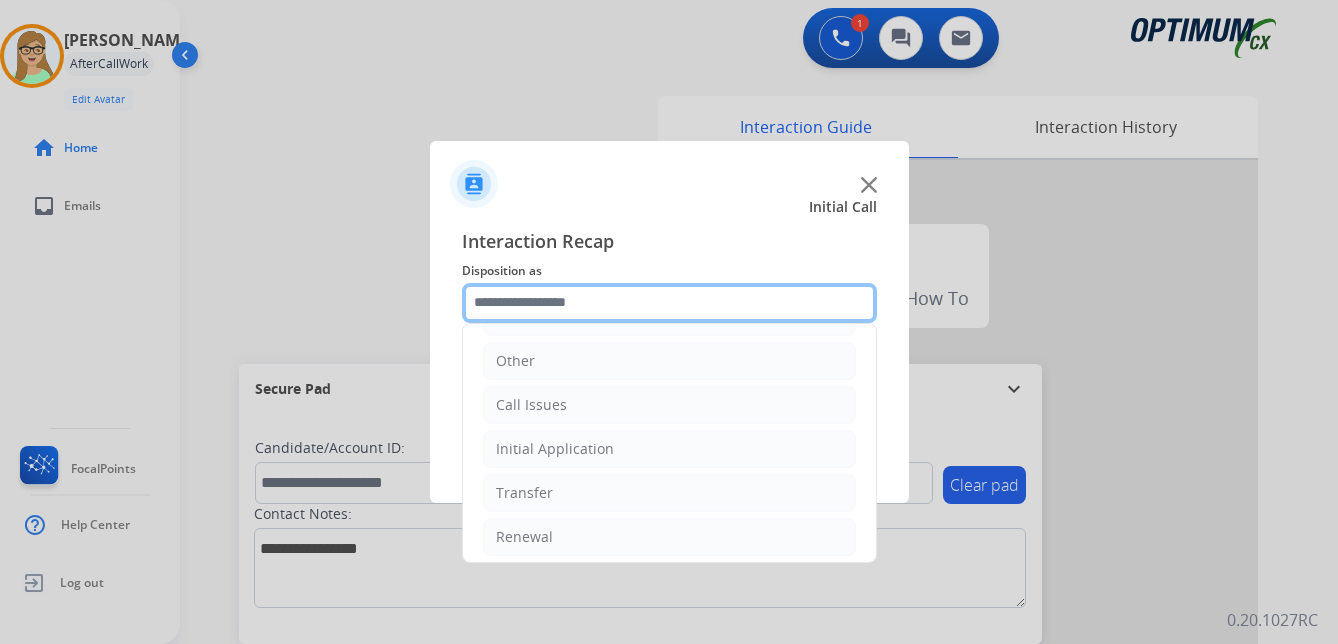 scroll, scrollTop: 136, scrollLeft: 0, axis: vertical 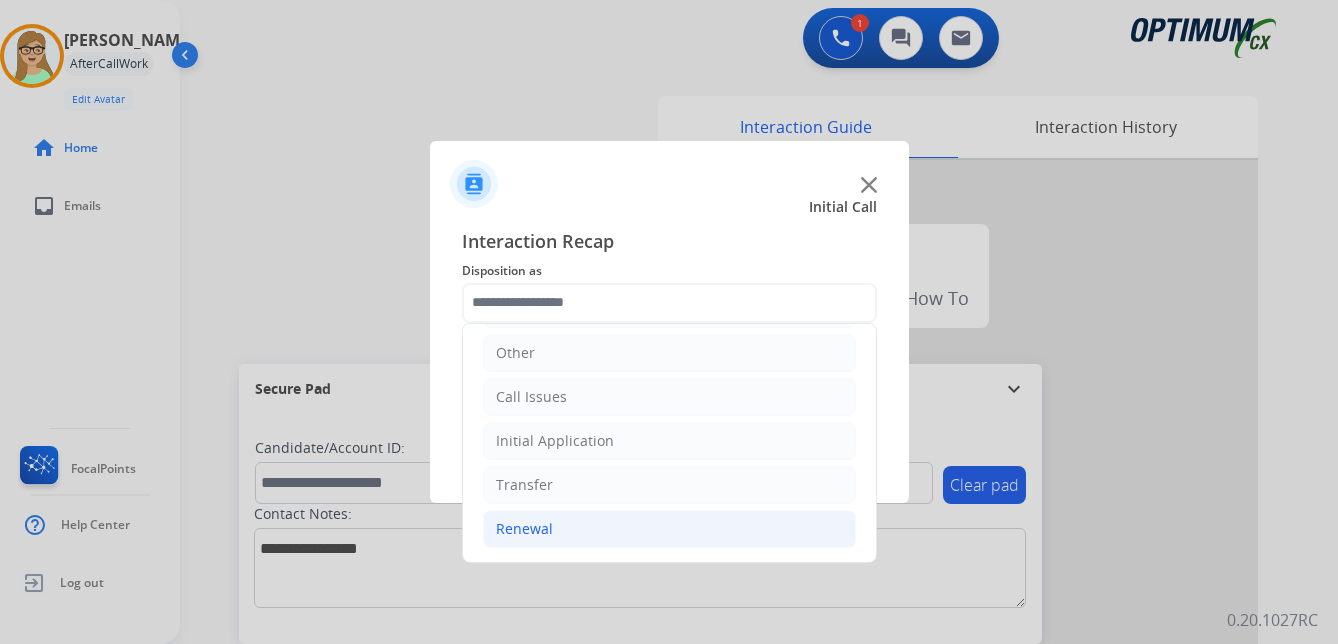 click on "Renewal" 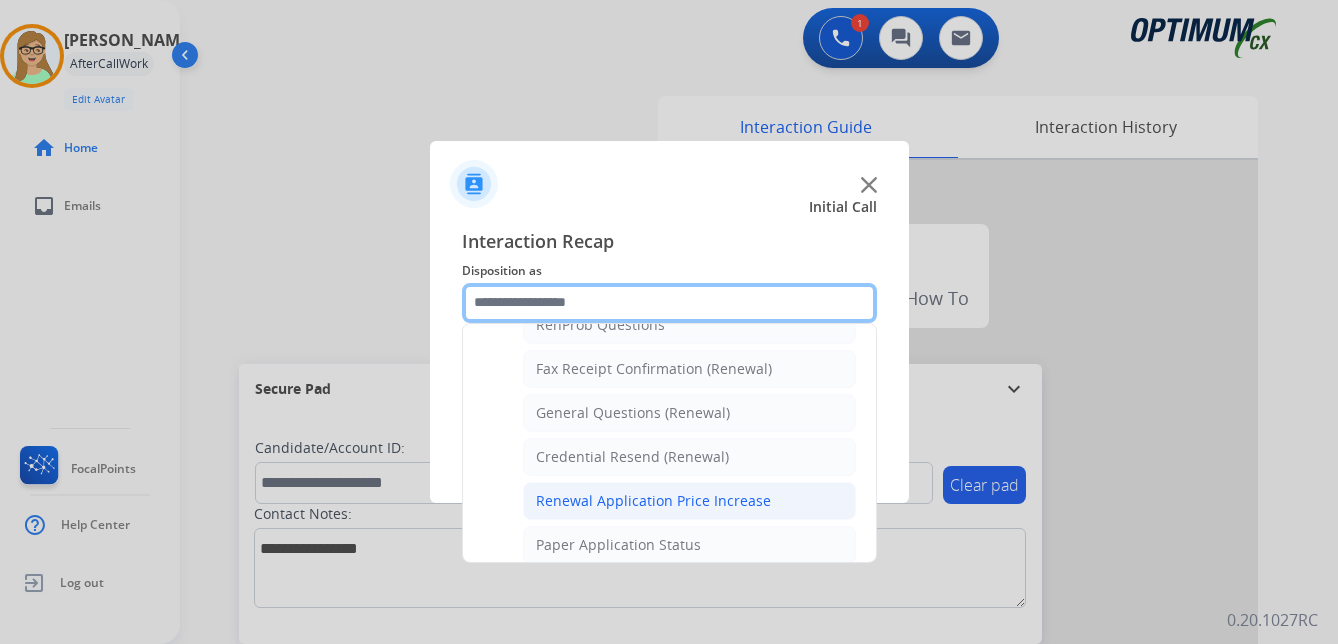 scroll, scrollTop: 636, scrollLeft: 0, axis: vertical 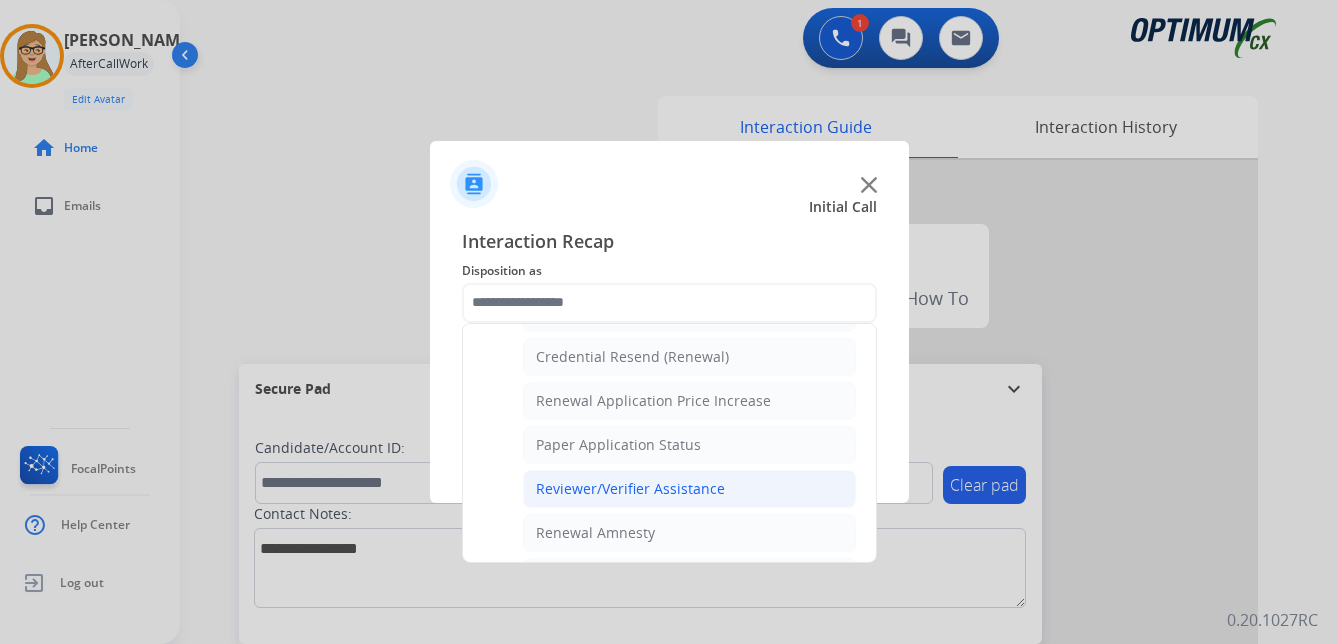 click on "Reviewer/Verifier Assistance" 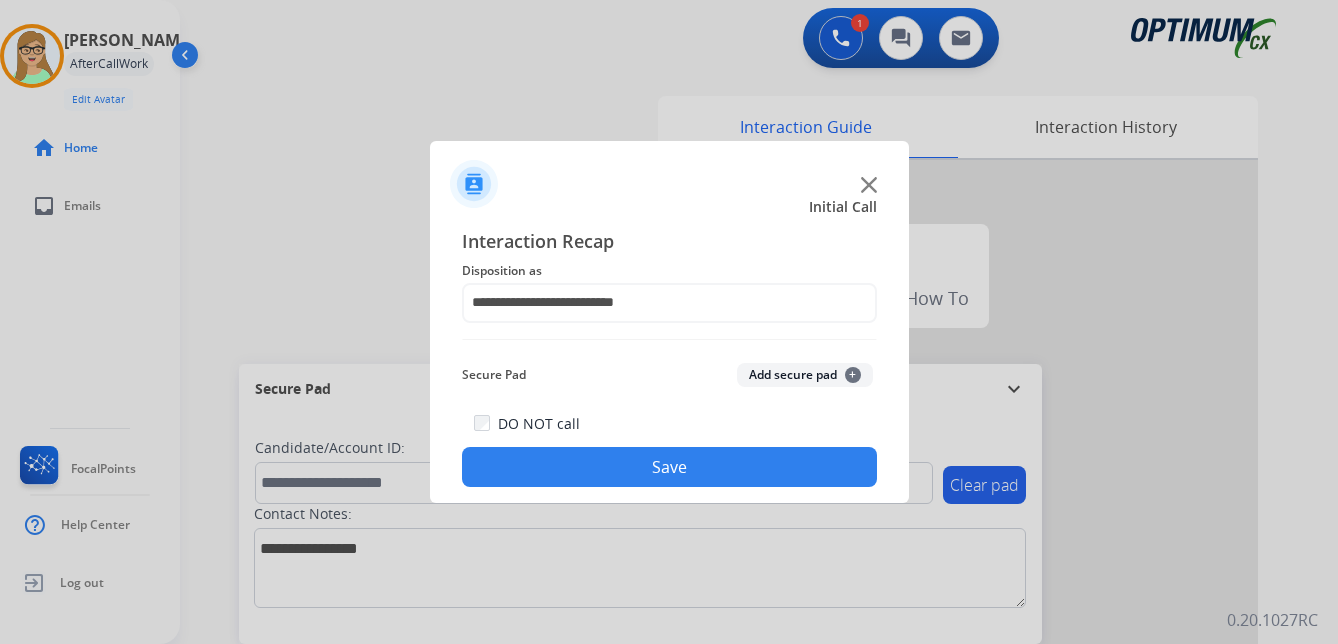 click on "Save" 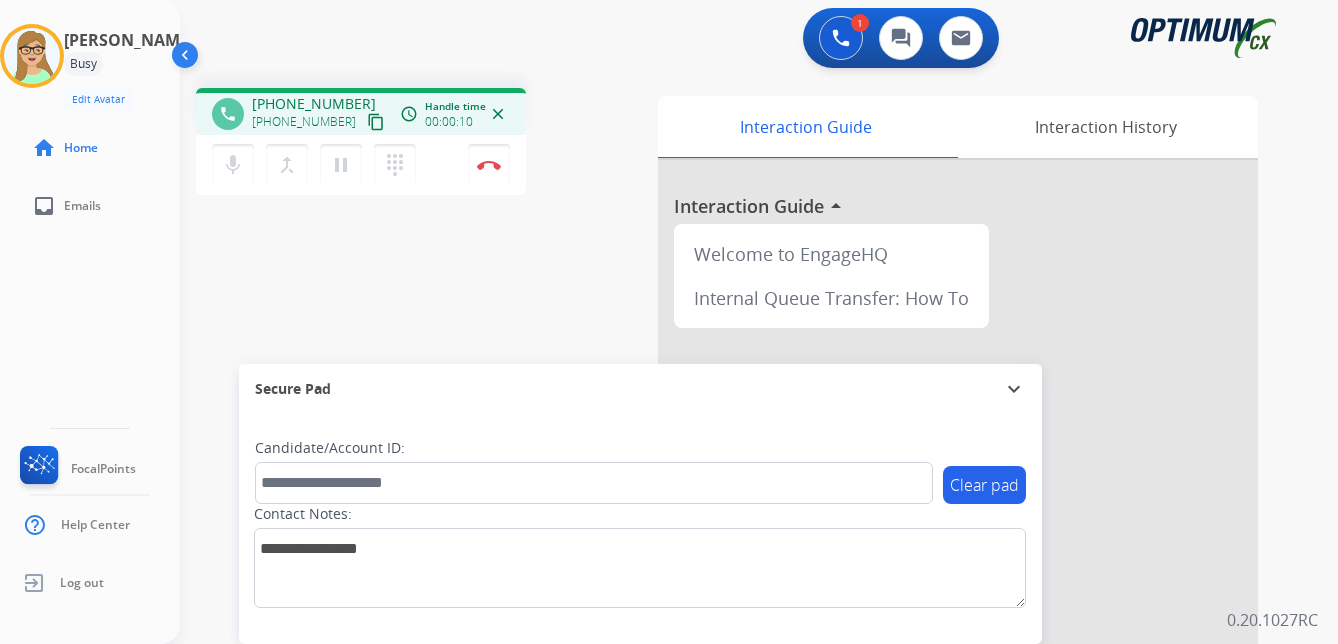 drag, startPoint x: 354, startPoint y: 127, endPoint x: 305, endPoint y: 142, distance: 51.24451 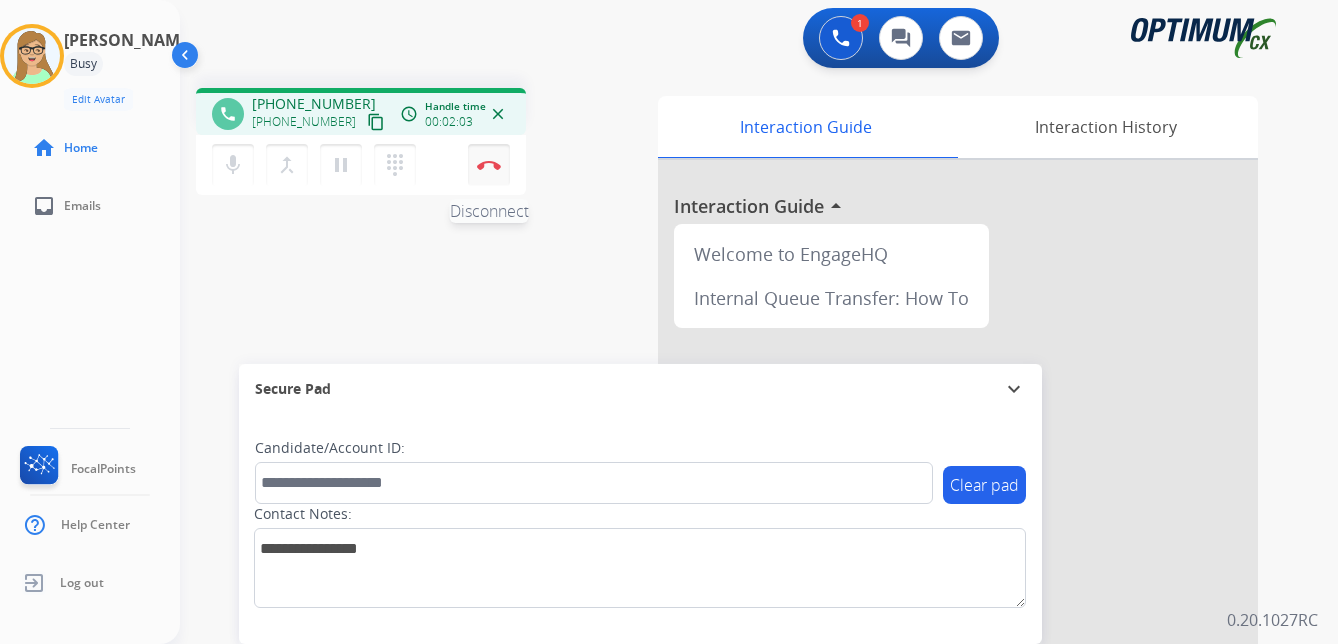 click on "Disconnect" at bounding box center (489, 165) 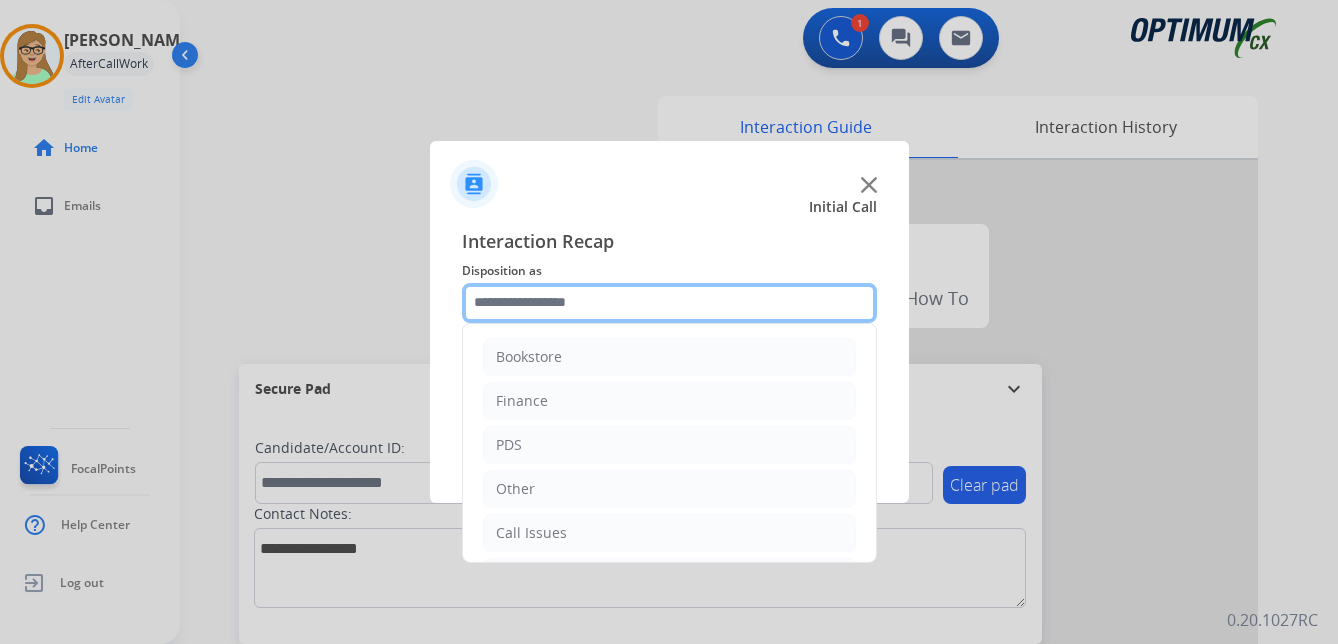 click 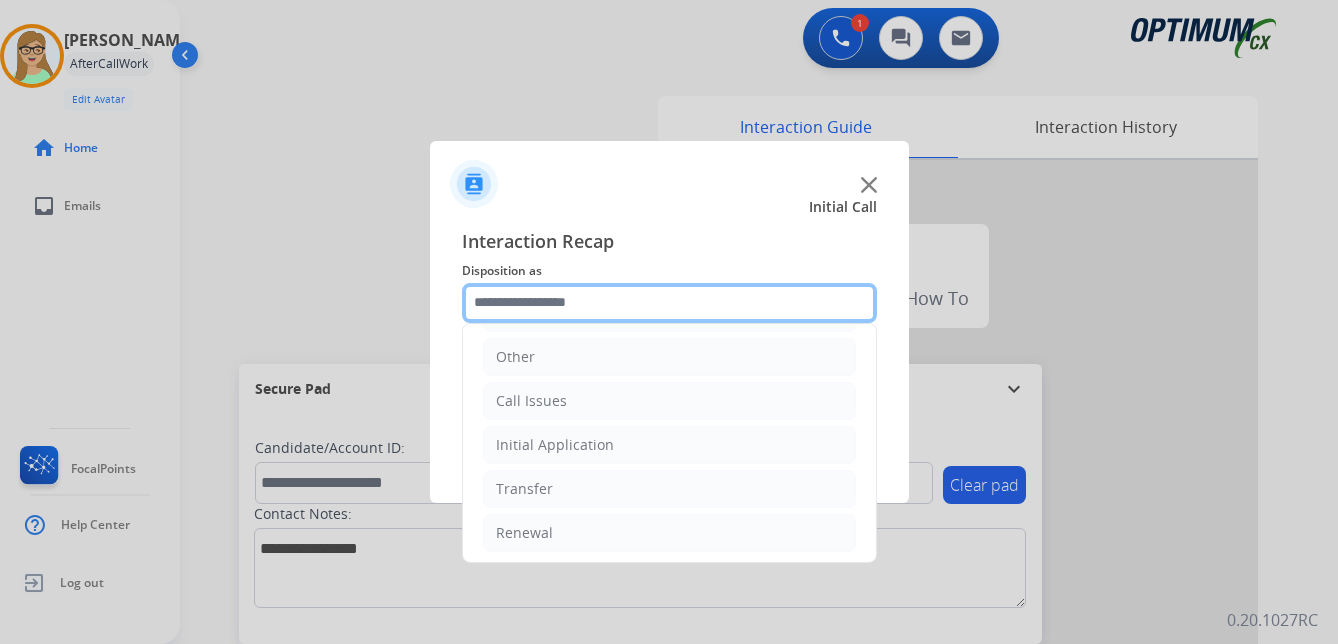 scroll, scrollTop: 136, scrollLeft: 0, axis: vertical 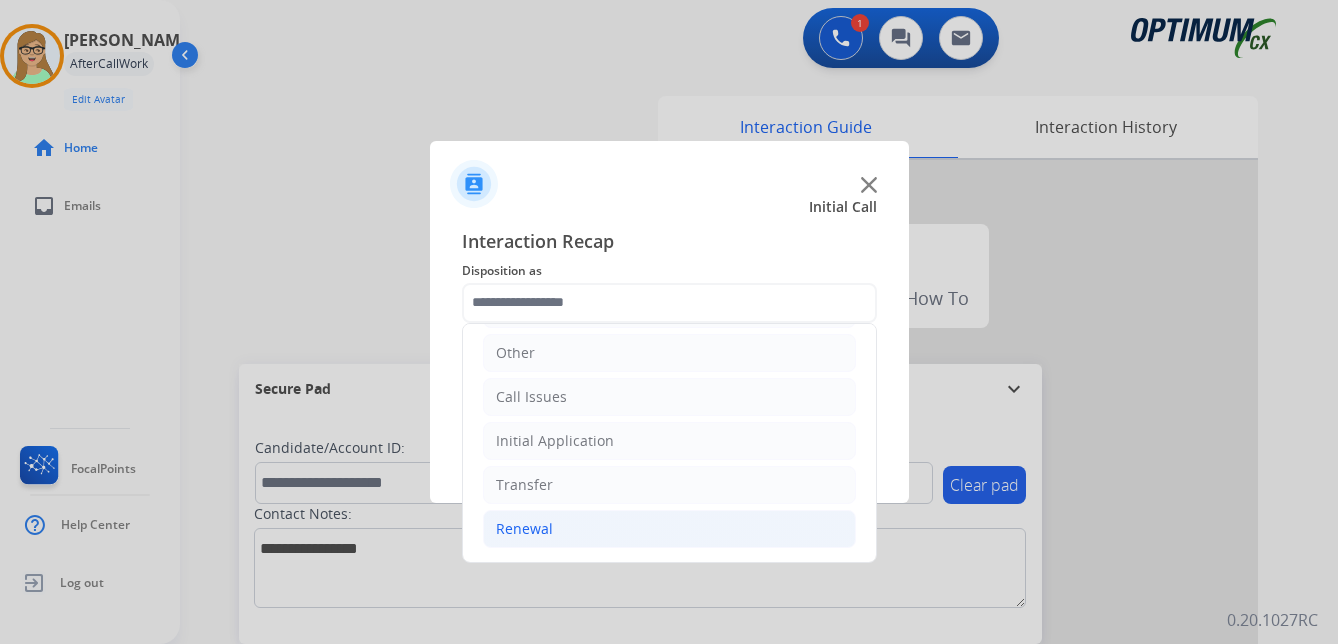 click on "Renewal" 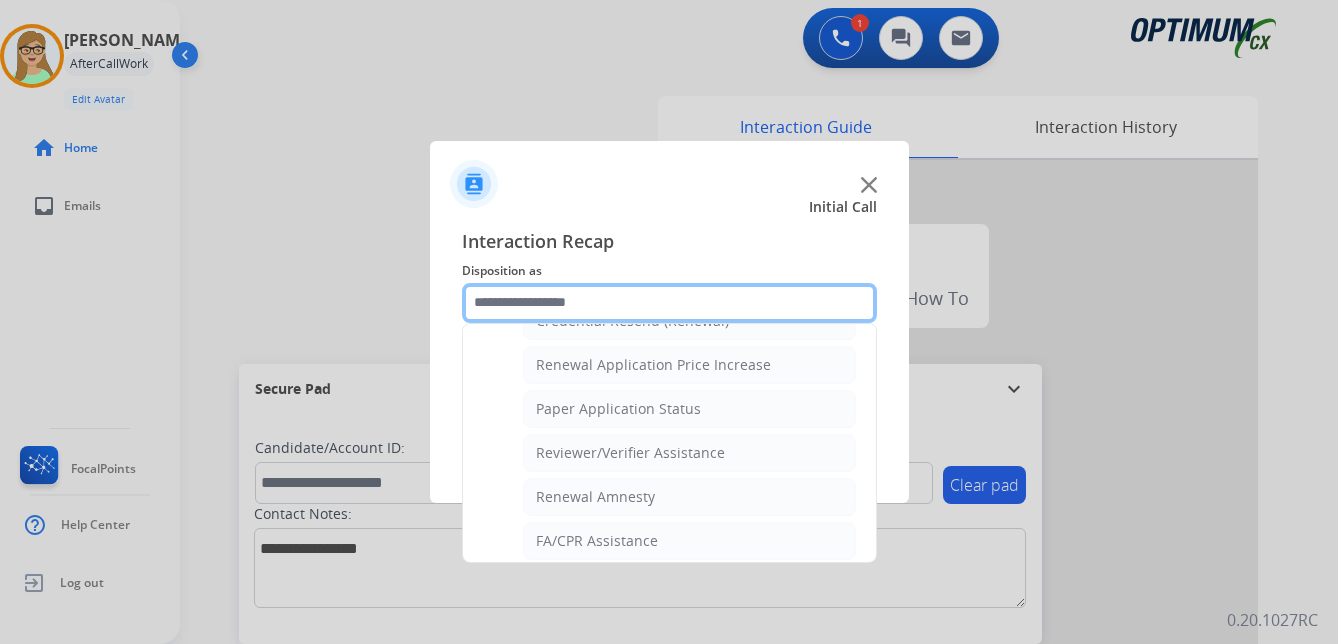 scroll, scrollTop: 572, scrollLeft: 0, axis: vertical 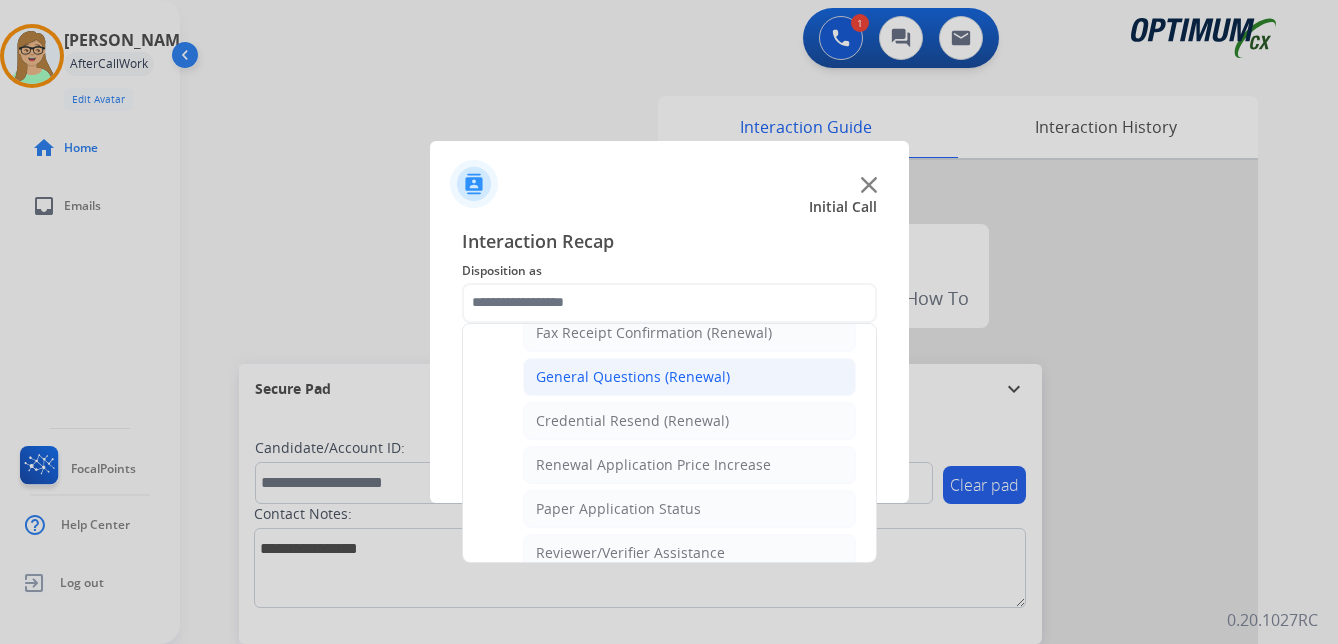 click on "General Questions (Renewal)" 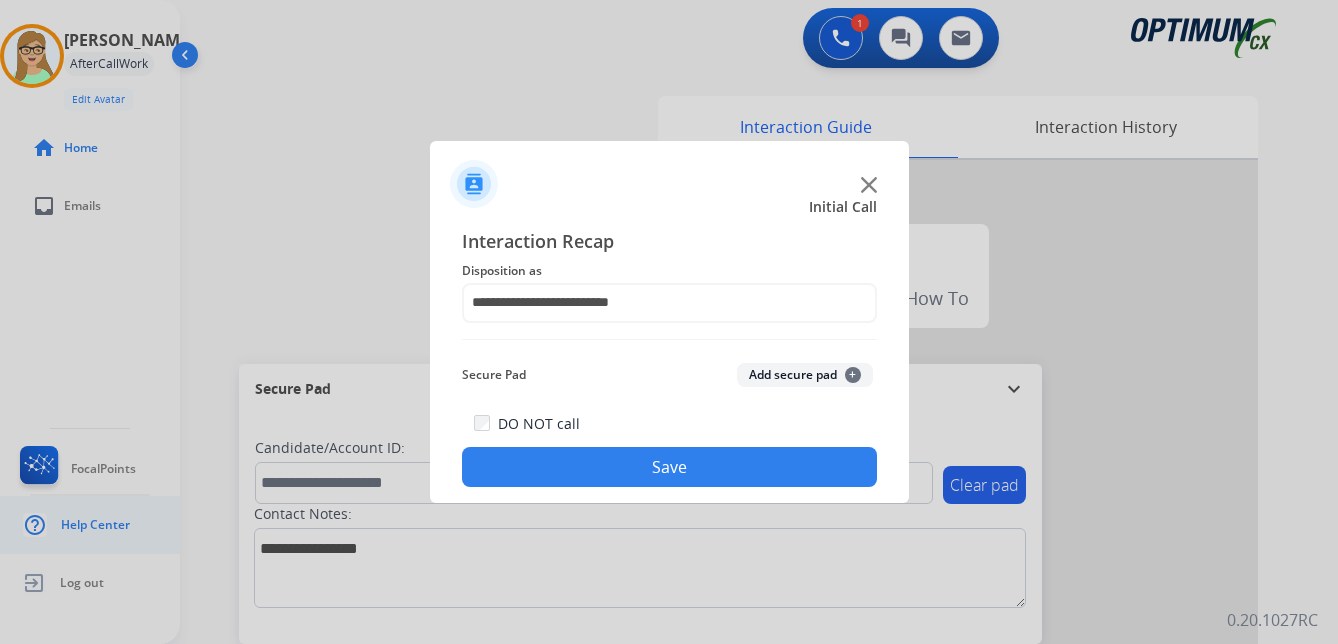 drag, startPoint x: 558, startPoint y: 470, endPoint x: 150, endPoint y: 496, distance: 408.8276 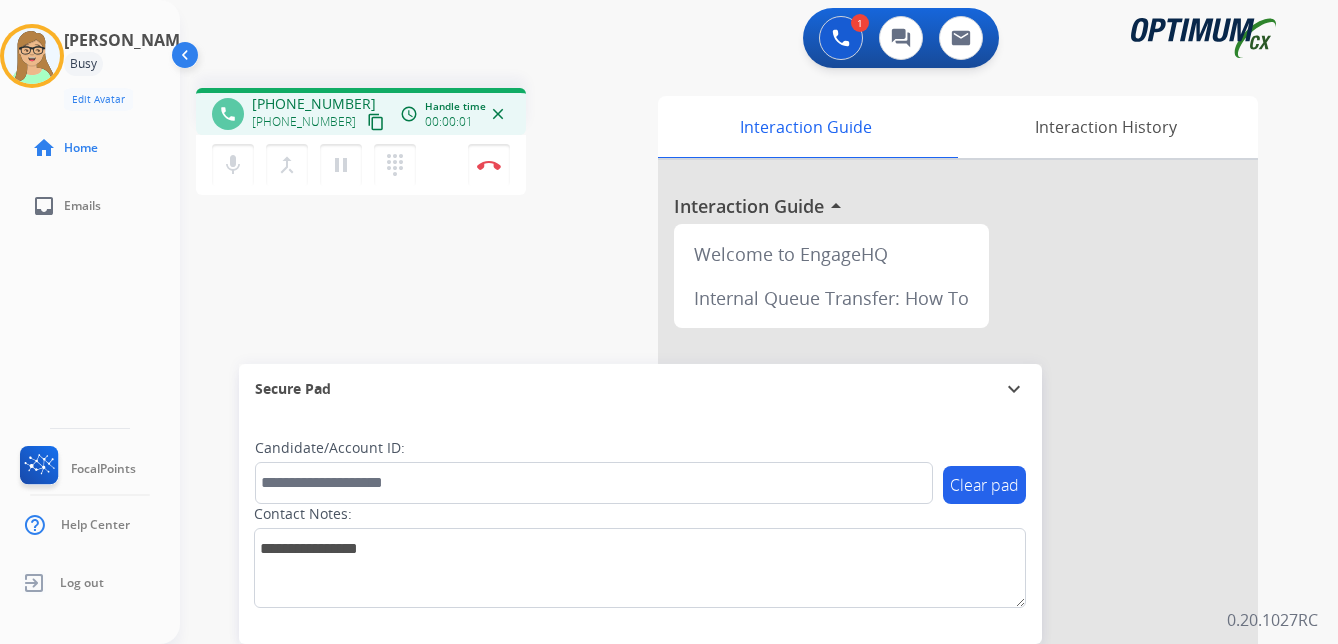 click on "content_copy" at bounding box center (376, 122) 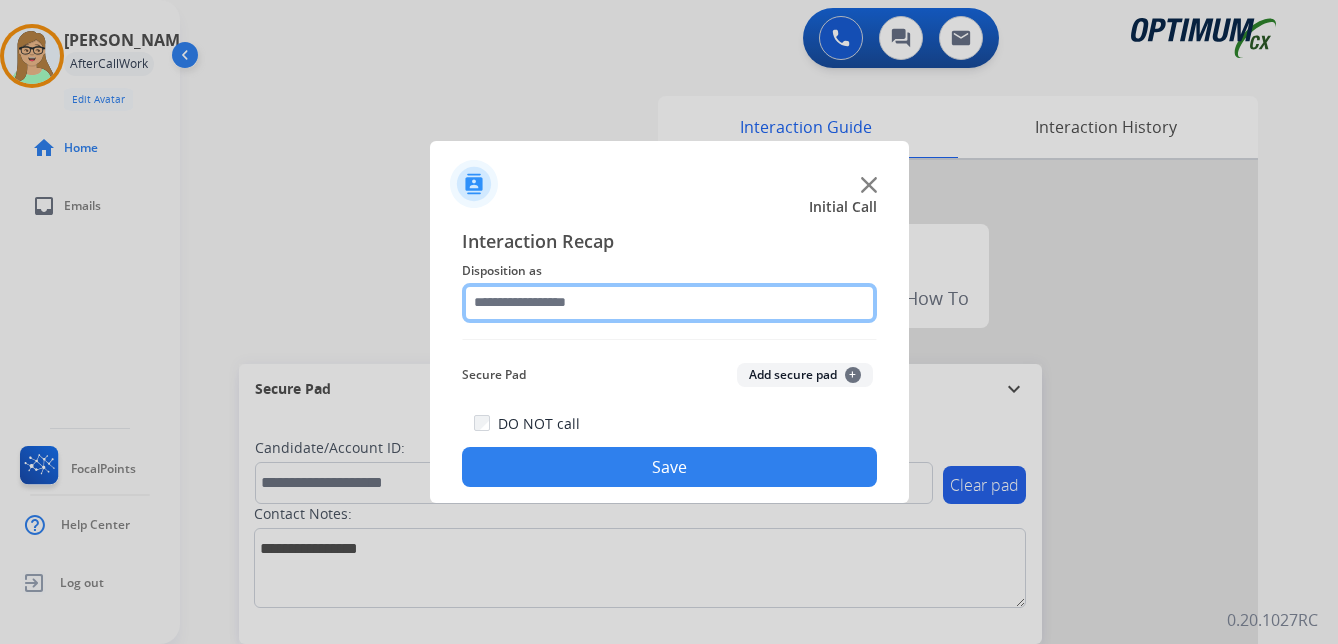 click 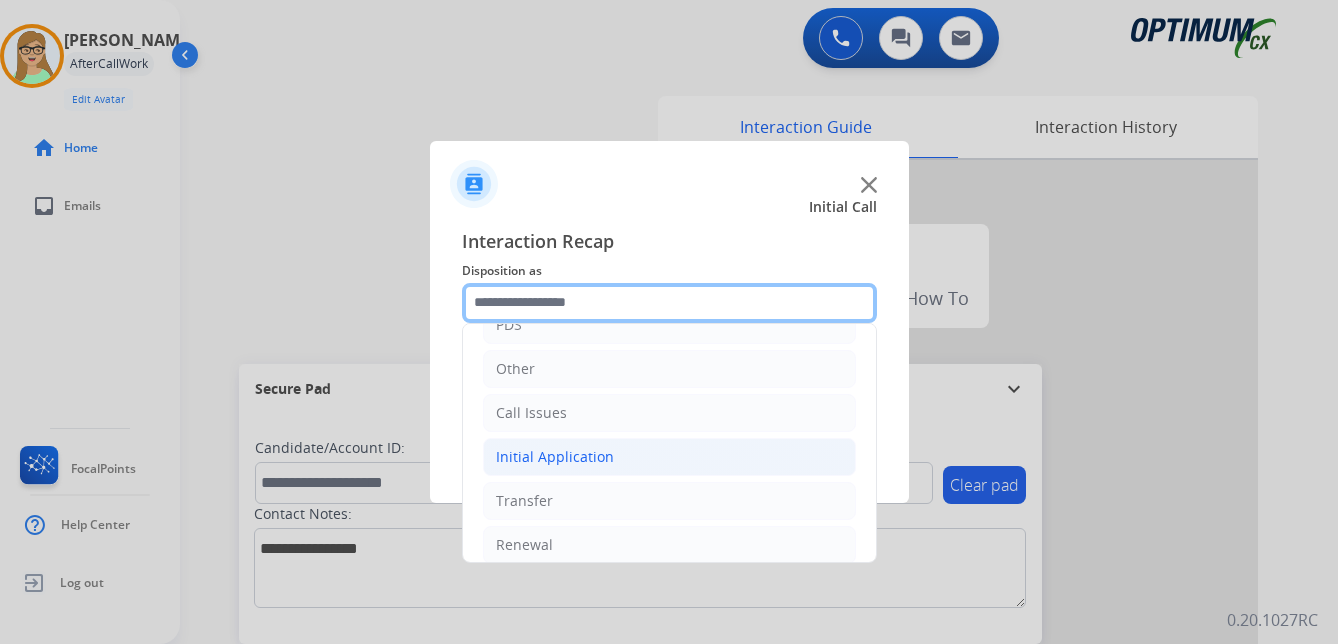 scroll, scrollTop: 136, scrollLeft: 0, axis: vertical 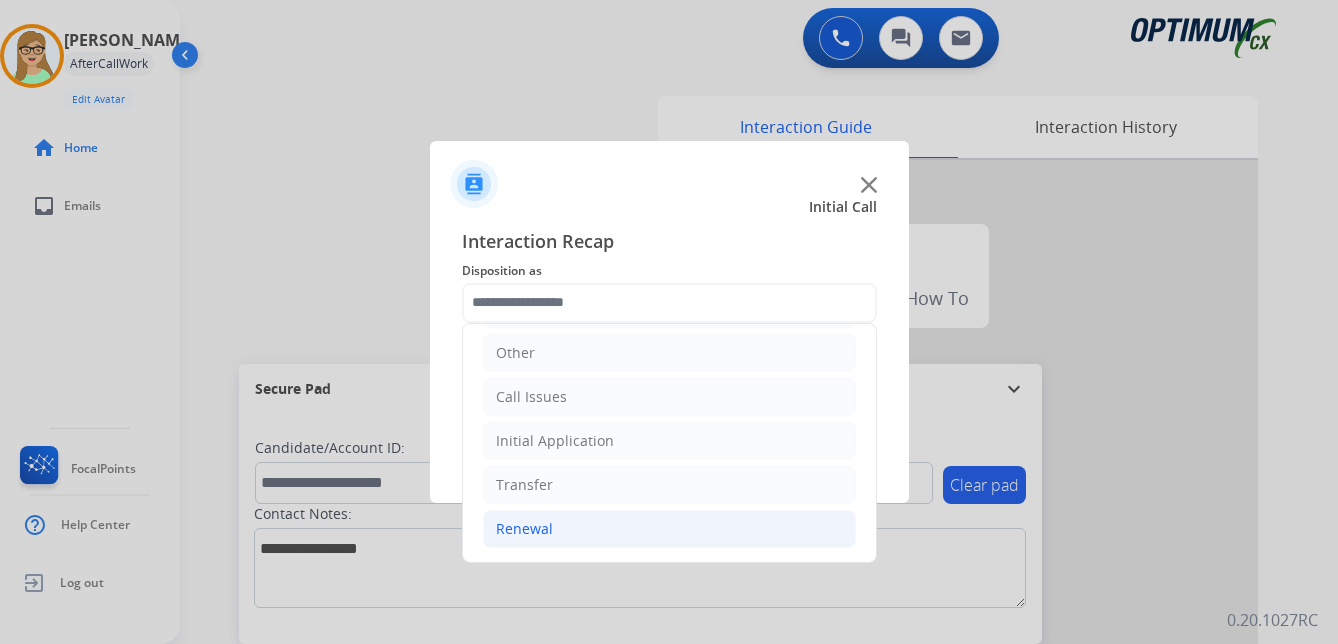 click on "Renewal" 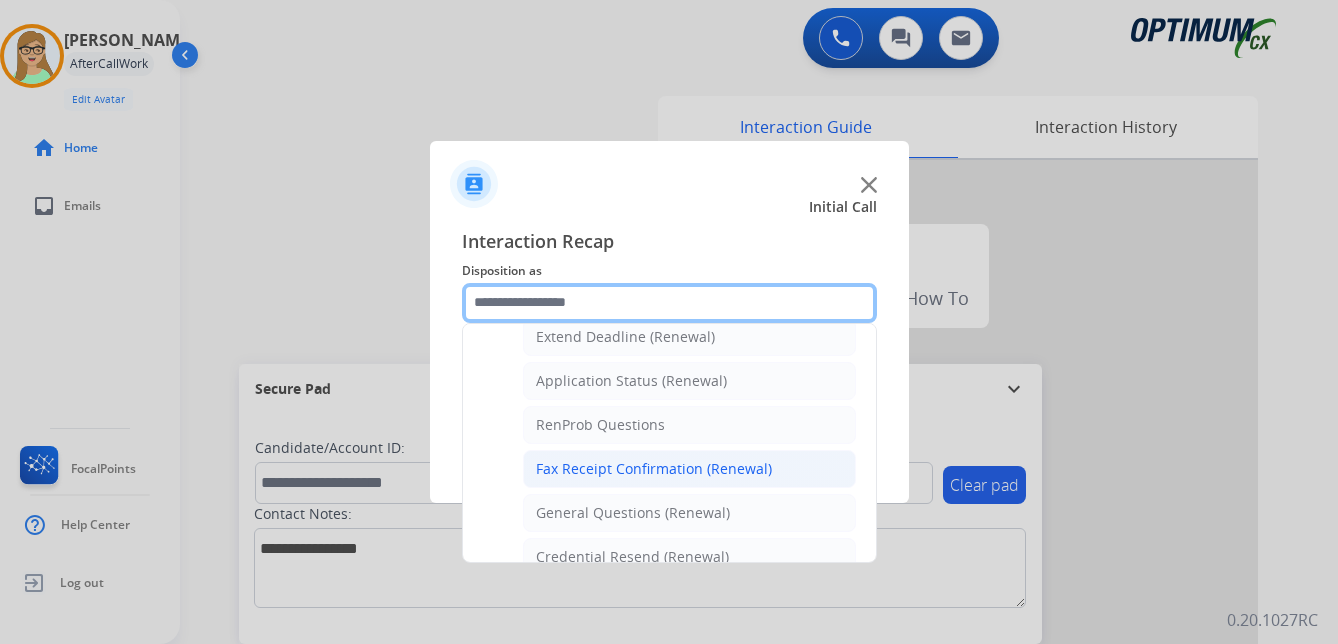 scroll, scrollTop: 536, scrollLeft: 0, axis: vertical 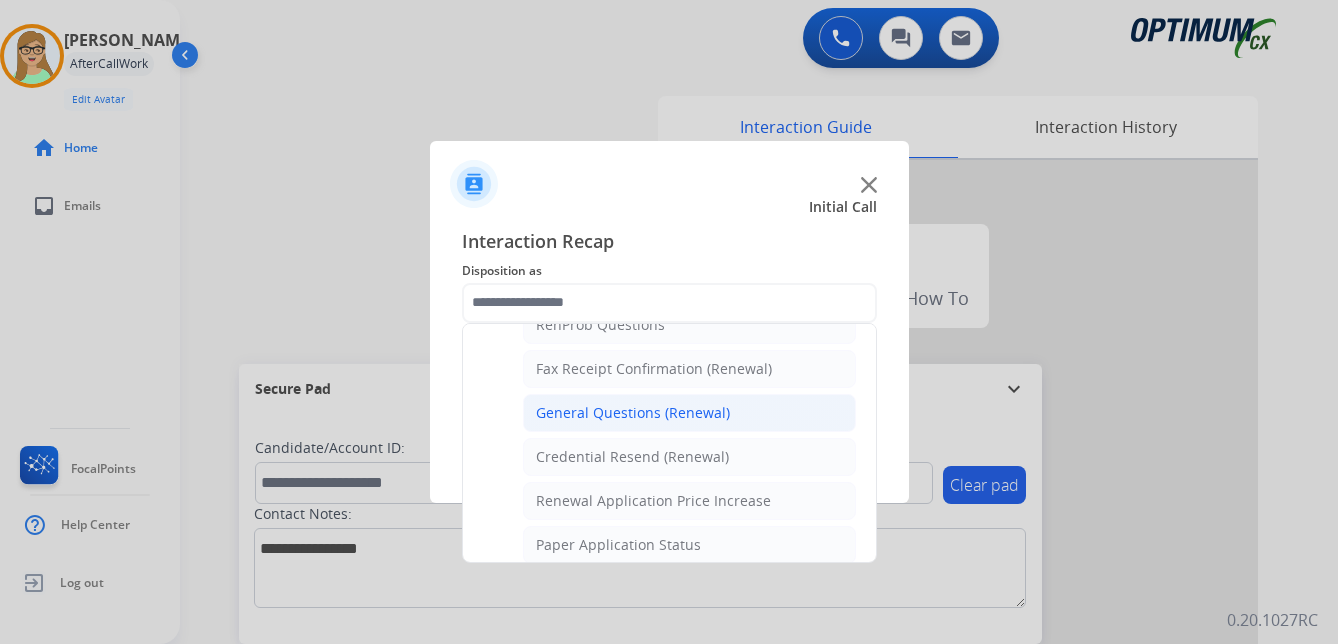 click on "General Questions (Renewal)" 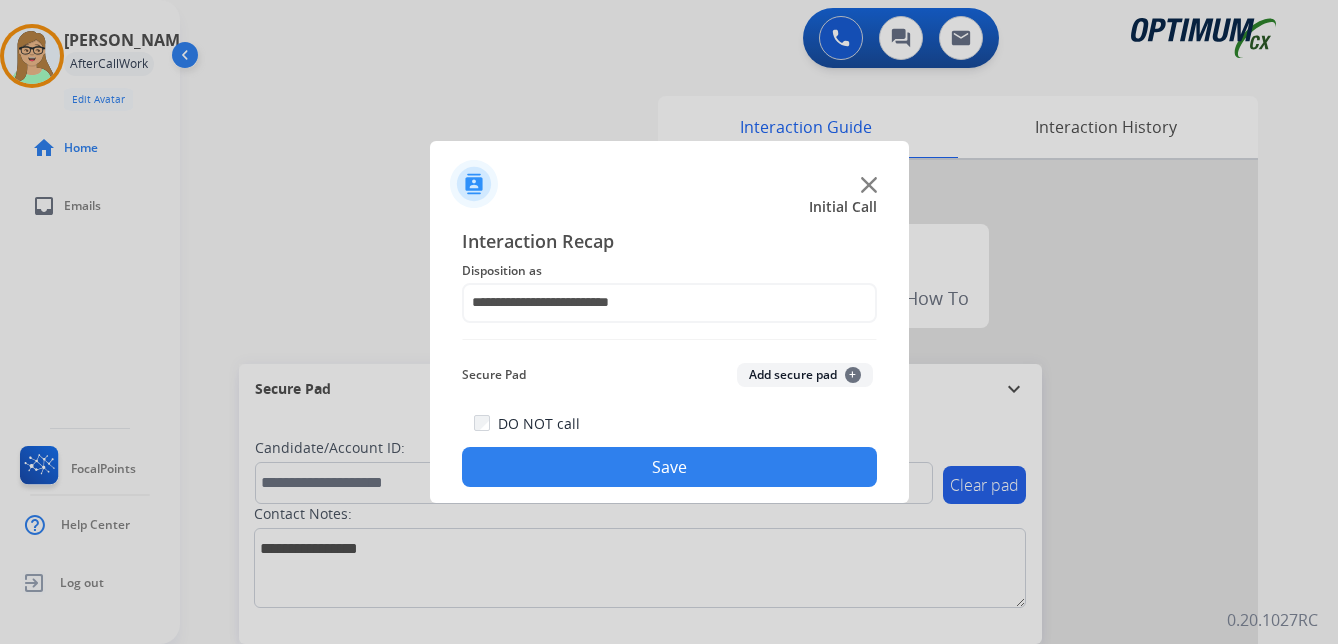 click on "Save" 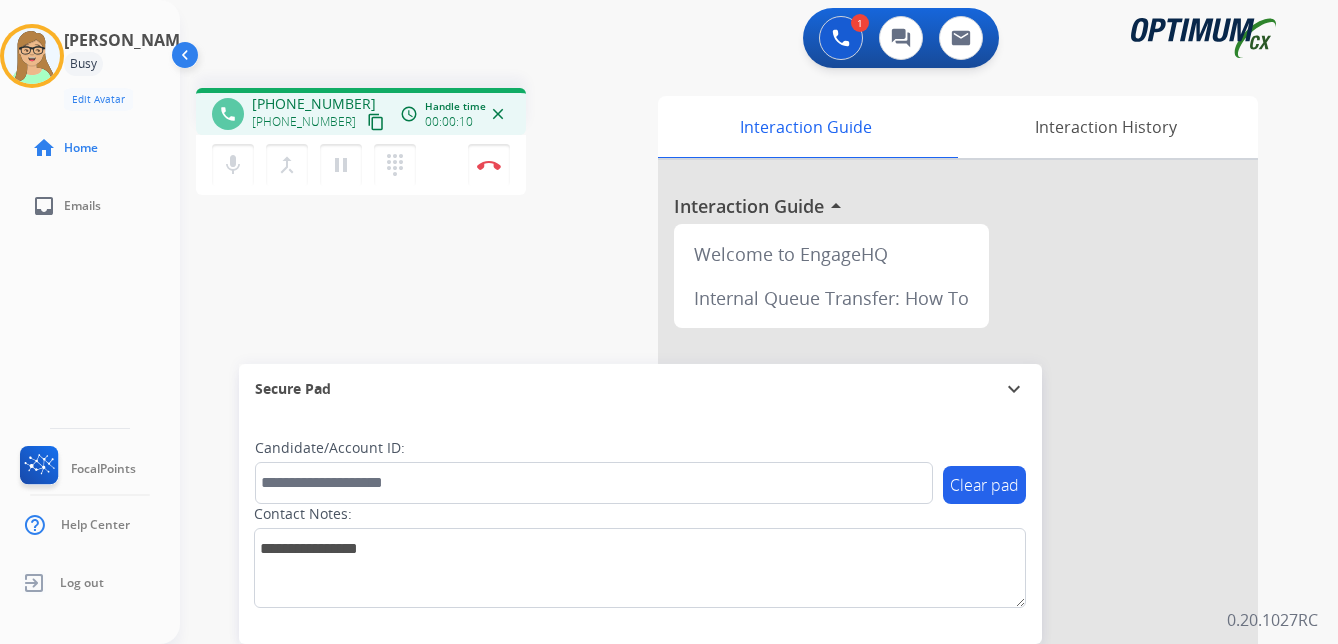 drag, startPoint x: 355, startPoint y: 125, endPoint x: 287, endPoint y: 142, distance: 70.0928 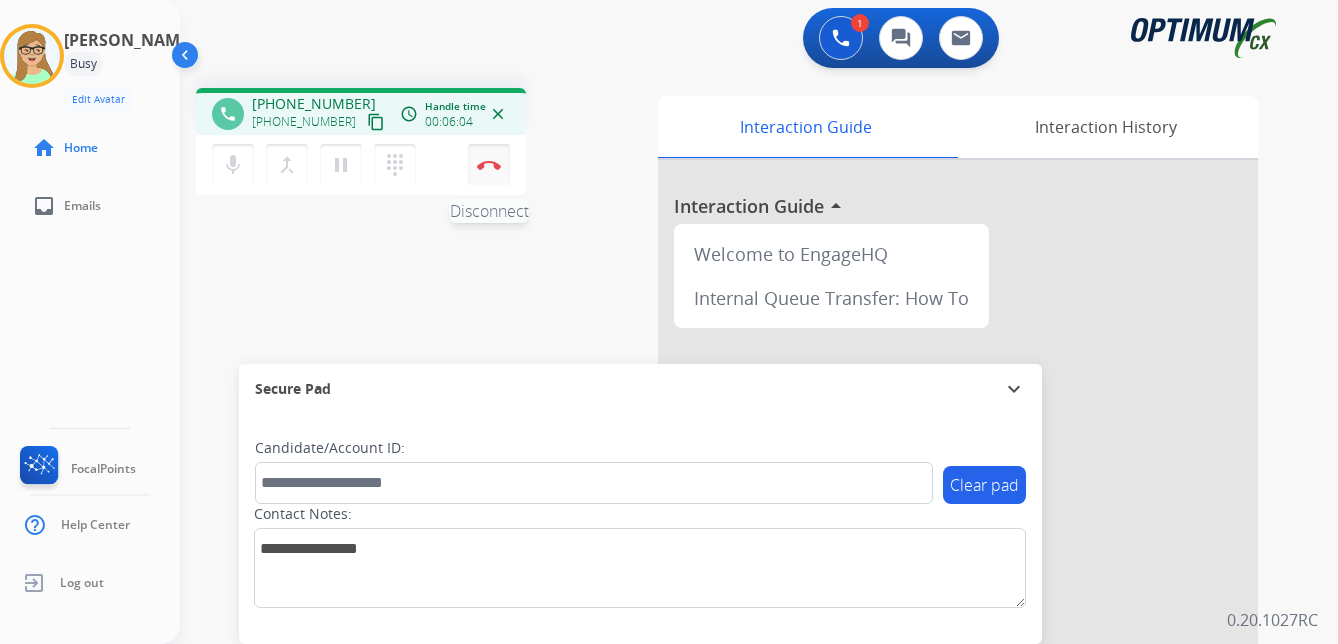 click at bounding box center (489, 165) 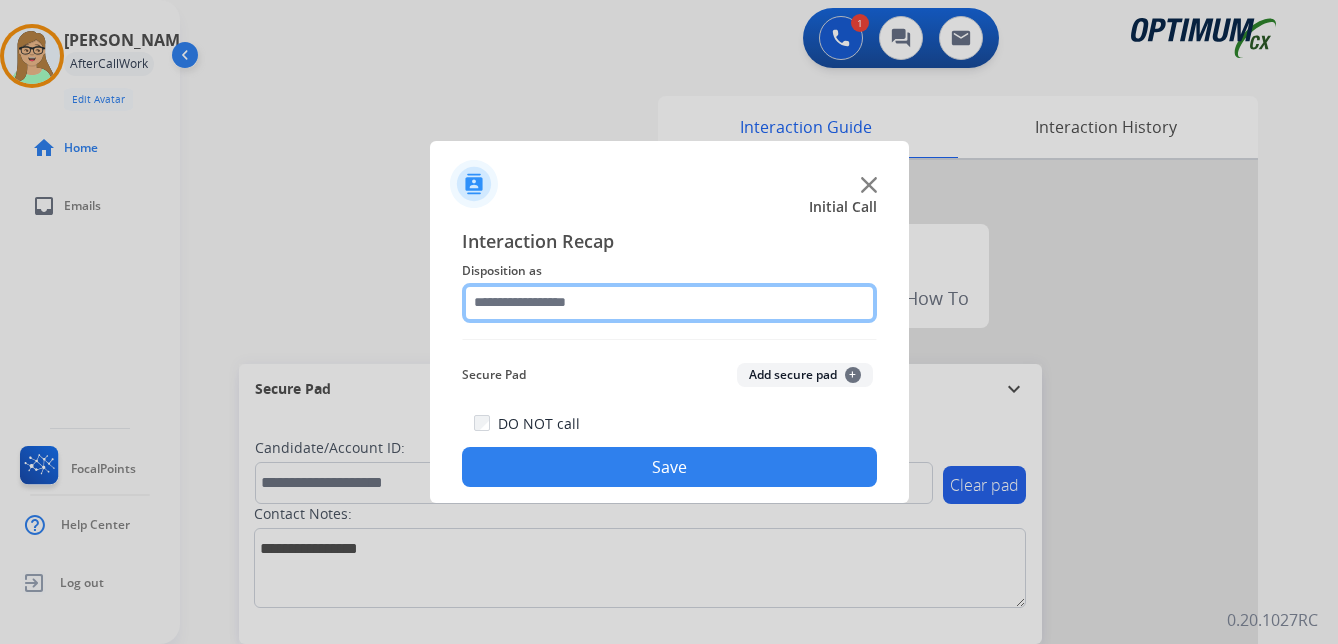 click 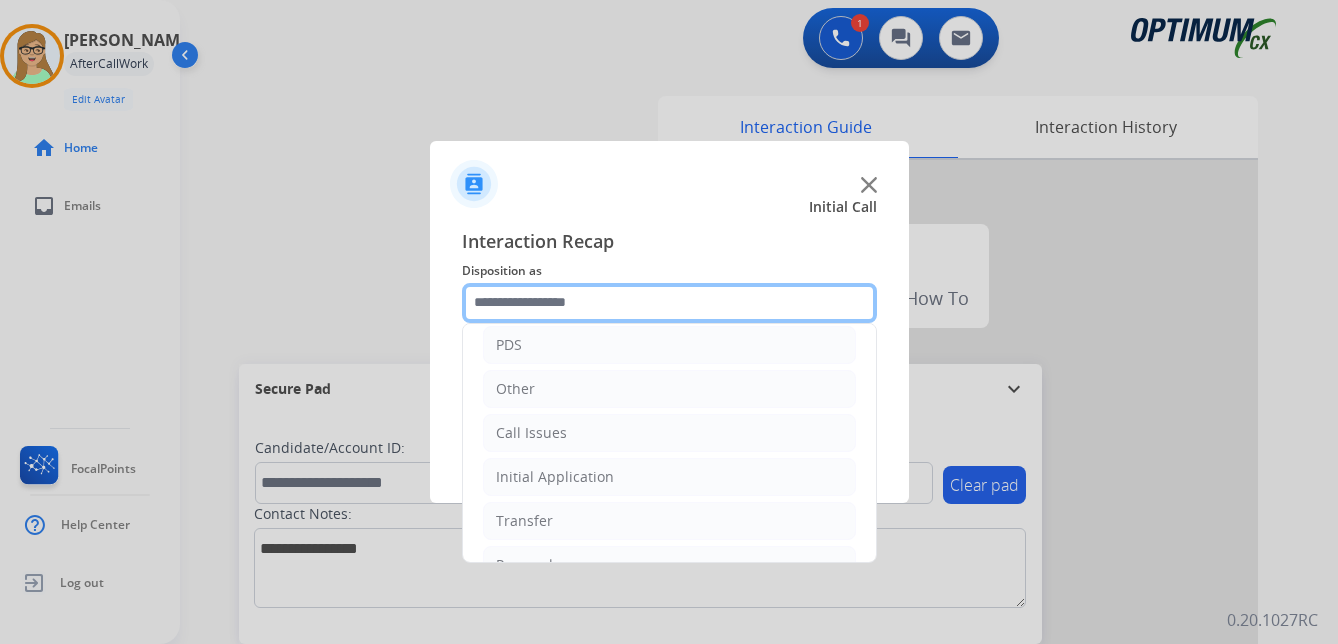 scroll, scrollTop: 136, scrollLeft: 0, axis: vertical 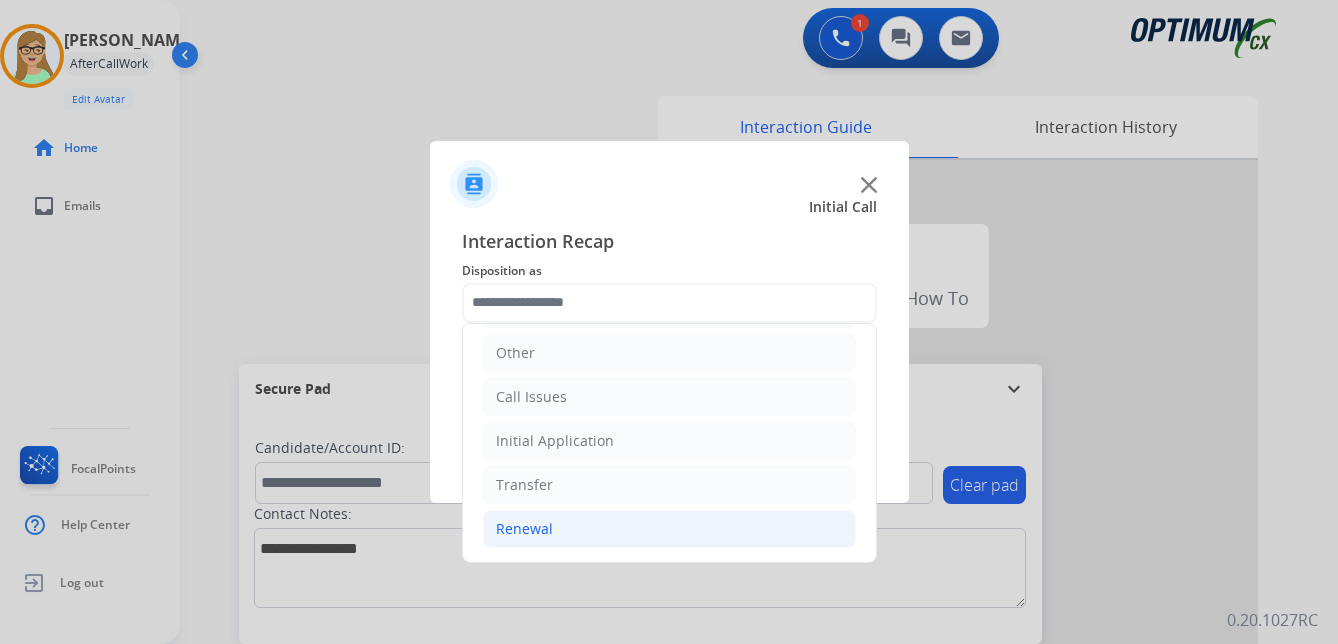 click on "Renewal" 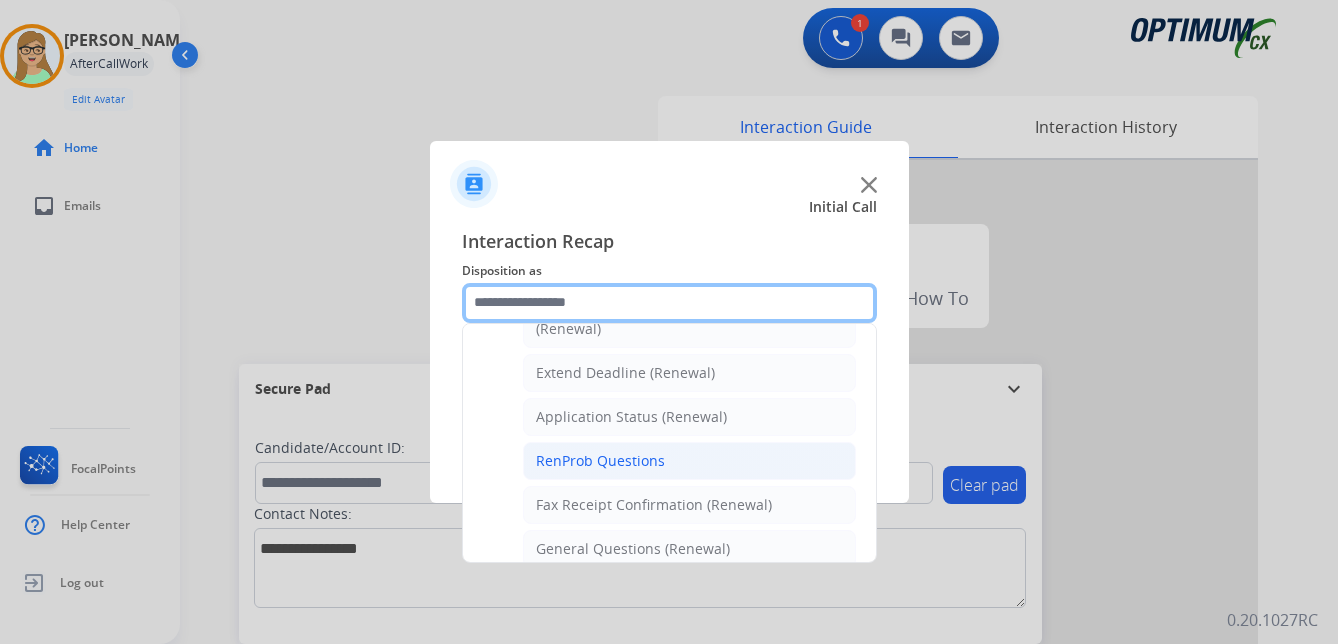 scroll, scrollTop: 436, scrollLeft: 0, axis: vertical 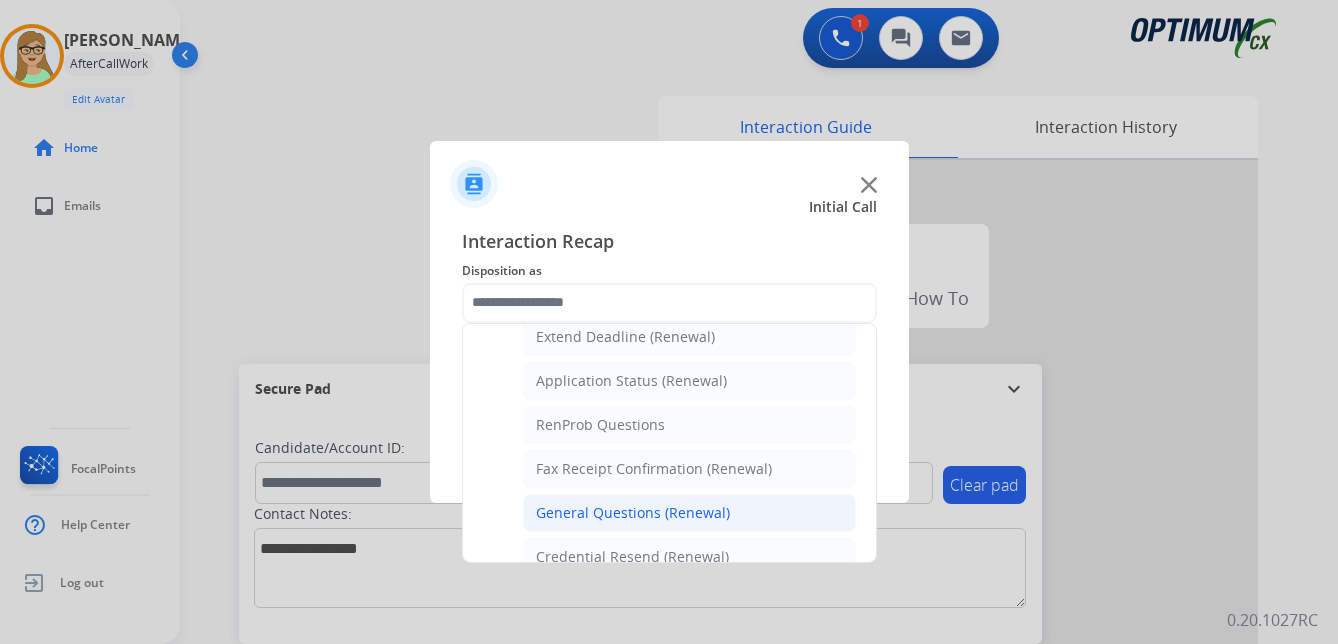 click on "General Questions (Renewal)" 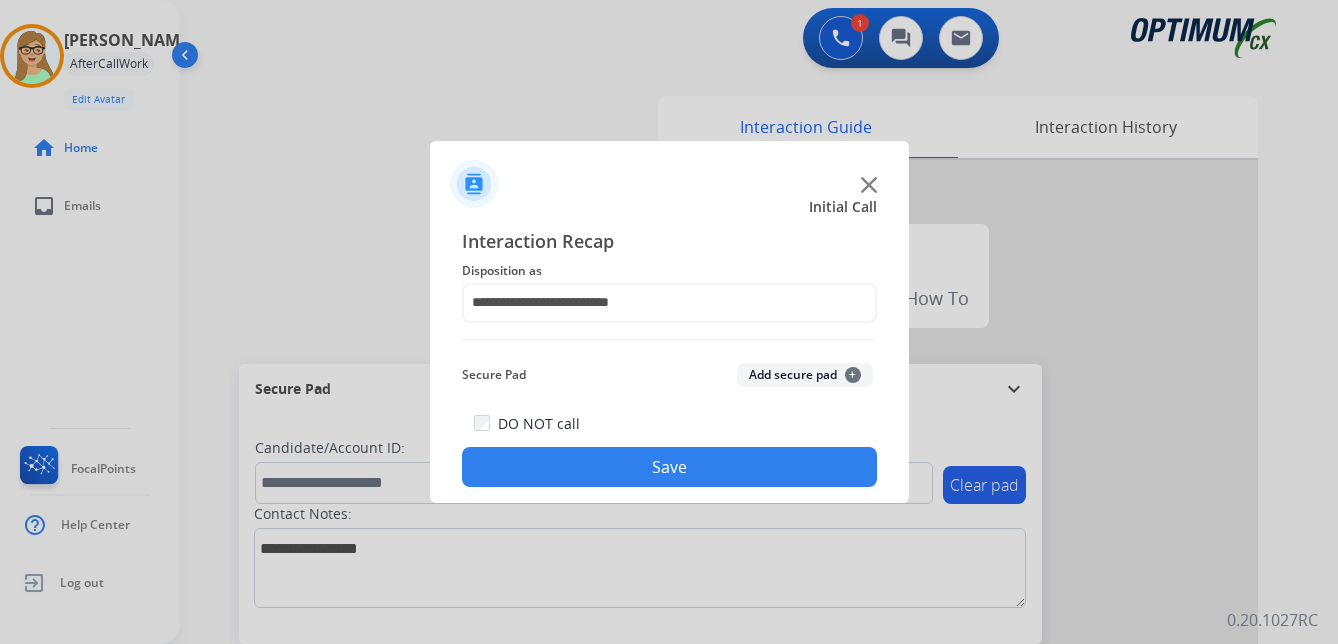 drag, startPoint x: 606, startPoint y: 471, endPoint x: 403, endPoint y: 445, distance: 204.65825 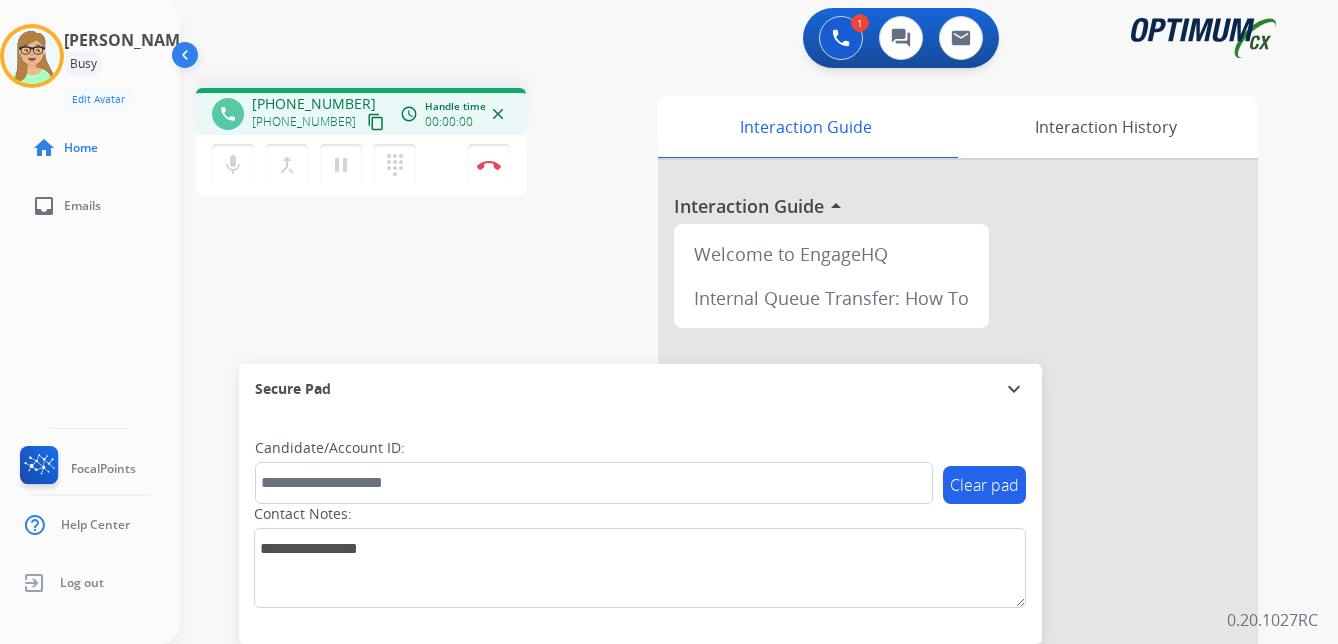 click on "content_copy" at bounding box center [376, 122] 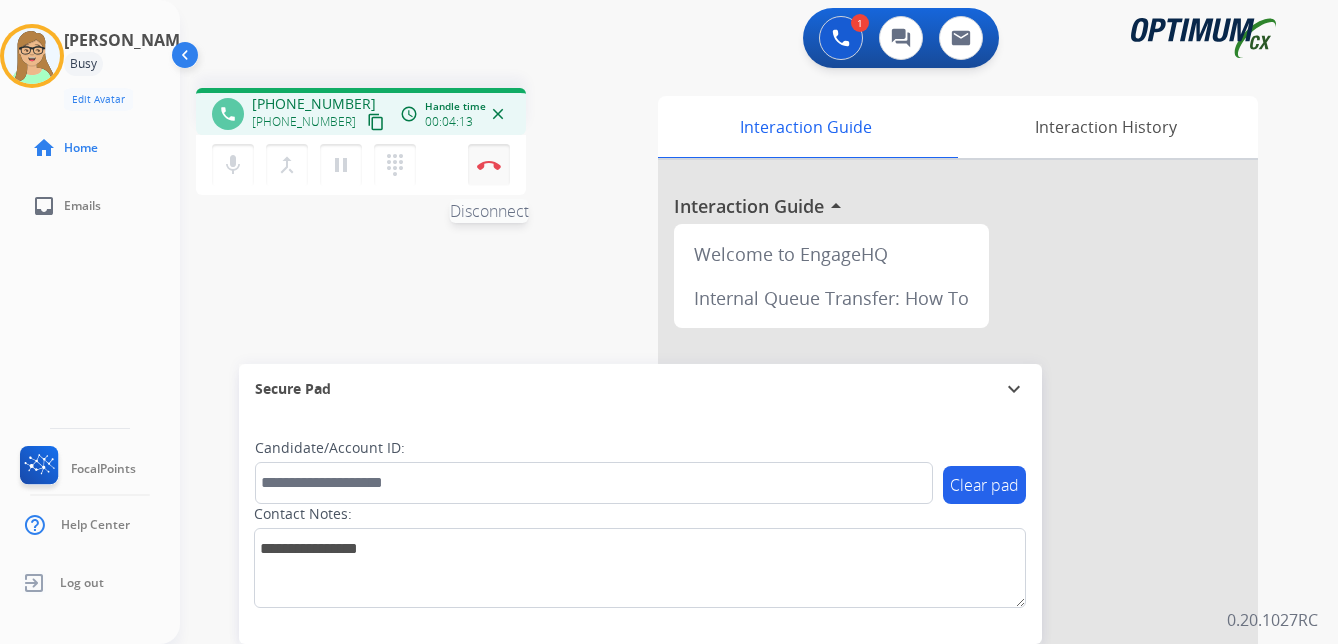 click at bounding box center [489, 165] 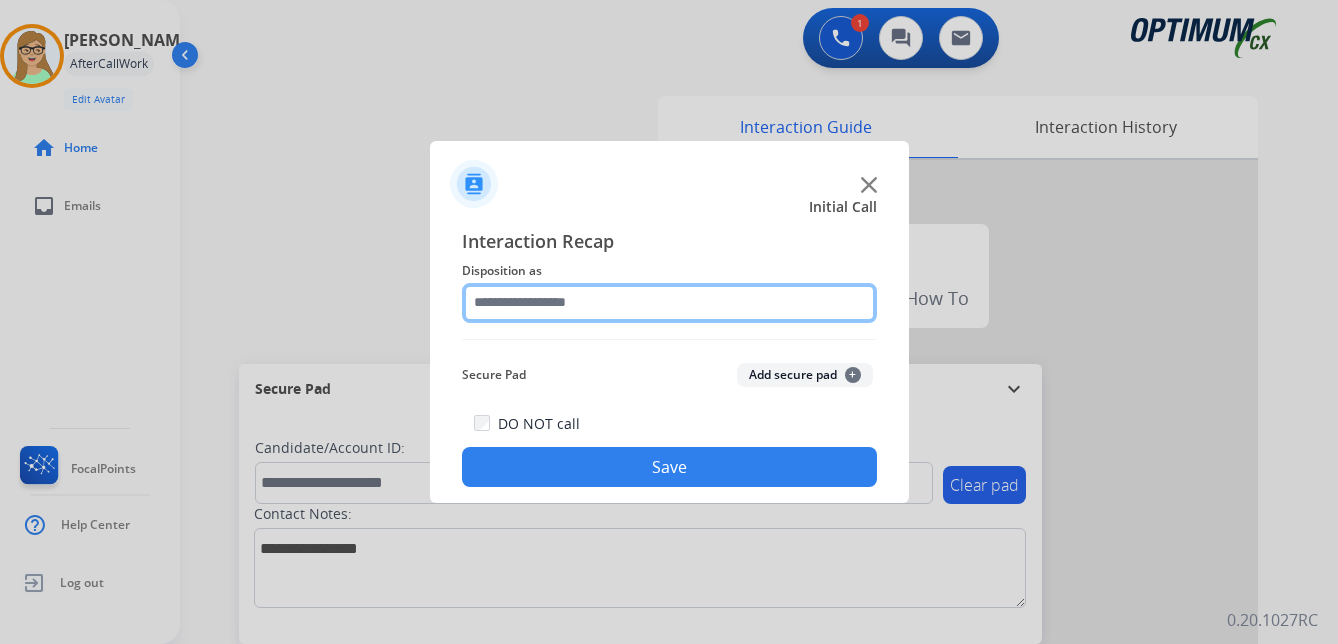 click 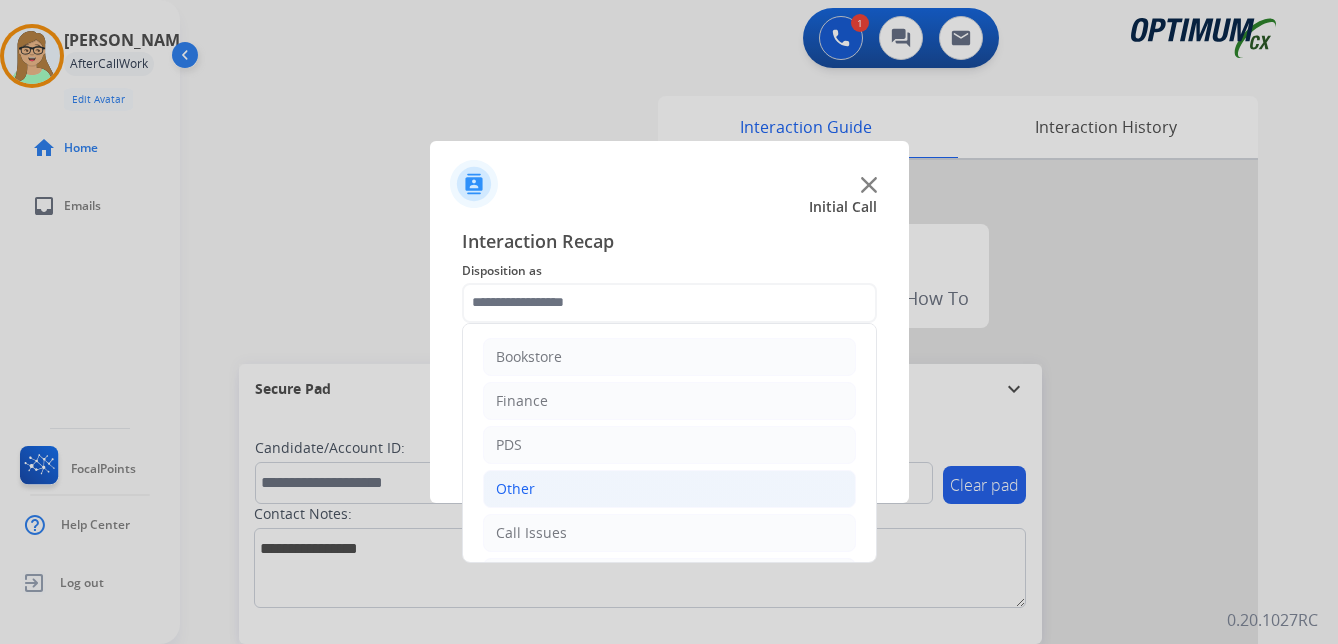 click on "Other" 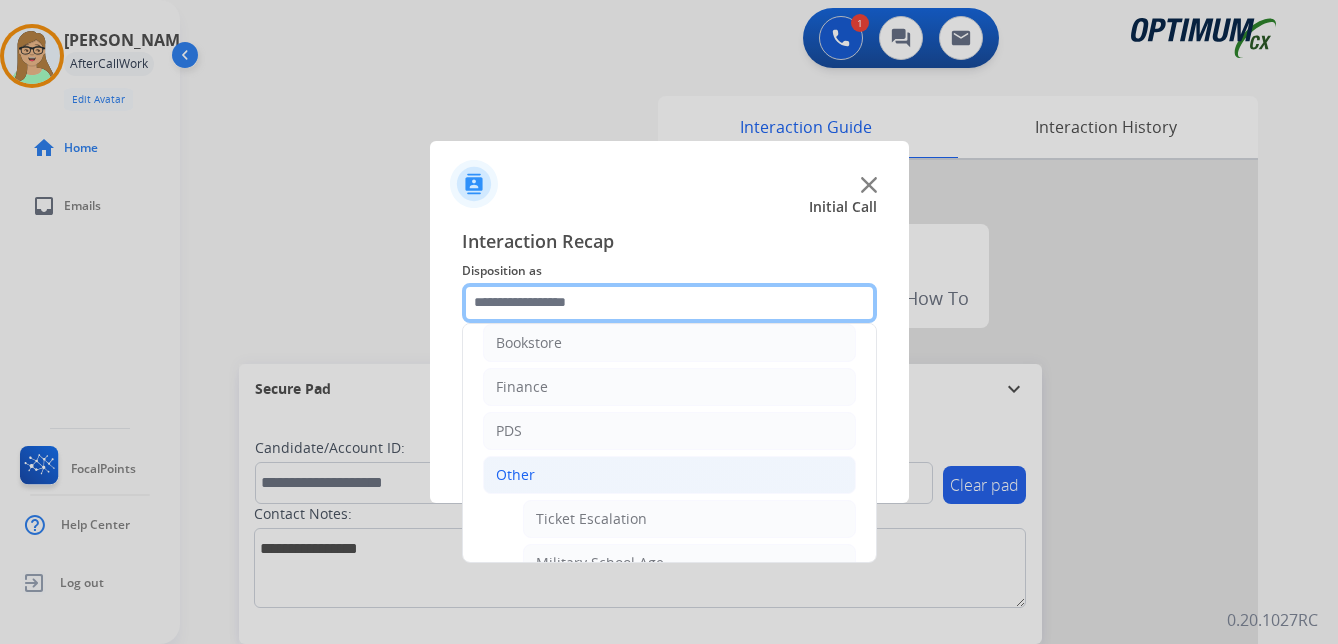 scroll, scrollTop: 0, scrollLeft: 0, axis: both 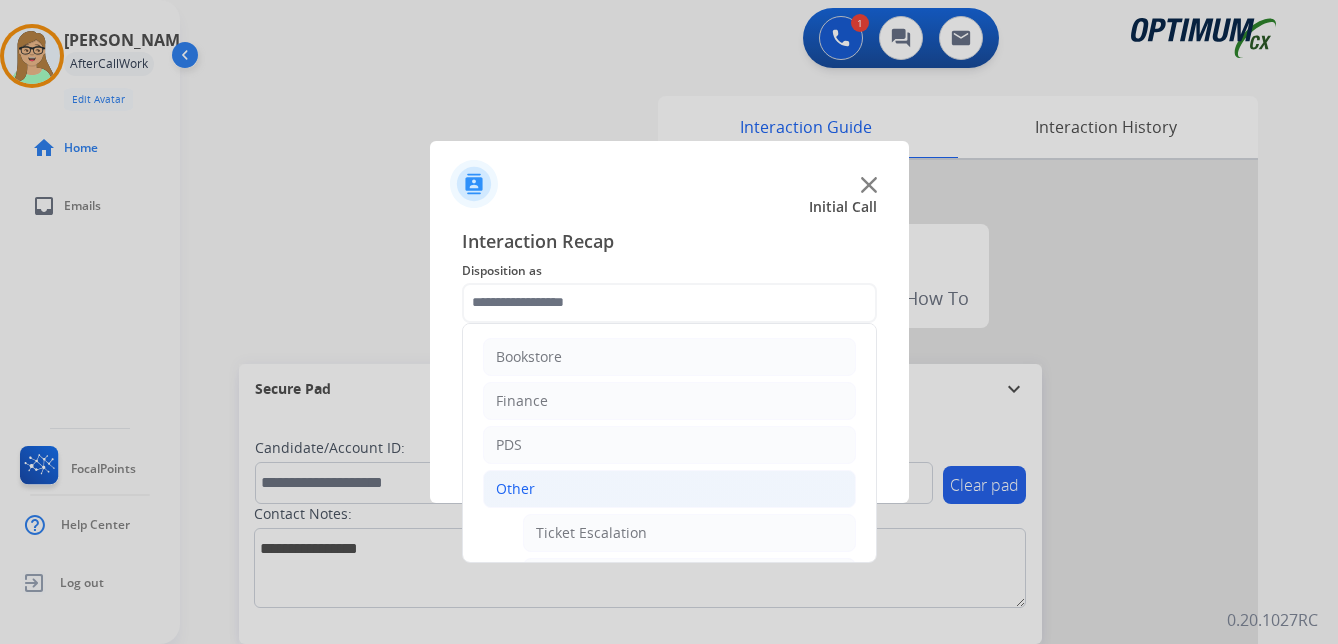 click on "Other" 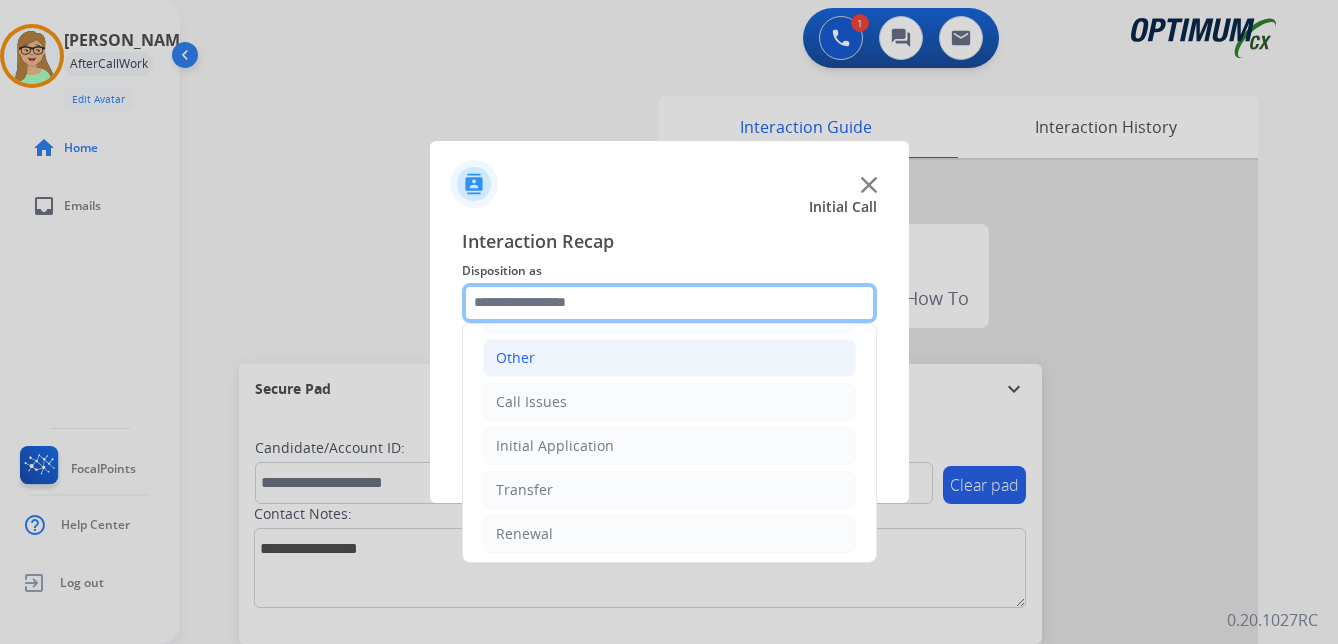 scroll, scrollTop: 136, scrollLeft: 0, axis: vertical 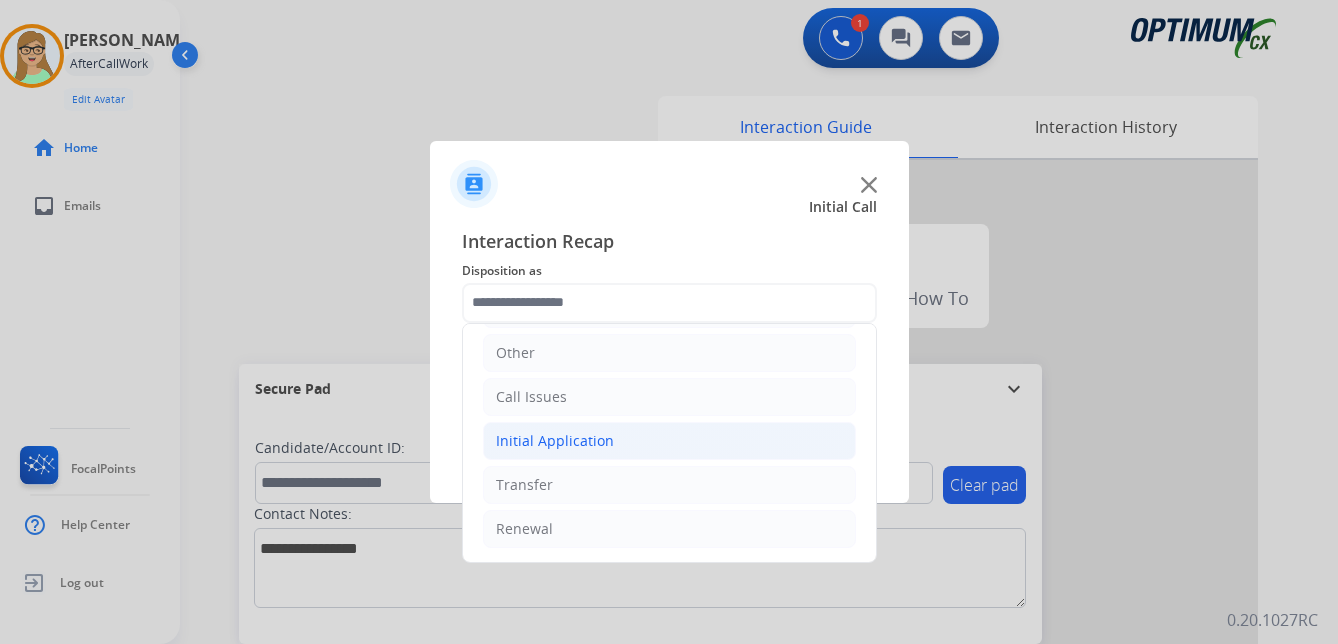 click on "Initial Application" 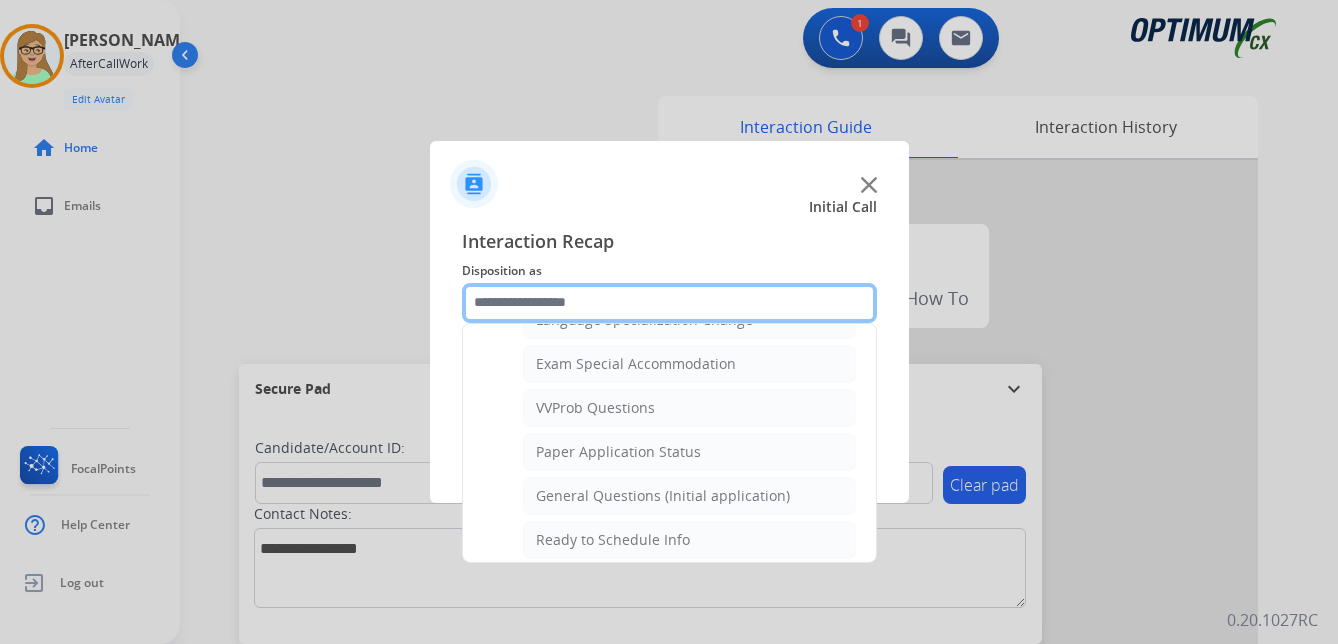 scroll, scrollTop: 1036, scrollLeft: 0, axis: vertical 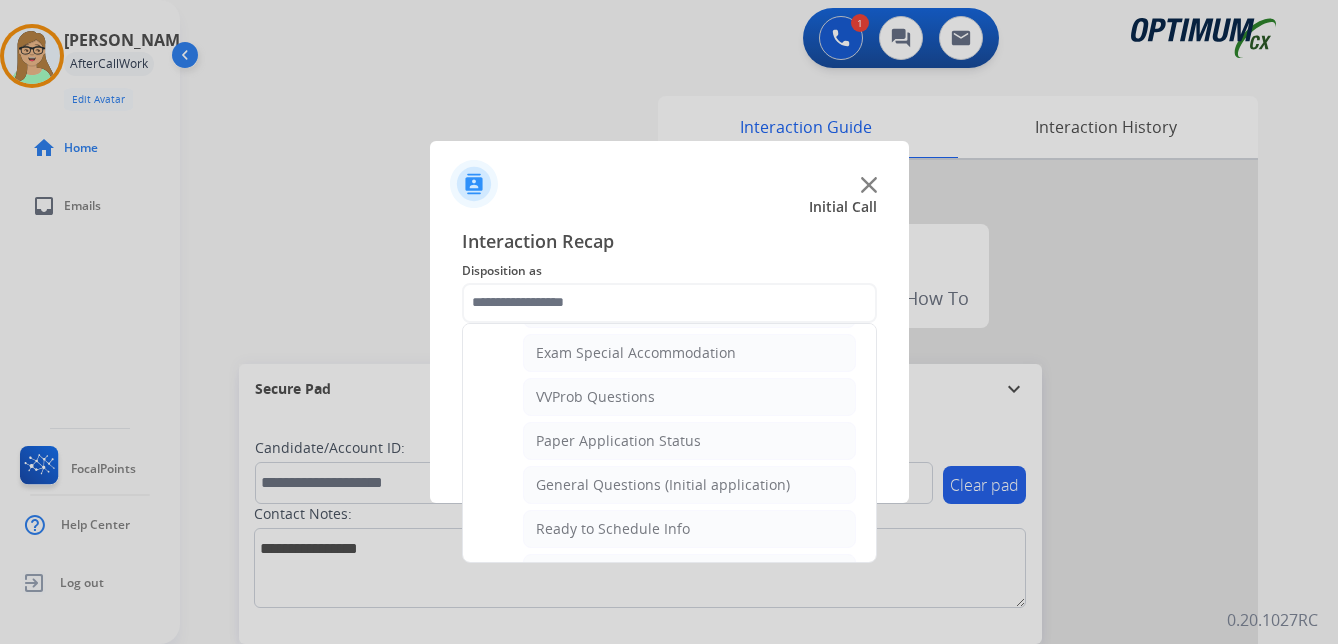 click on "General Questions (Initial application)" 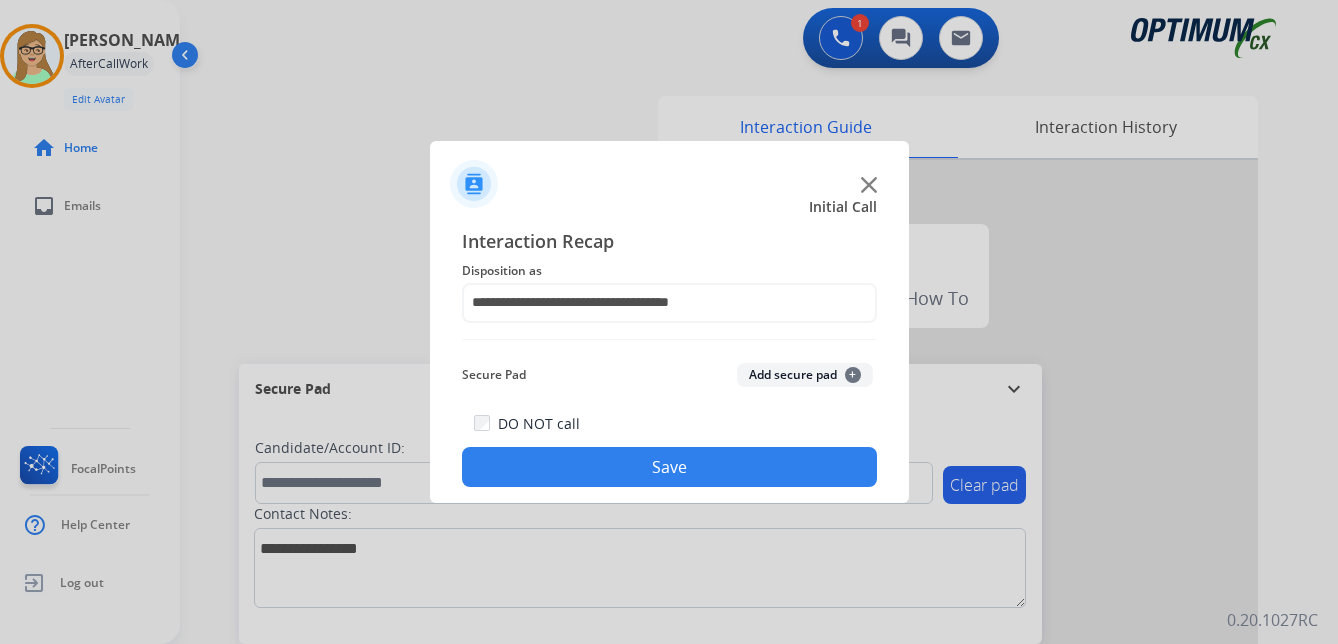 drag, startPoint x: 593, startPoint y: 467, endPoint x: 447, endPoint y: 490, distance: 147.80054 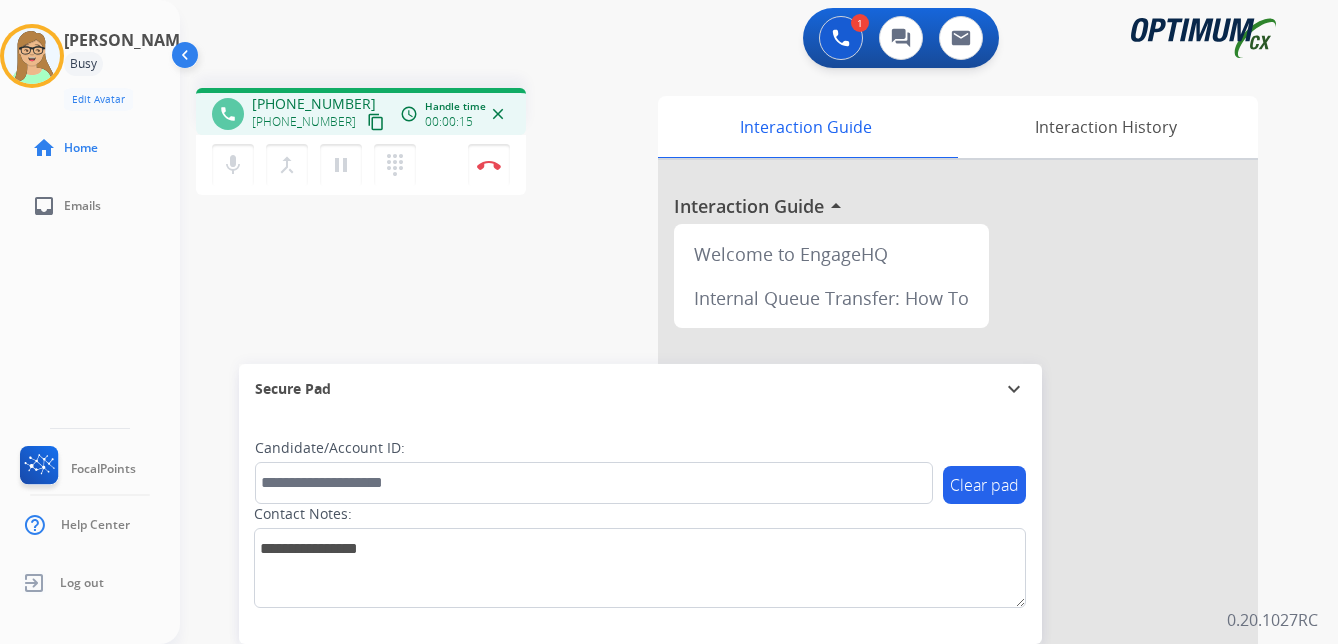 click on "content_copy" at bounding box center [376, 122] 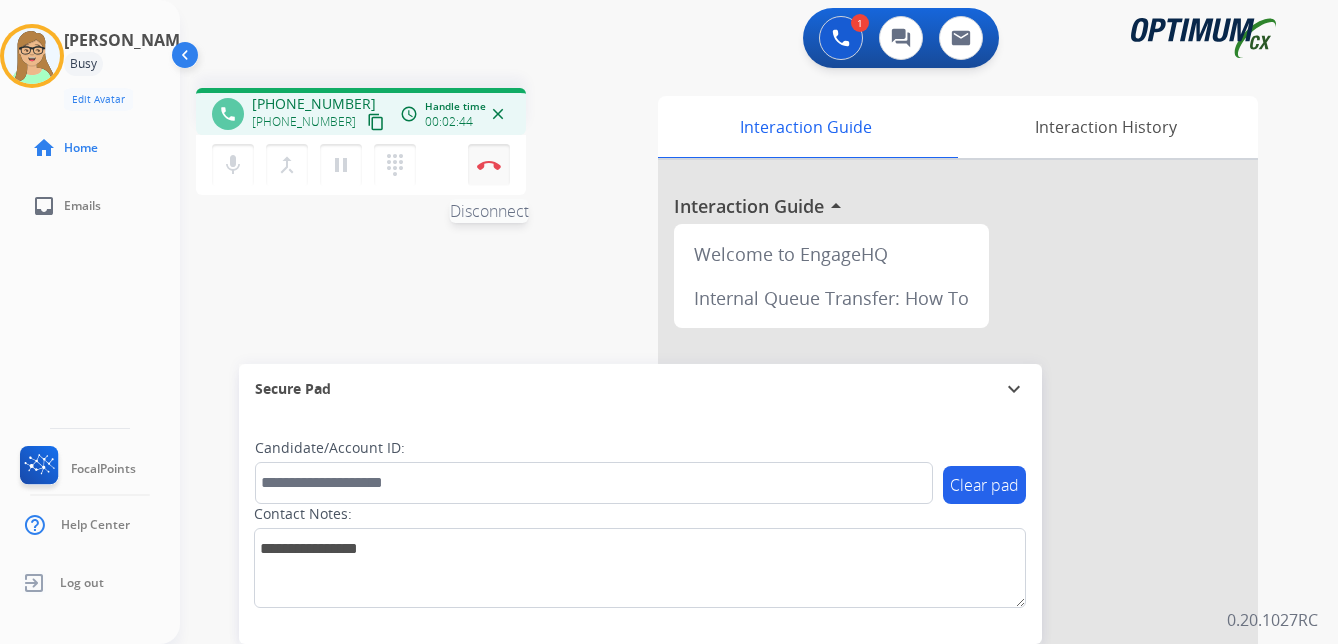 click at bounding box center (489, 165) 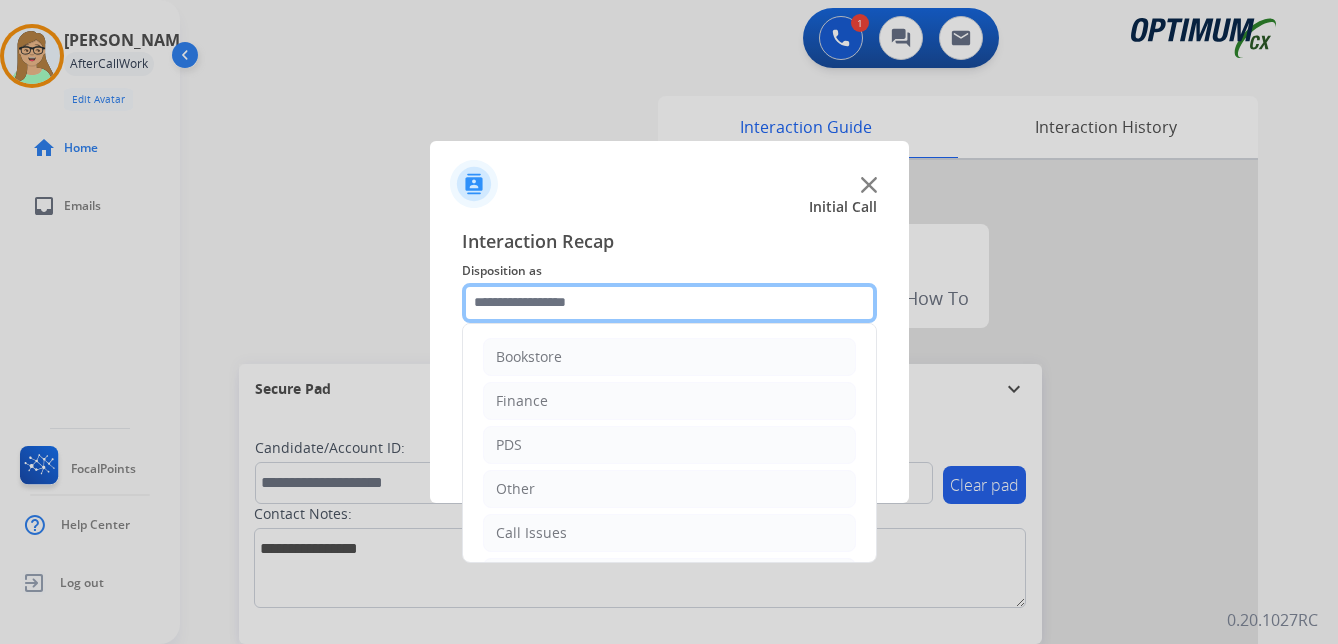 click 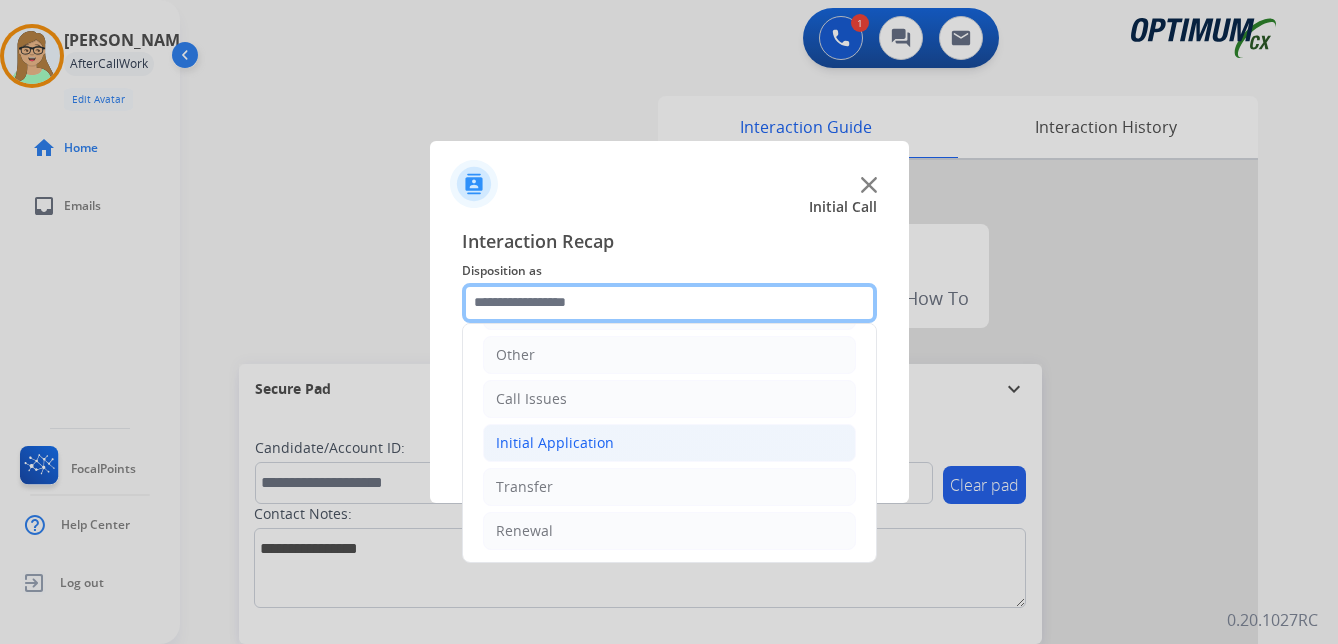 scroll, scrollTop: 136, scrollLeft: 0, axis: vertical 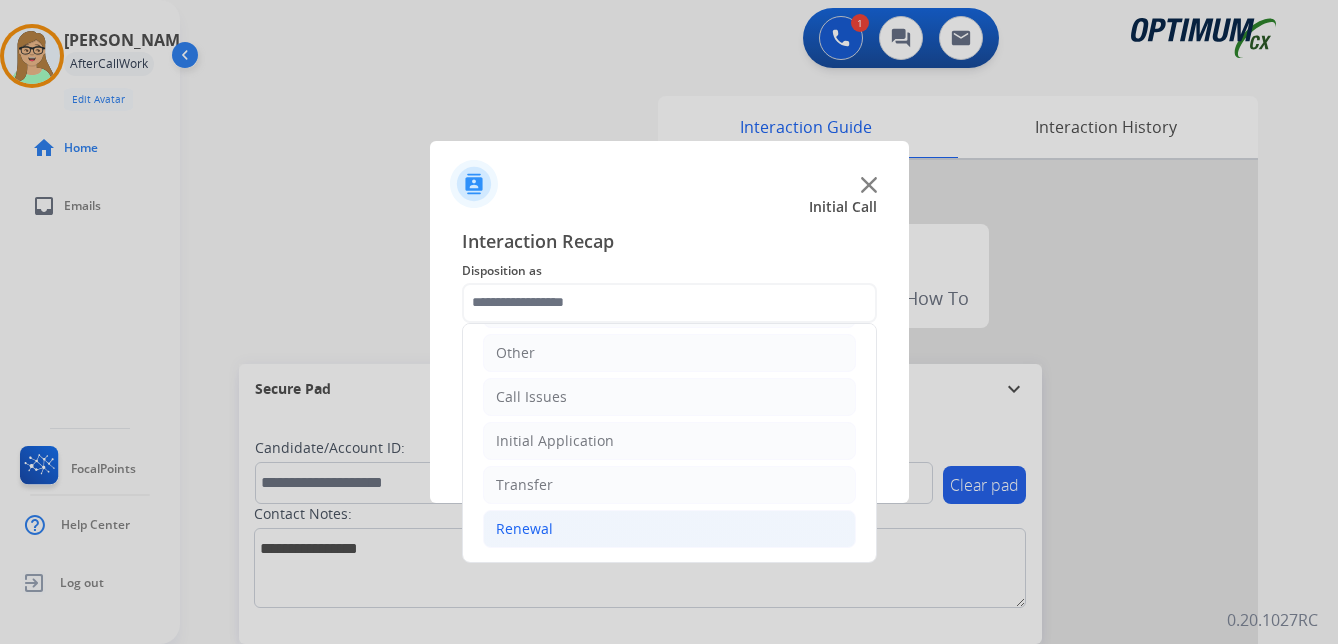 click on "Renewal" 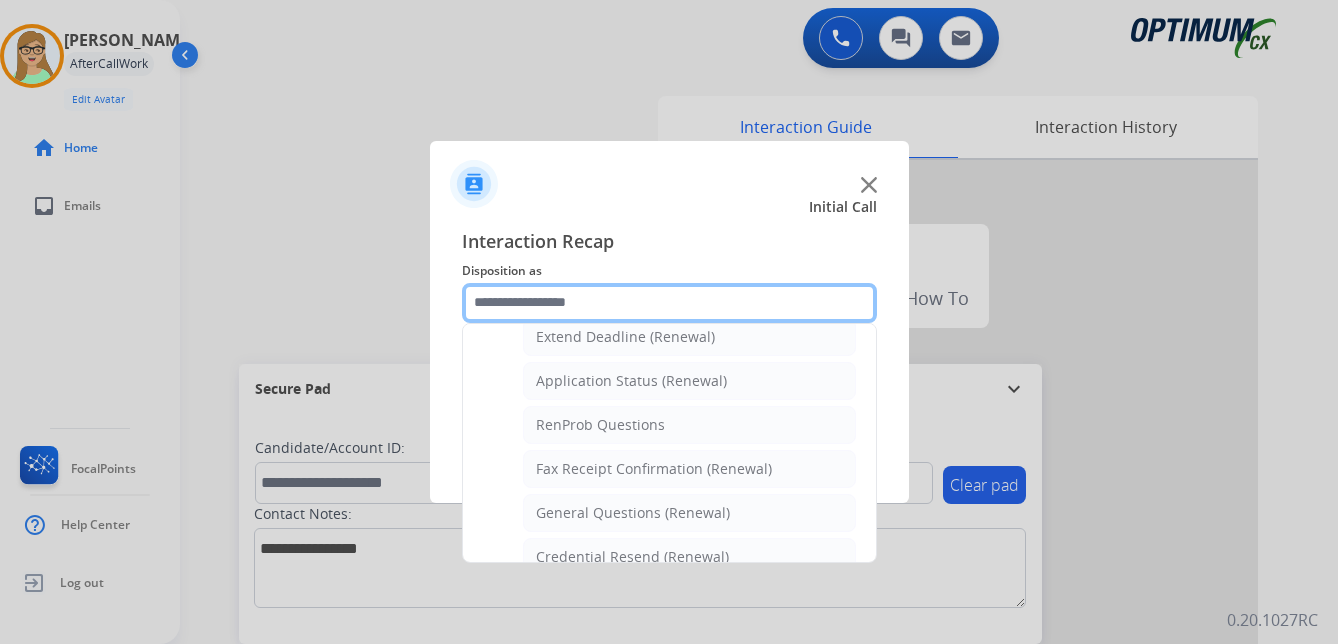 scroll, scrollTop: 536, scrollLeft: 0, axis: vertical 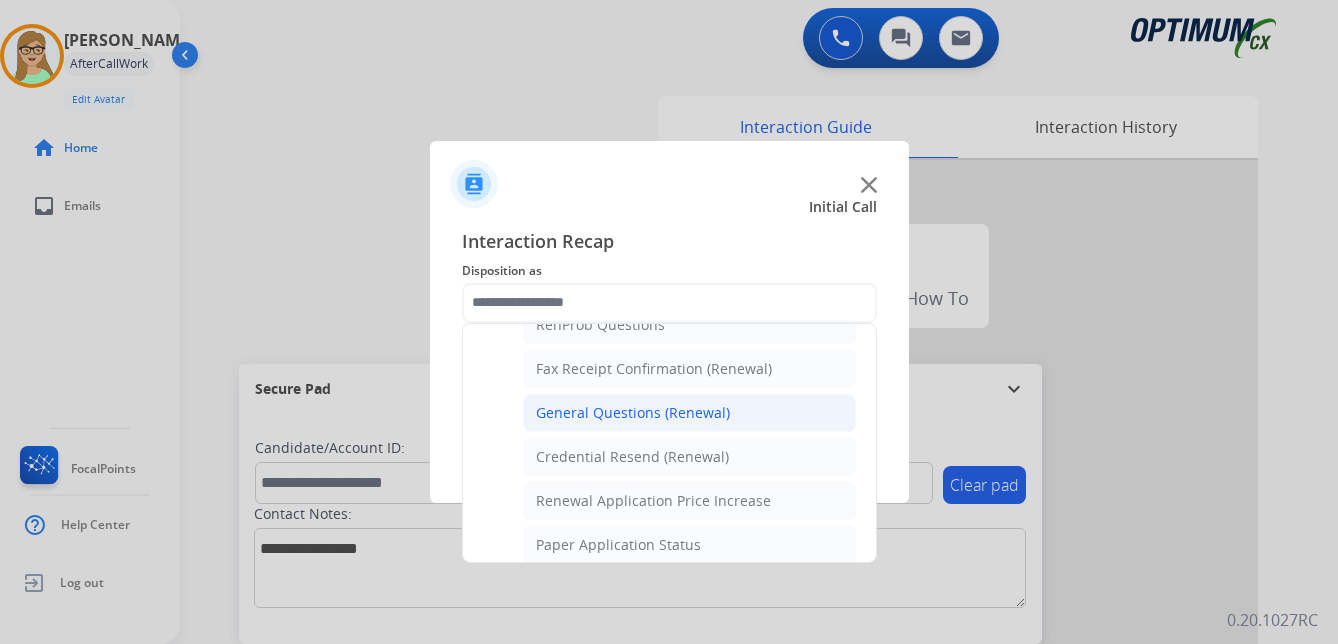 click on "General Questions (Renewal)" 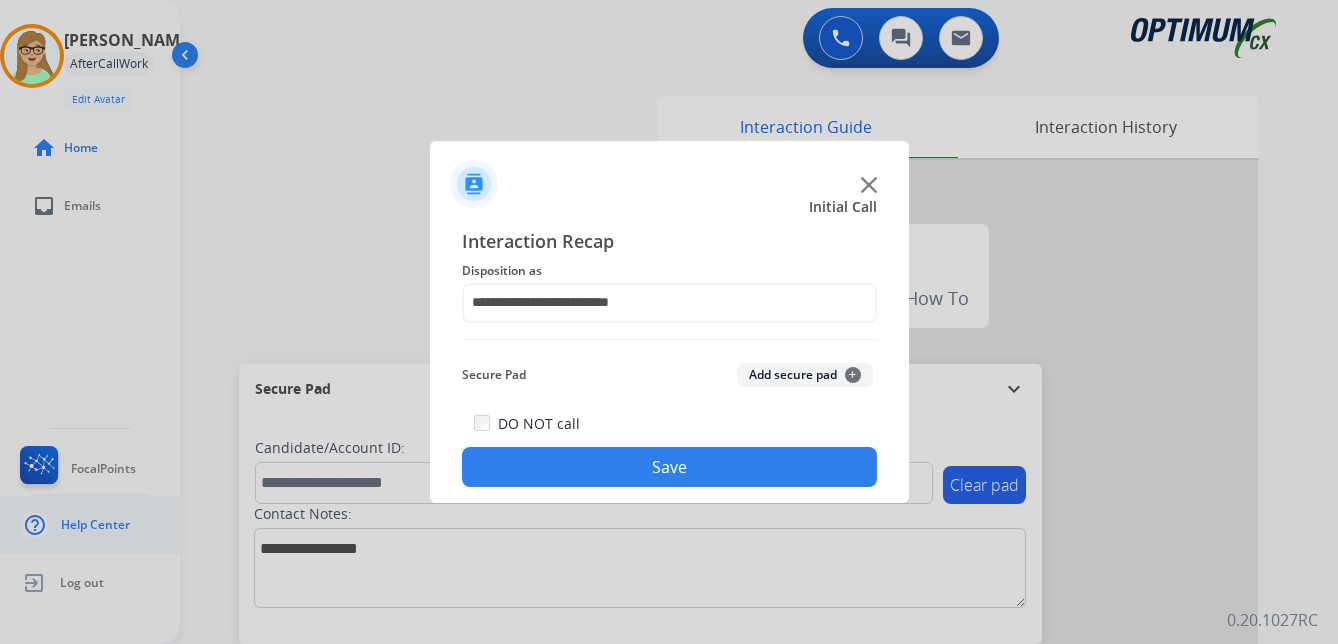 drag, startPoint x: 619, startPoint y: 473, endPoint x: 90, endPoint y: 517, distance: 530.8267 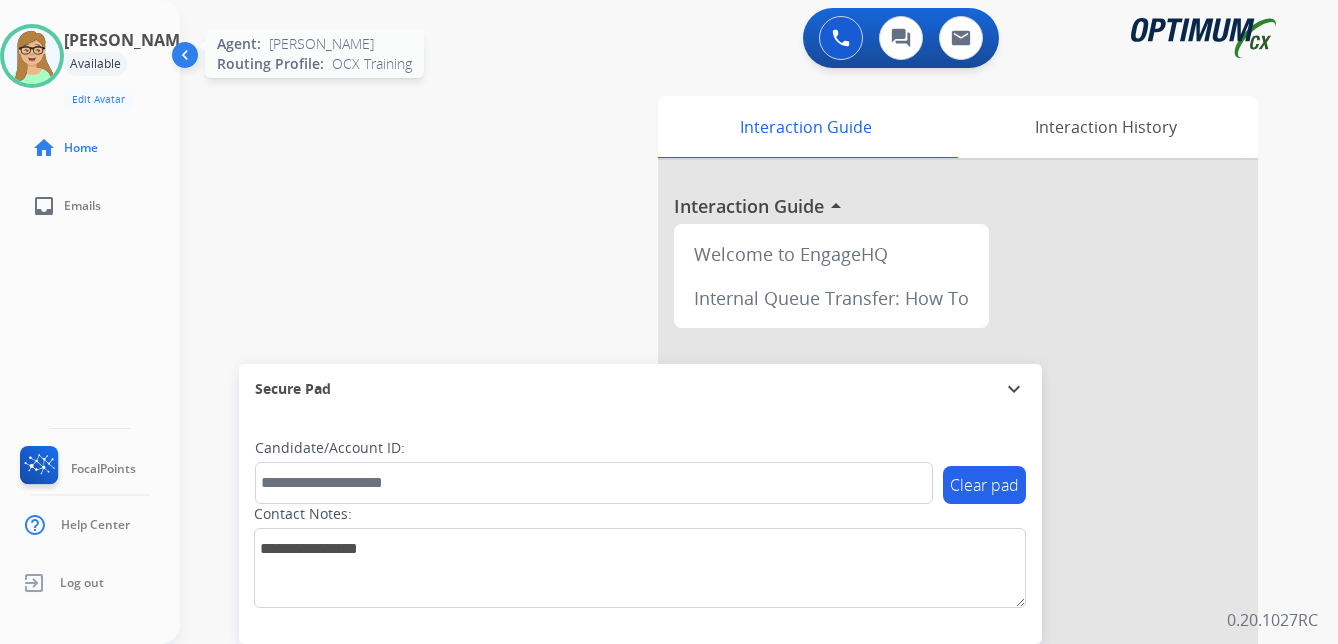 click at bounding box center [32, 56] 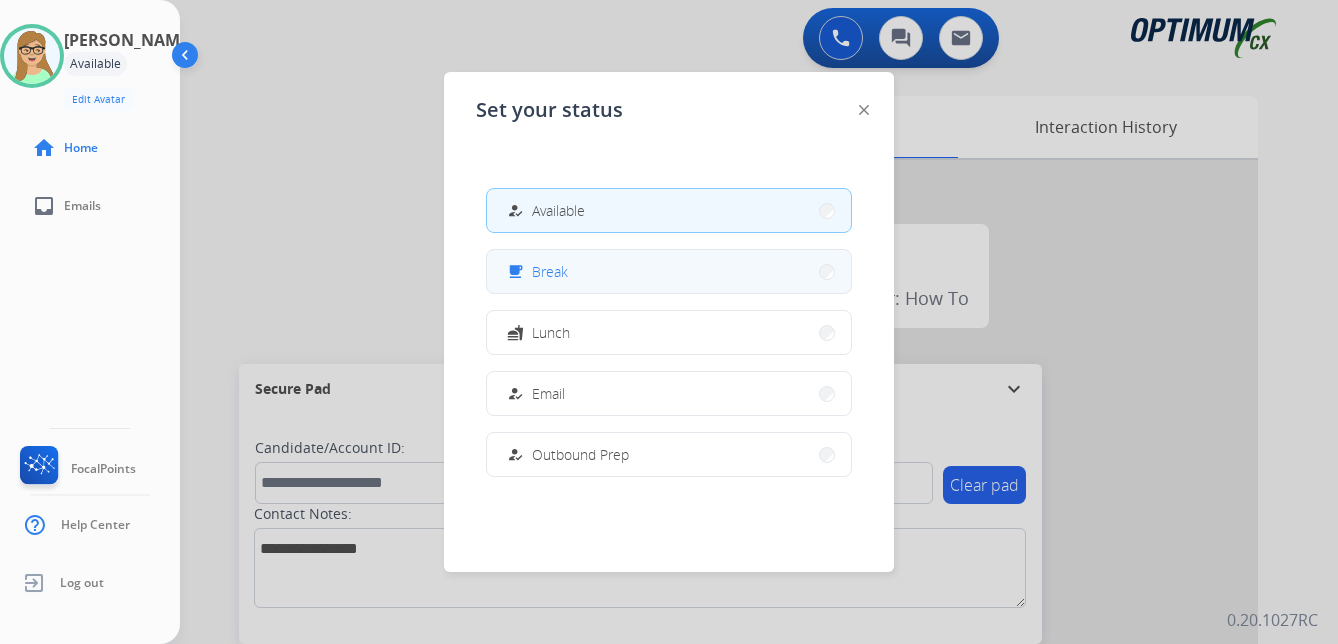 click on "Break" at bounding box center (550, 271) 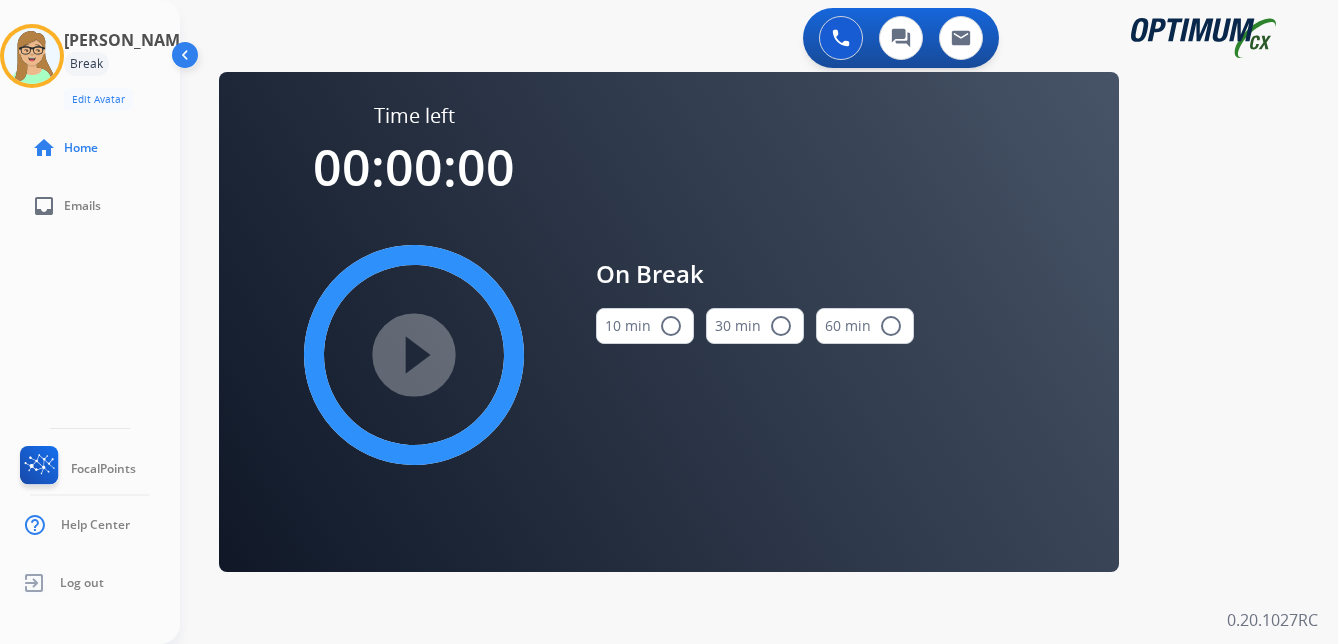 click on "radio_button_unchecked" at bounding box center (671, 326) 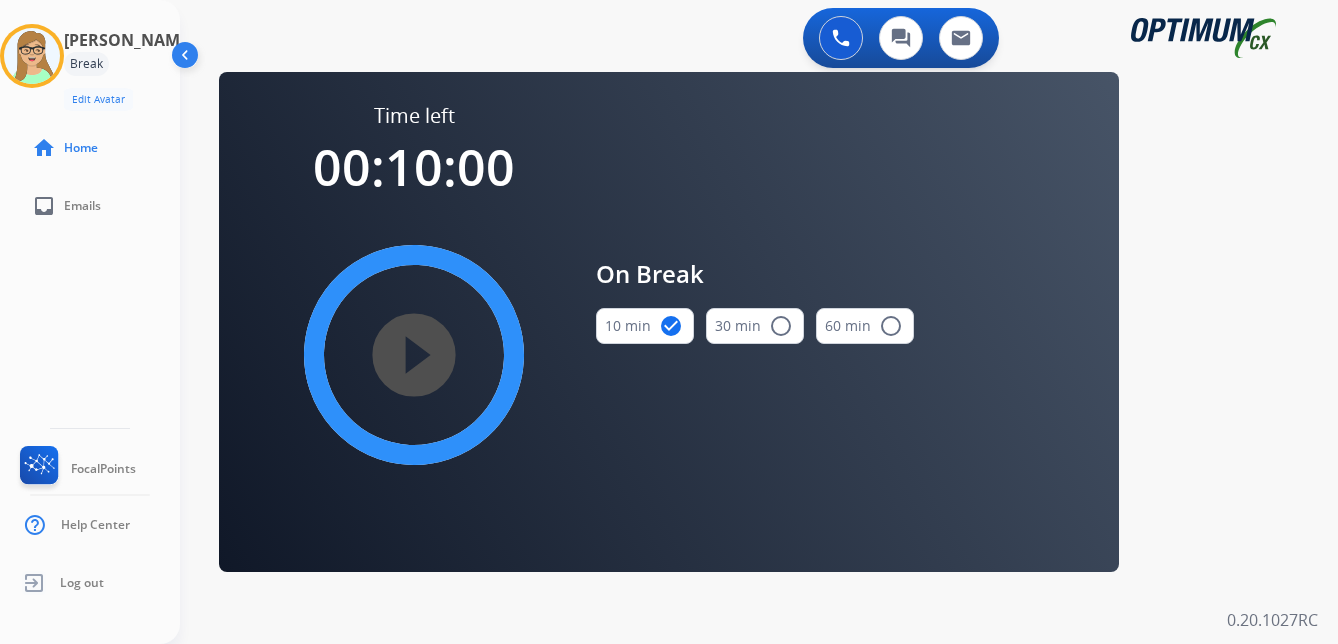 click on "play_circle_filled" at bounding box center (414, 355) 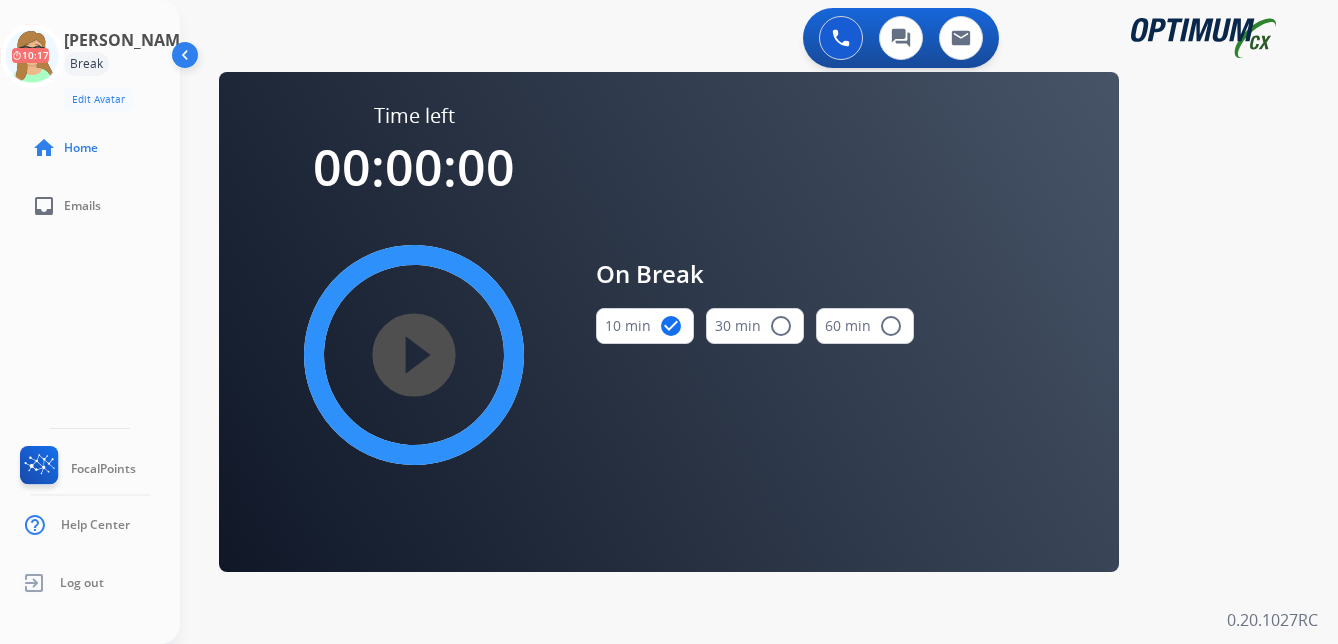 drag, startPoint x: 281, startPoint y: 340, endPoint x: 295, endPoint y: 342, distance: 14.142136 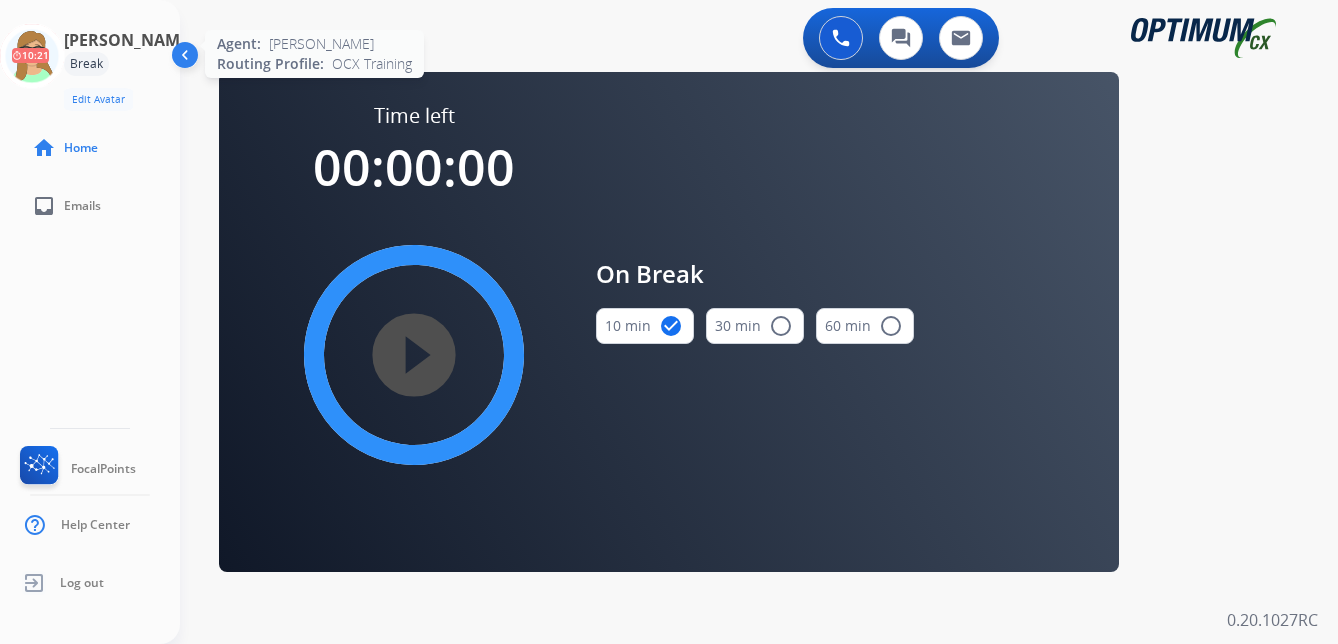 click 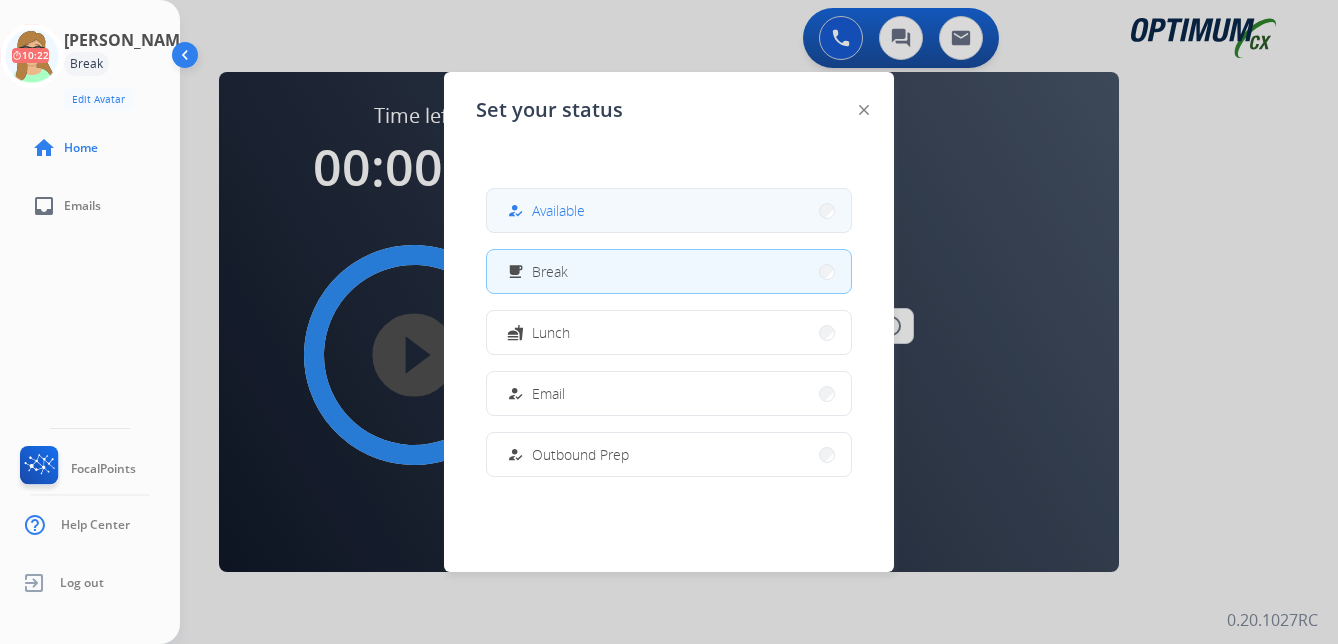 click on "Available" at bounding box center (558, 210) 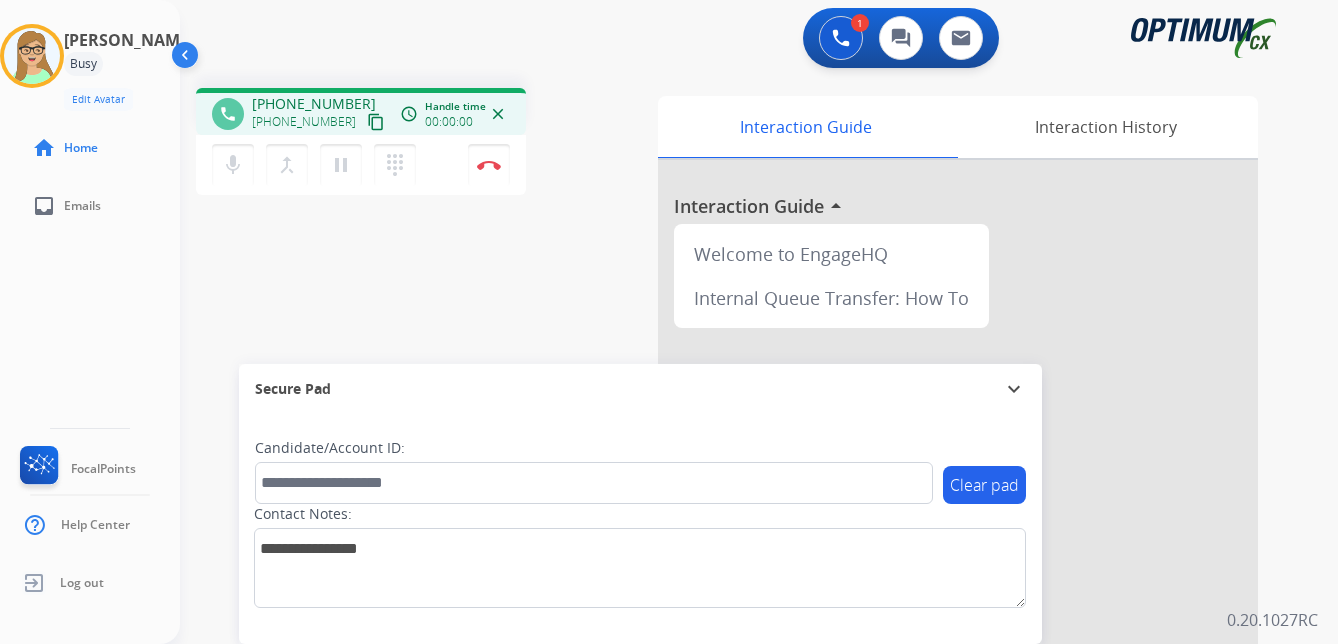click on "content_copy" at bounding box center [376, 122] 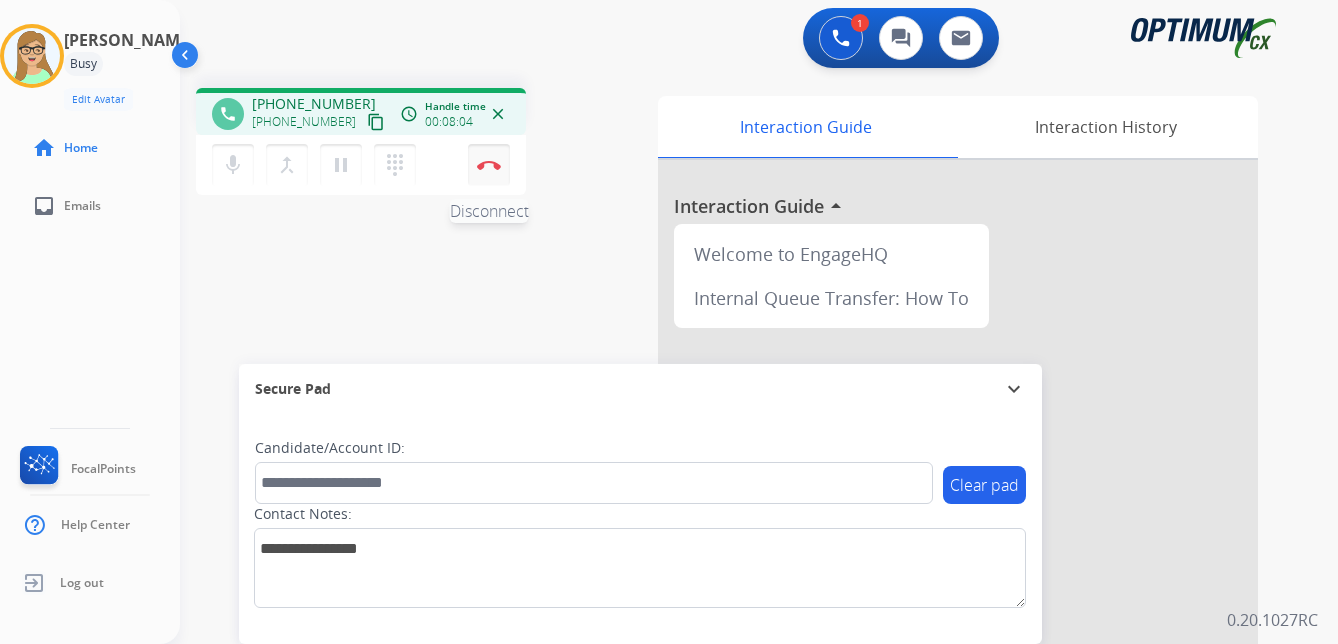 click at bounding box center [489, 165] 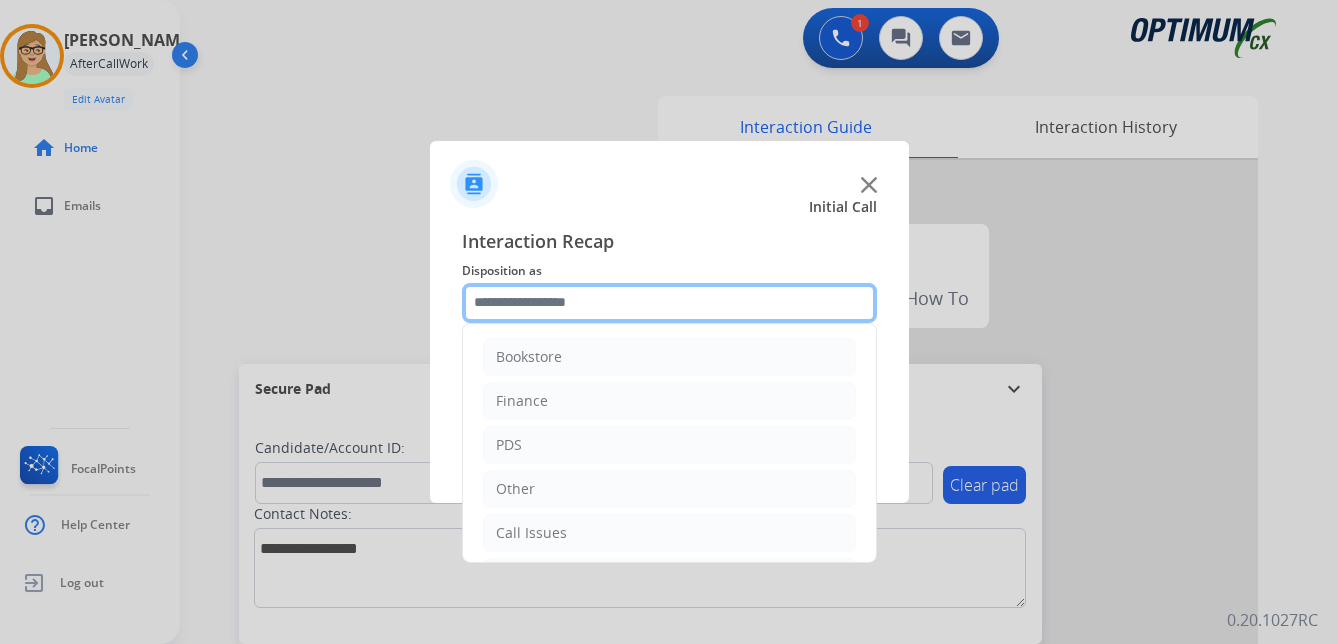 click 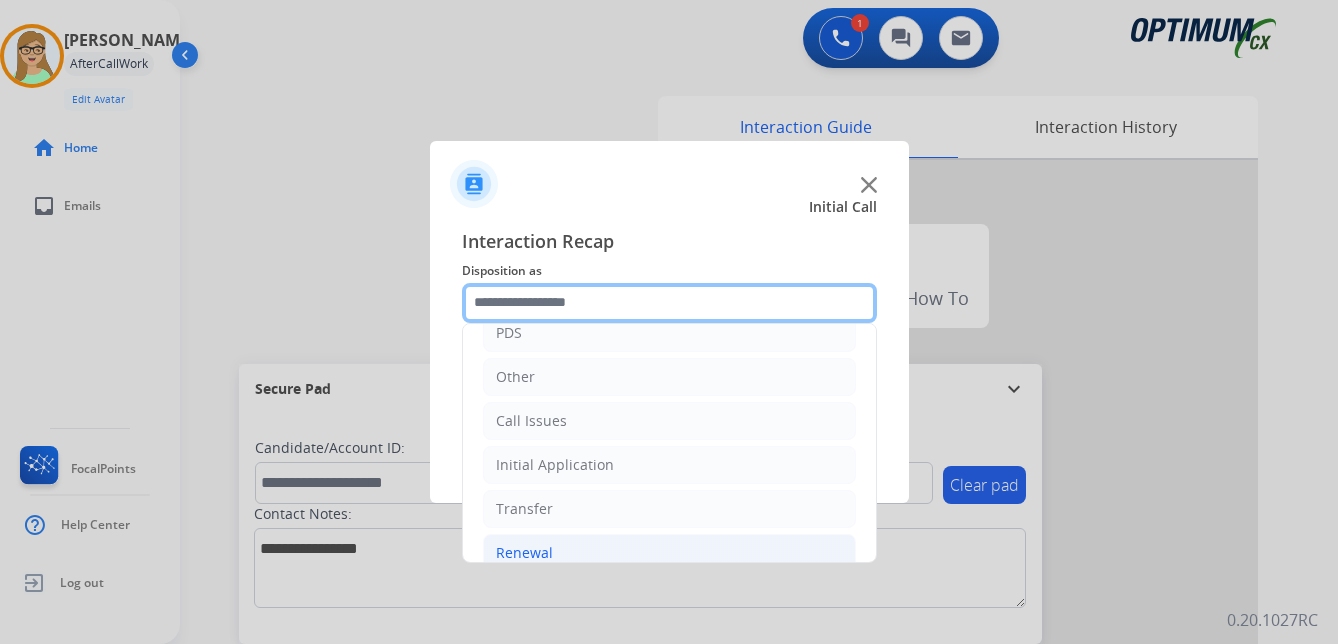 scroll, scrollTop: 136, scrollLeft: 0, axis: vertical 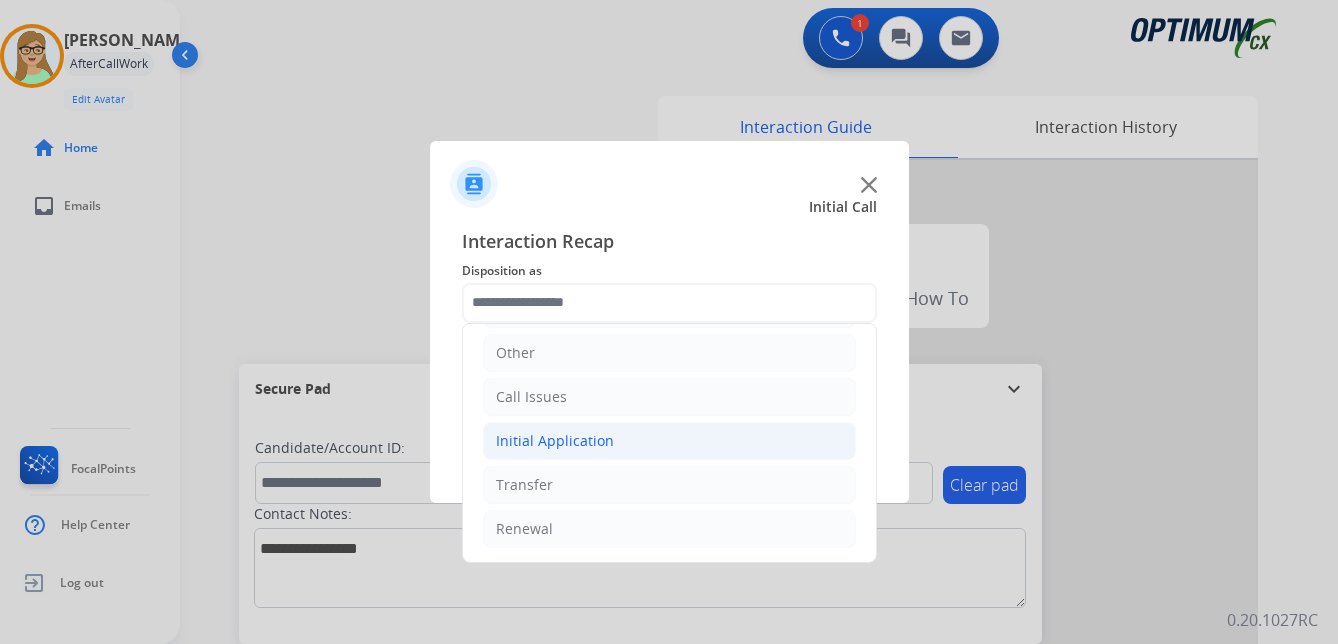 click on "Initial Application" 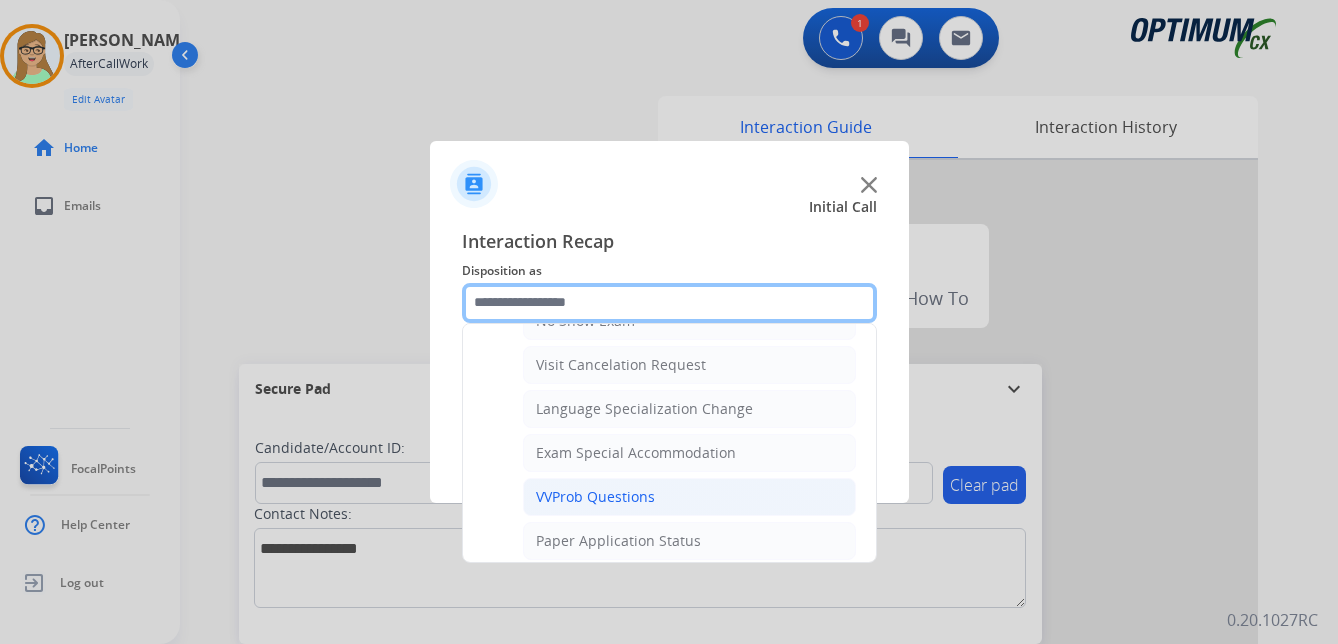 scroll, scrollTop: 1036, scrollLeft: 0, axis: vertical 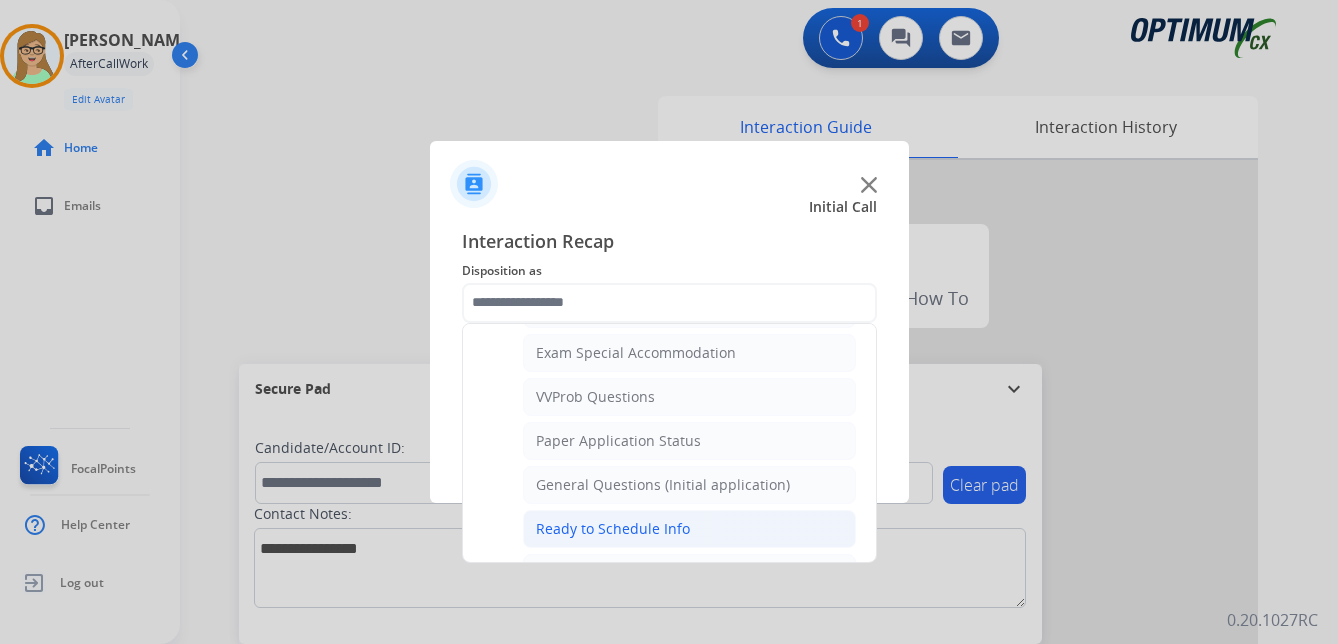 click on "Ready to Schedule Info" 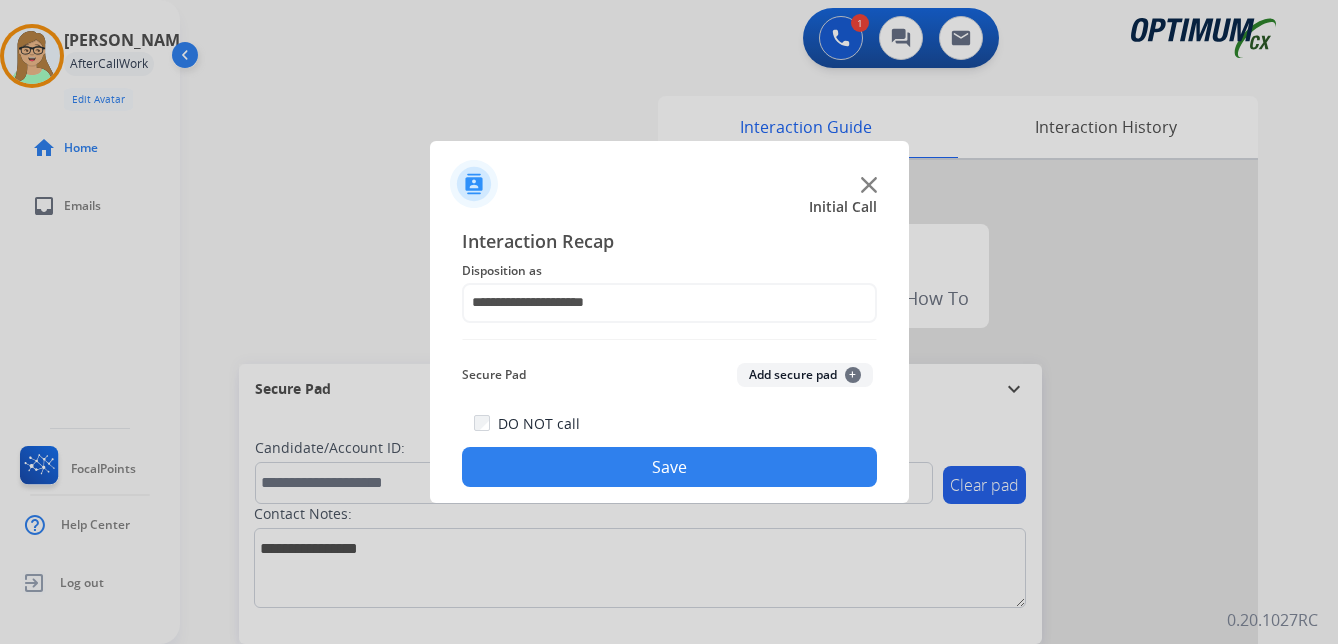 click on "Save" 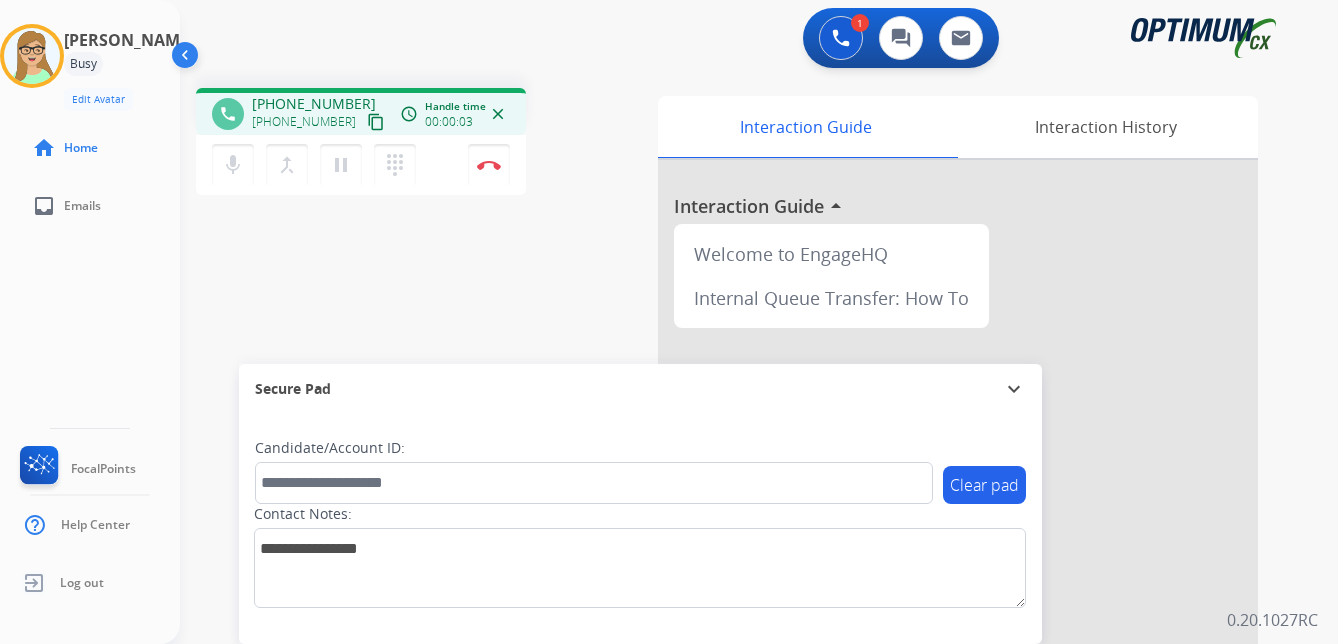 click on "content_copy" at bounding box center [376, 122] 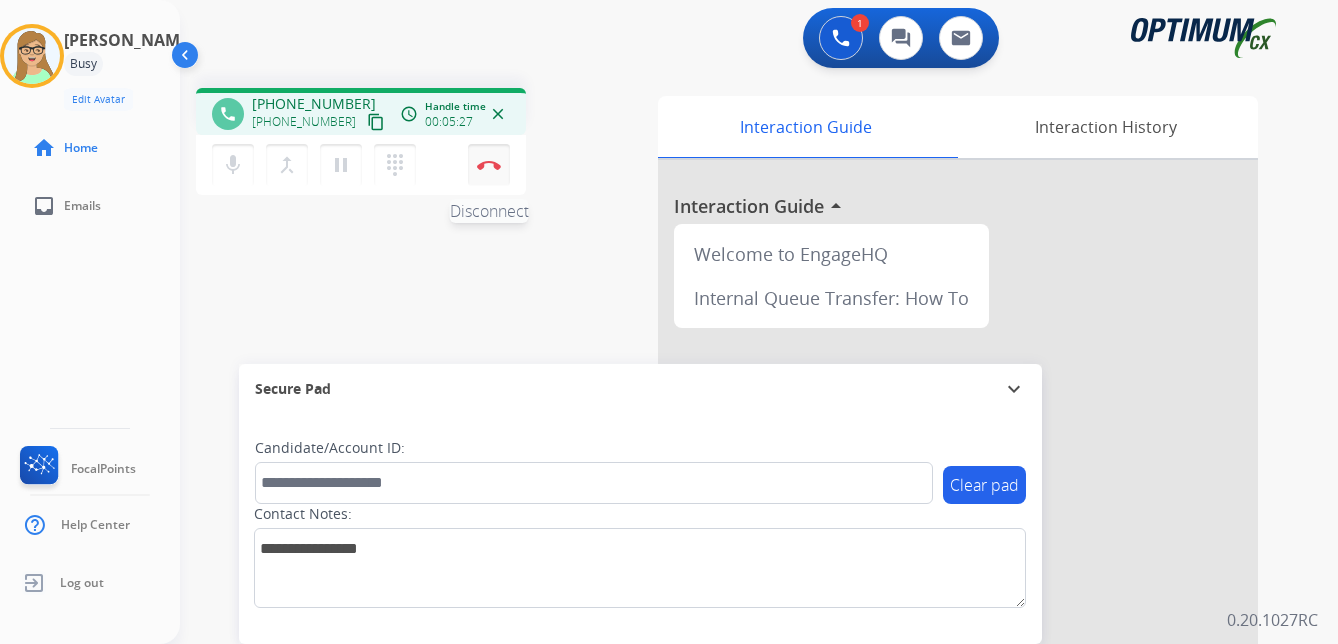 click at bounding box center [489, 165] 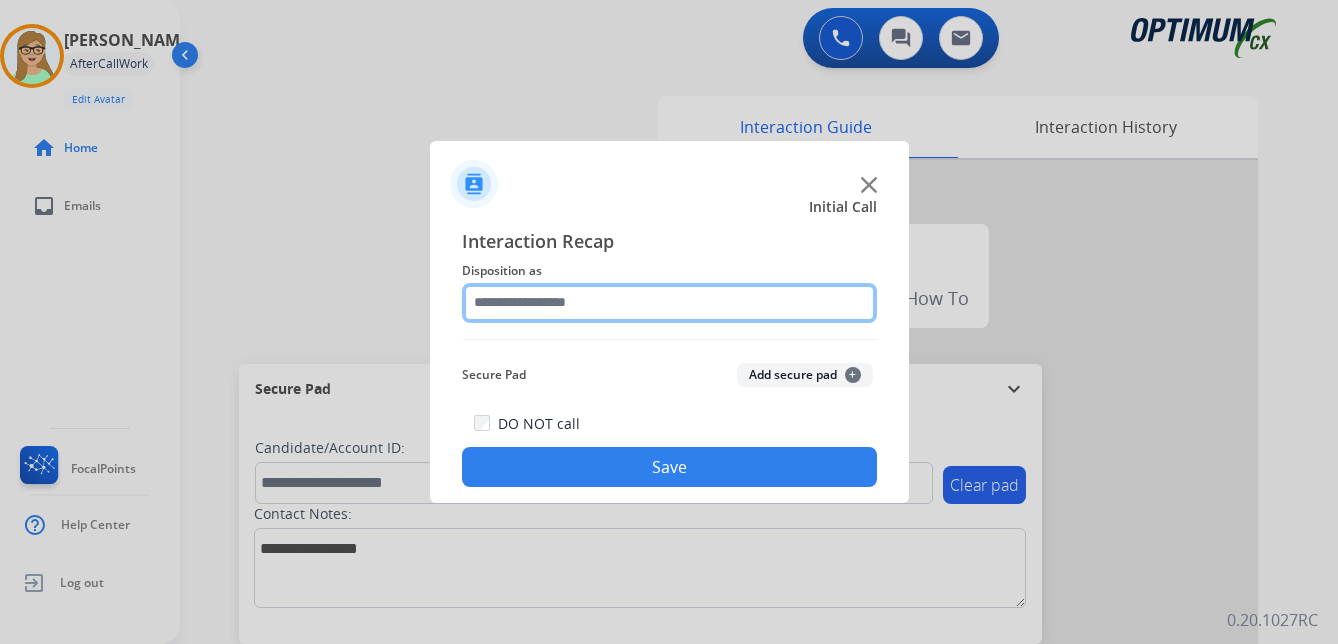 click 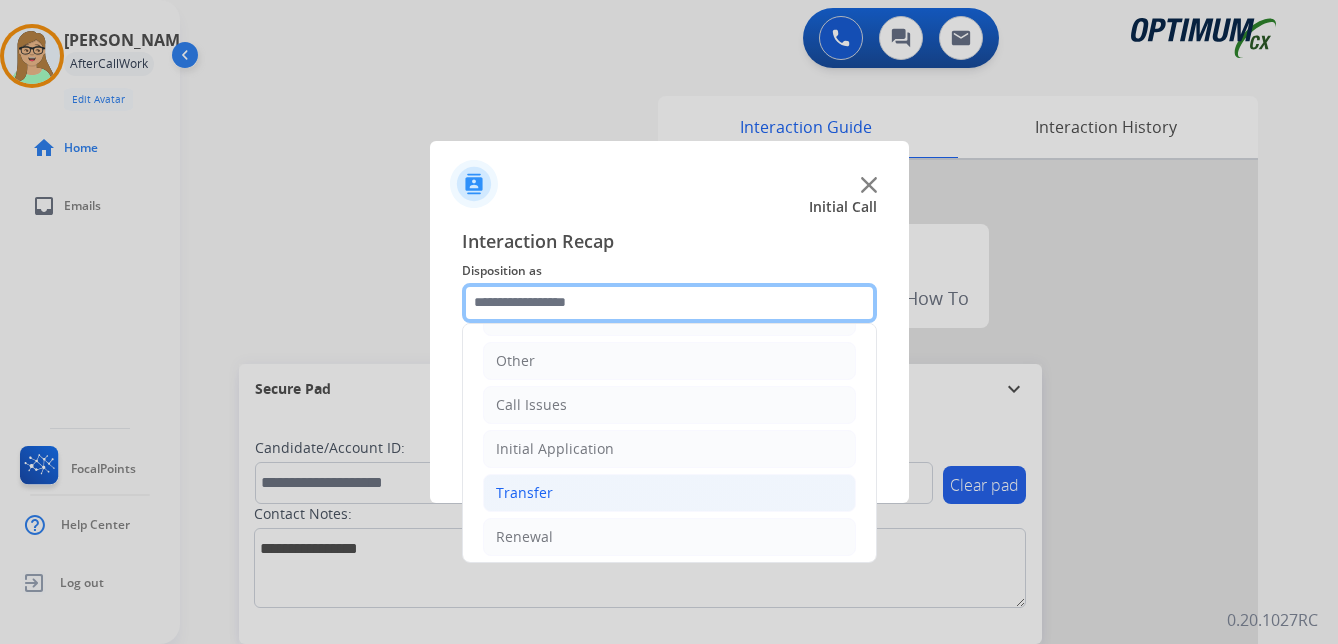 scroll, scrollTop: 136, scrollLeft: 0, axis: vertical 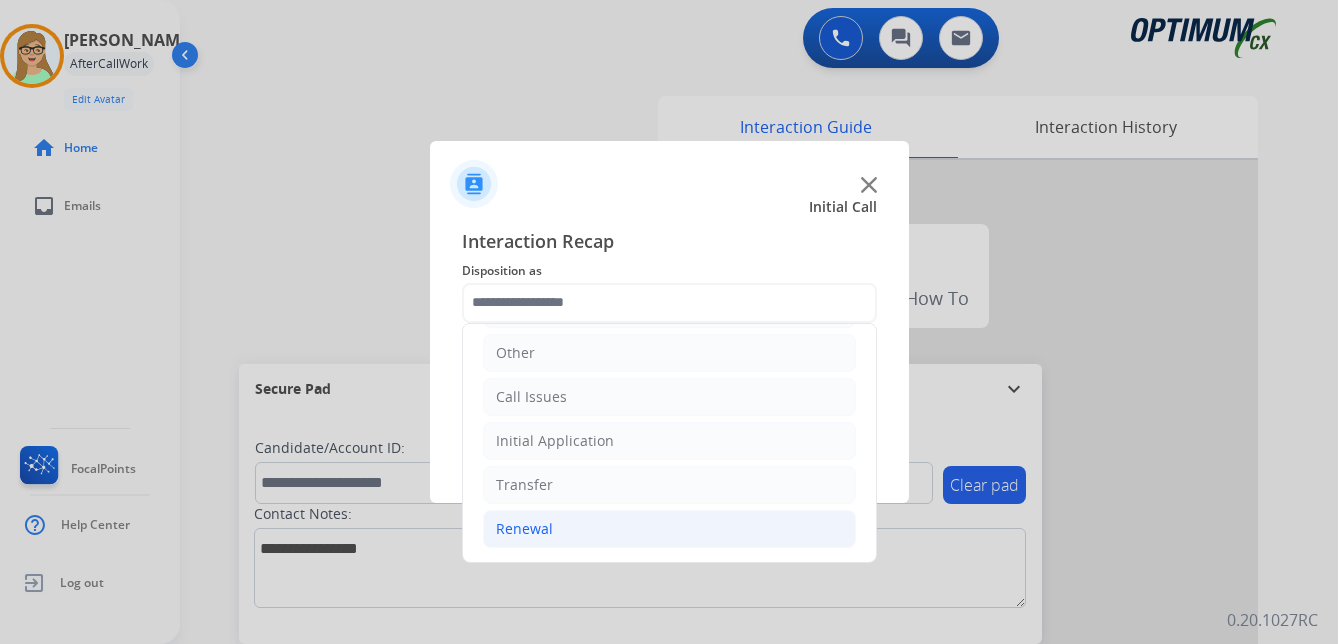 click on "Renewal" 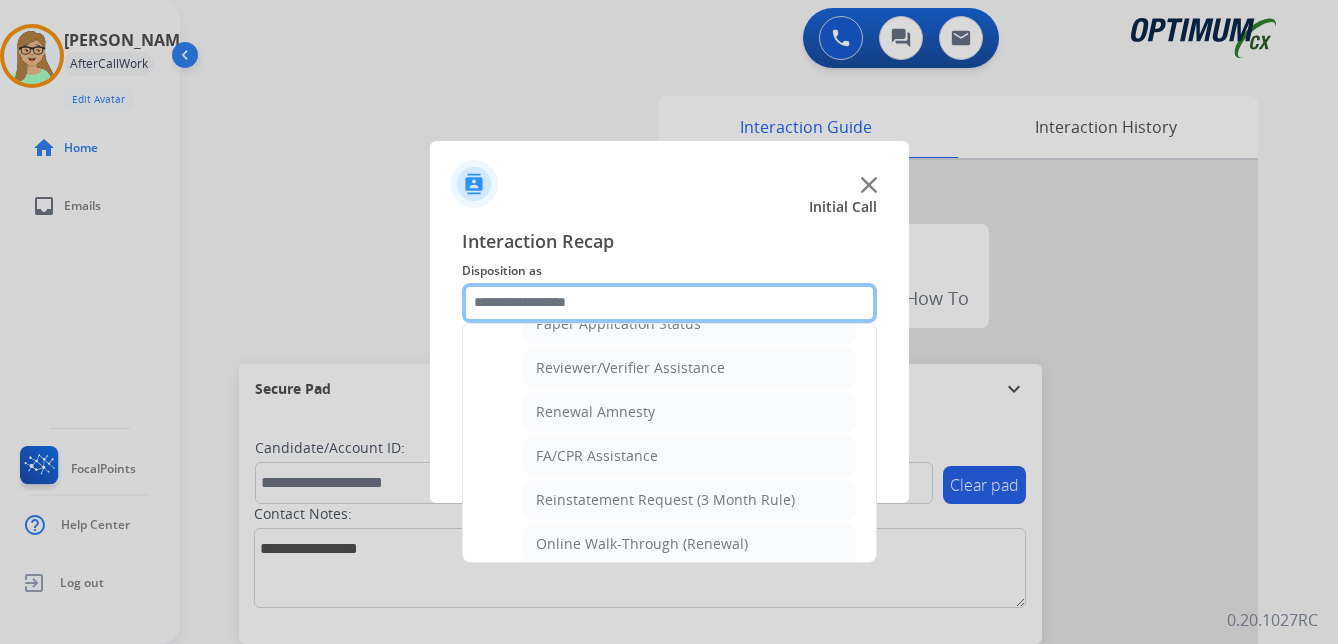 scroll, scrollTop: 772, scrollLeft: 0, axis: vertical 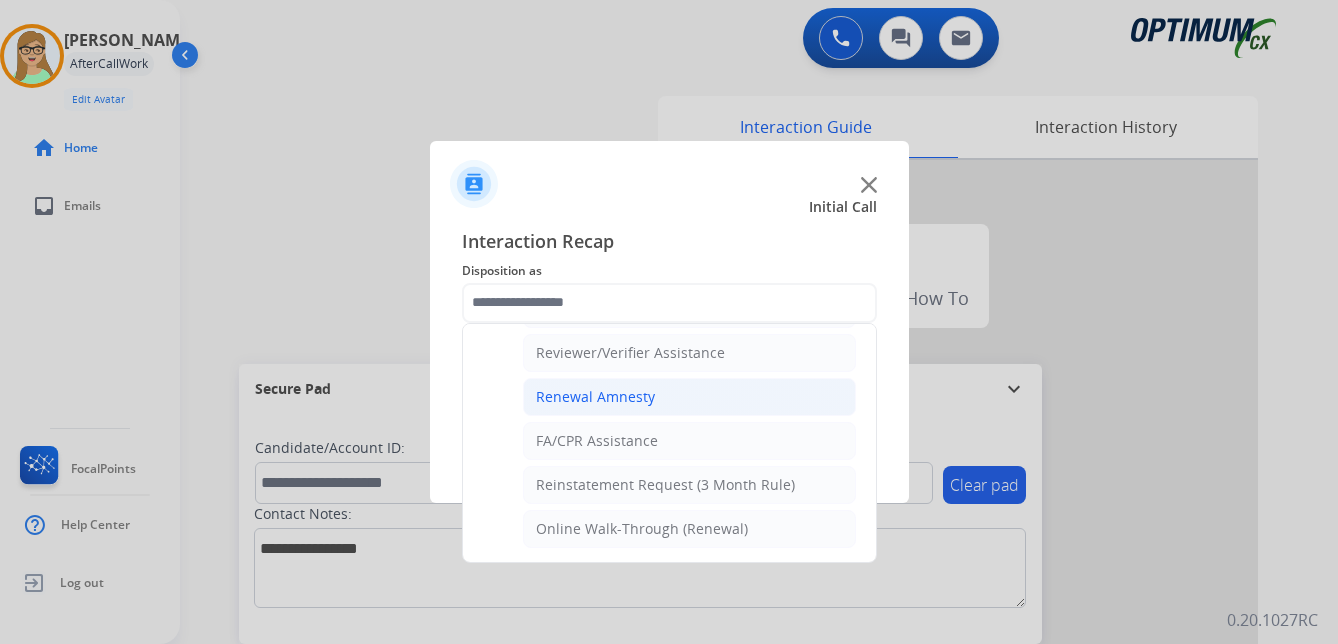click on "Renewal Amnesty" 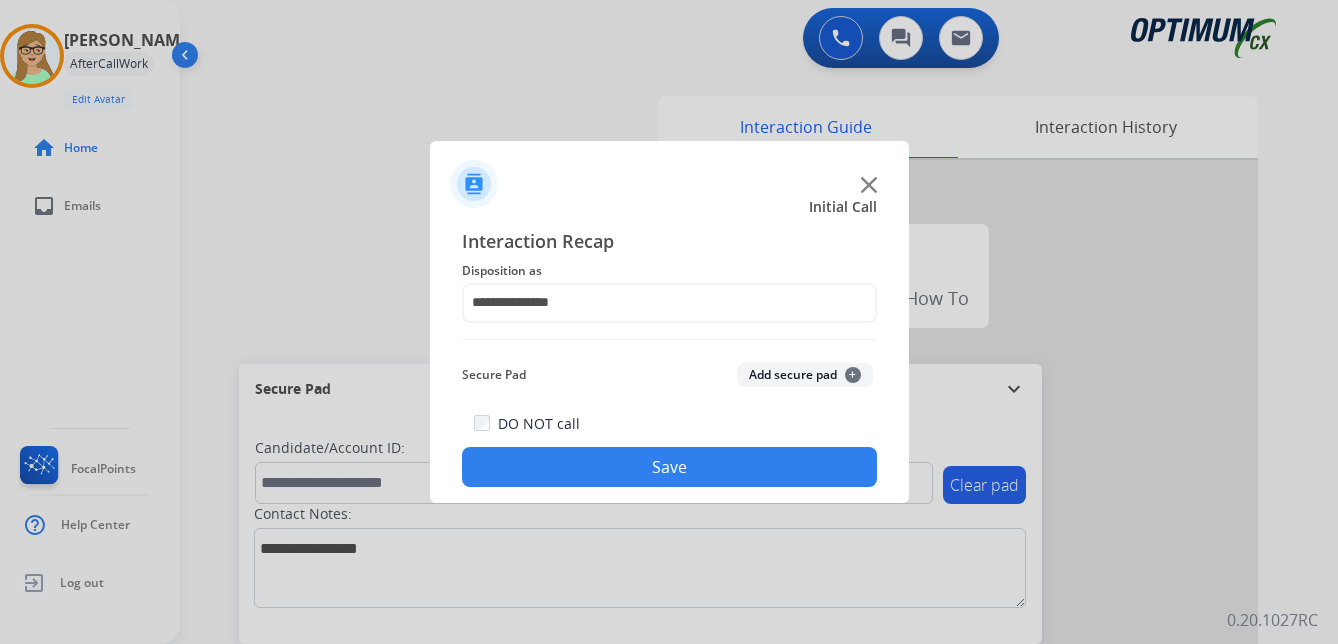 click on "Save" 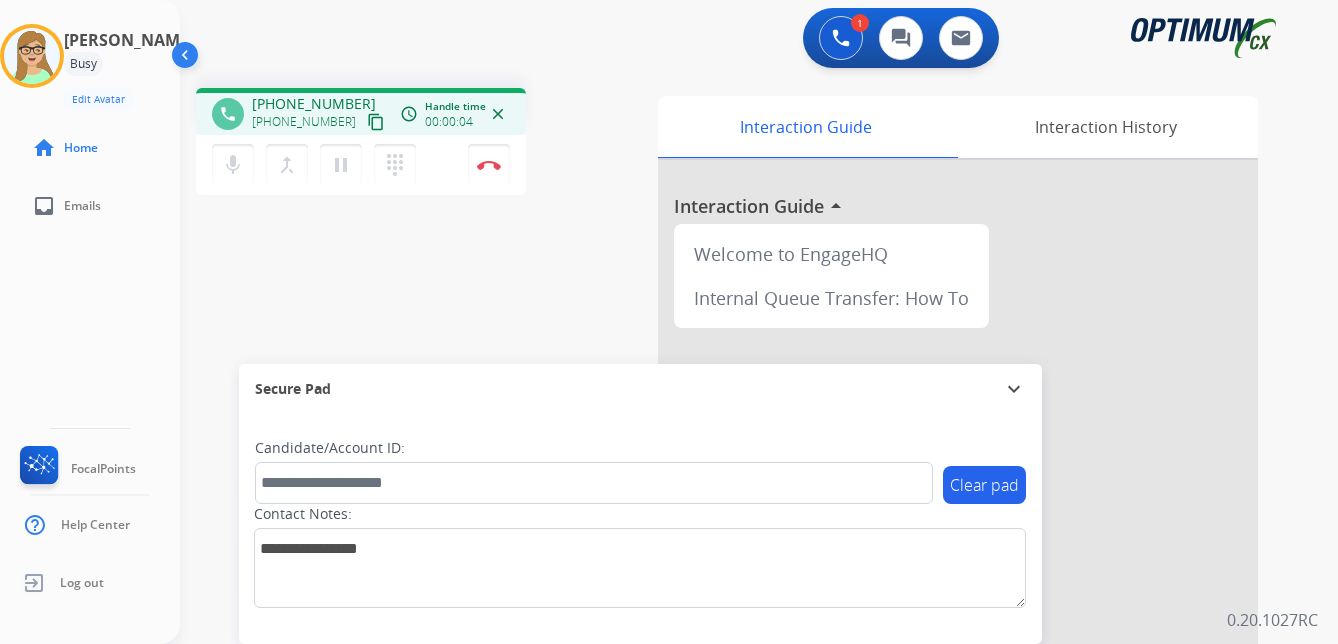 click on "content_copy" at bounding box center [376, 122] 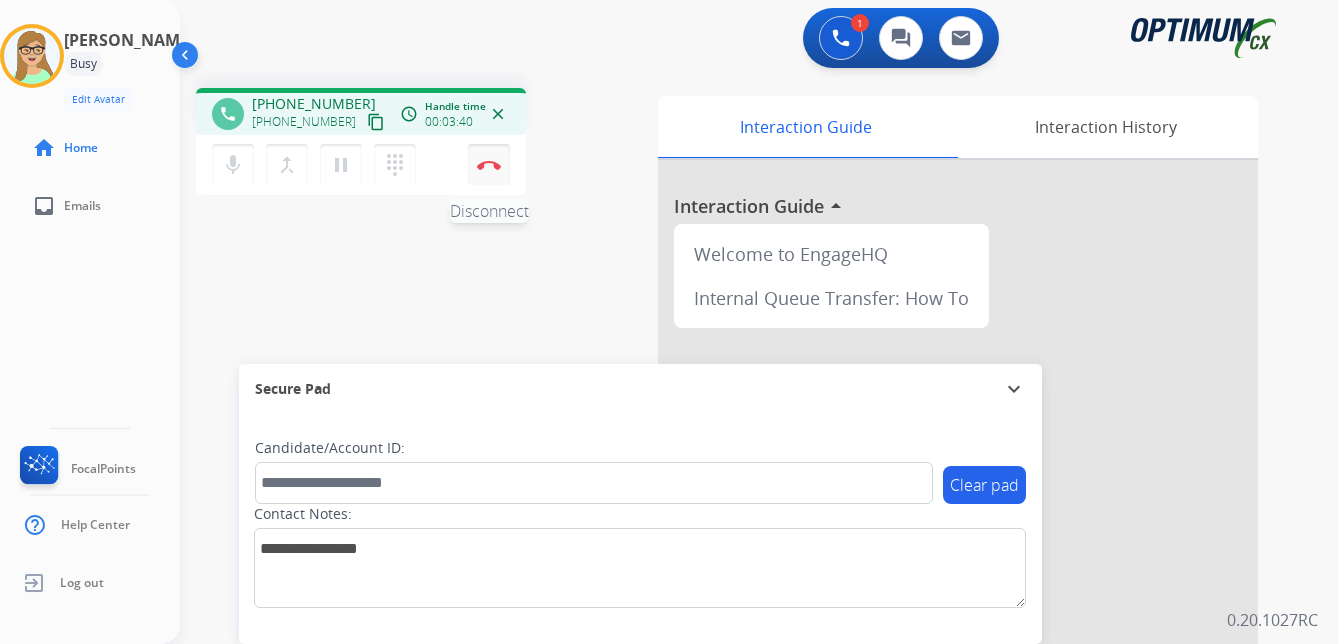 click at bounding box center (489, 165) 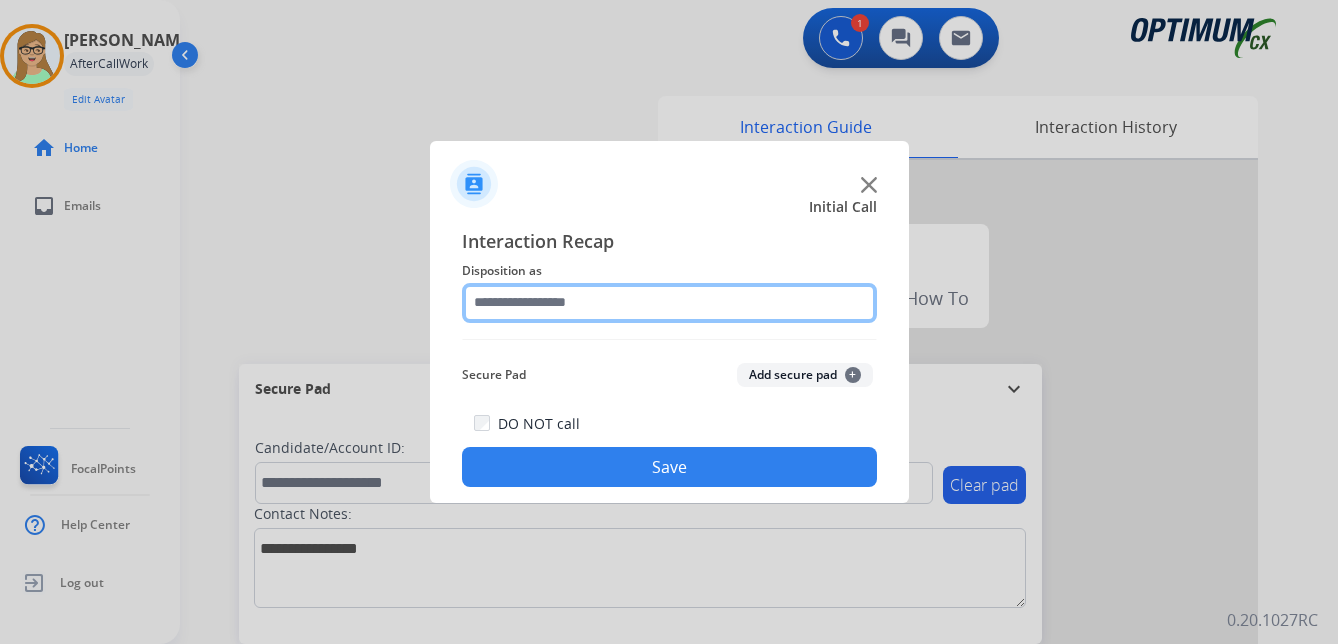 click 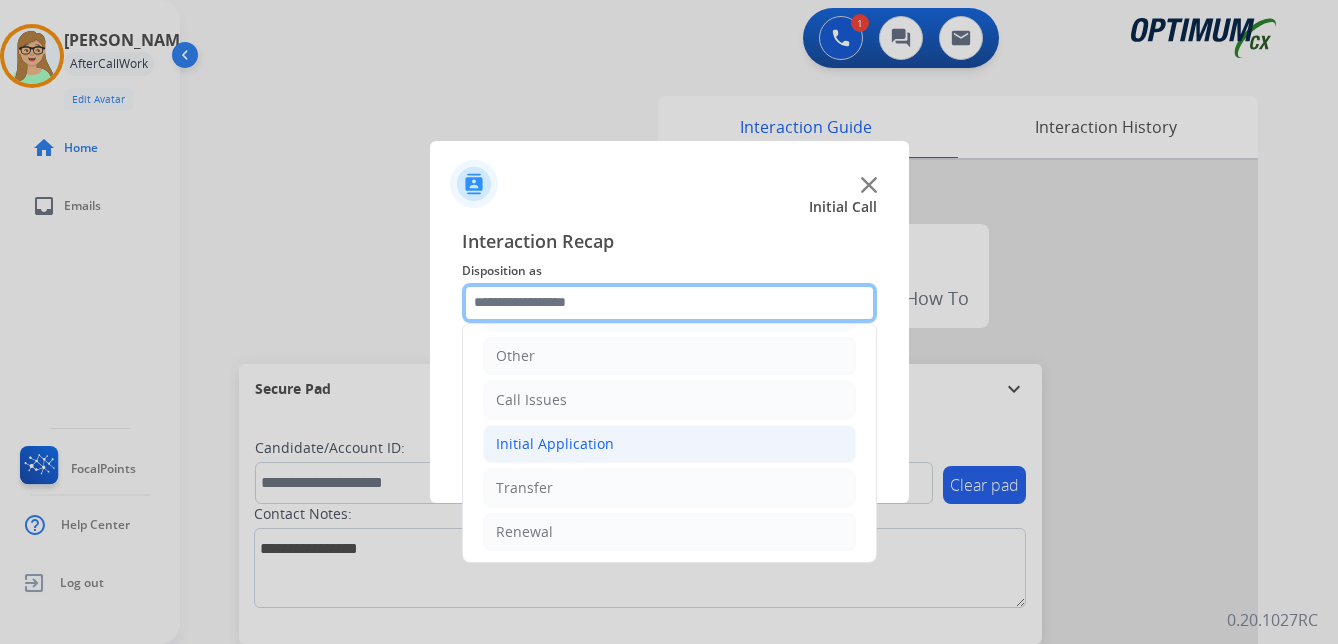 scroll, scrollTop: 136, scrollLeft: 0, axis: vertical 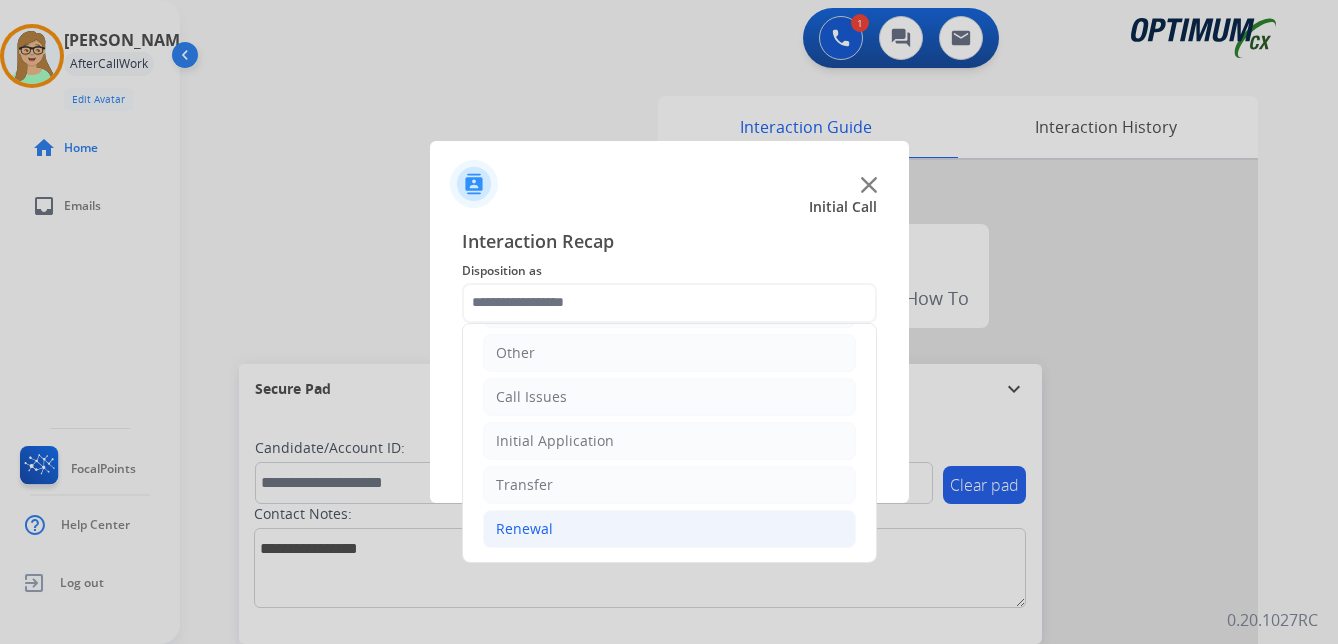click on "Renewal" 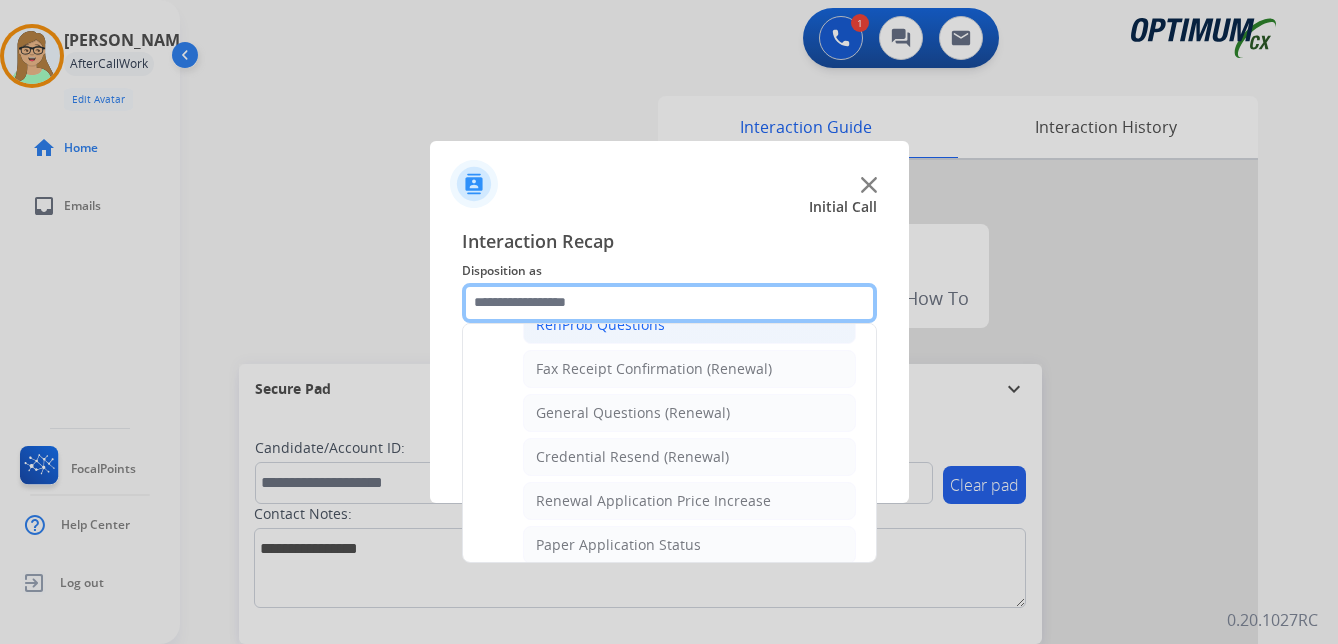 scroll, scrollTop: 636, scrollLeft: 0, axis: vertical 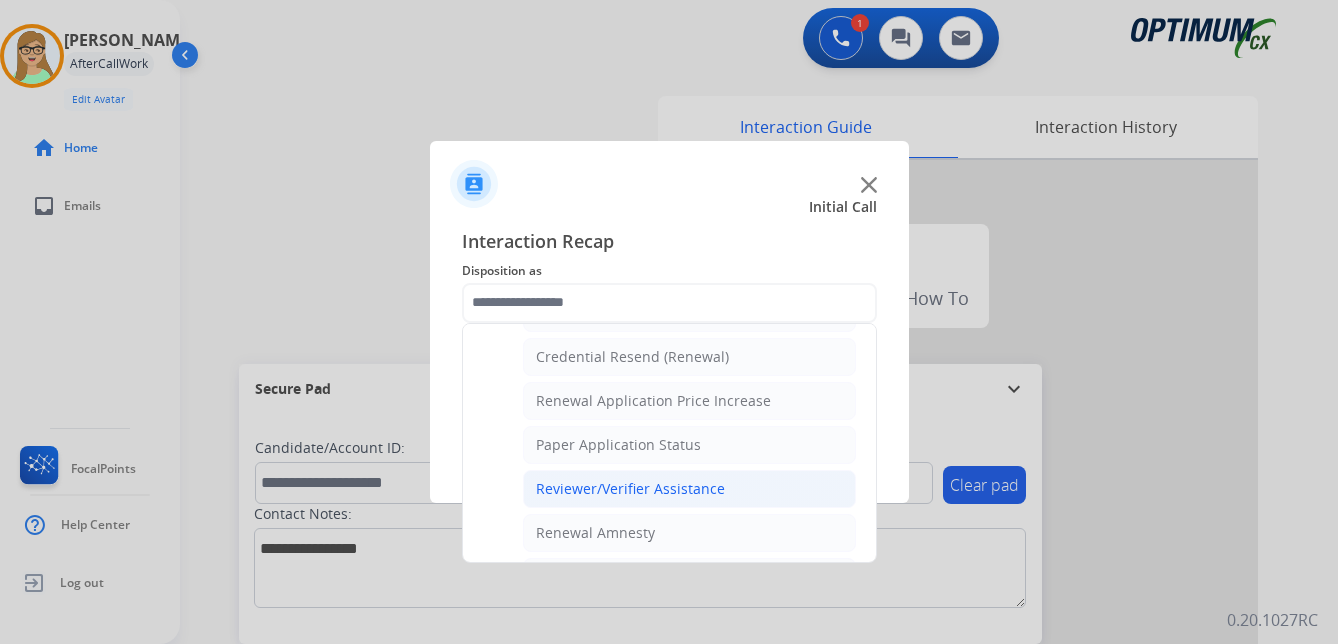 click on "Reviewer/Verifier Assistance" 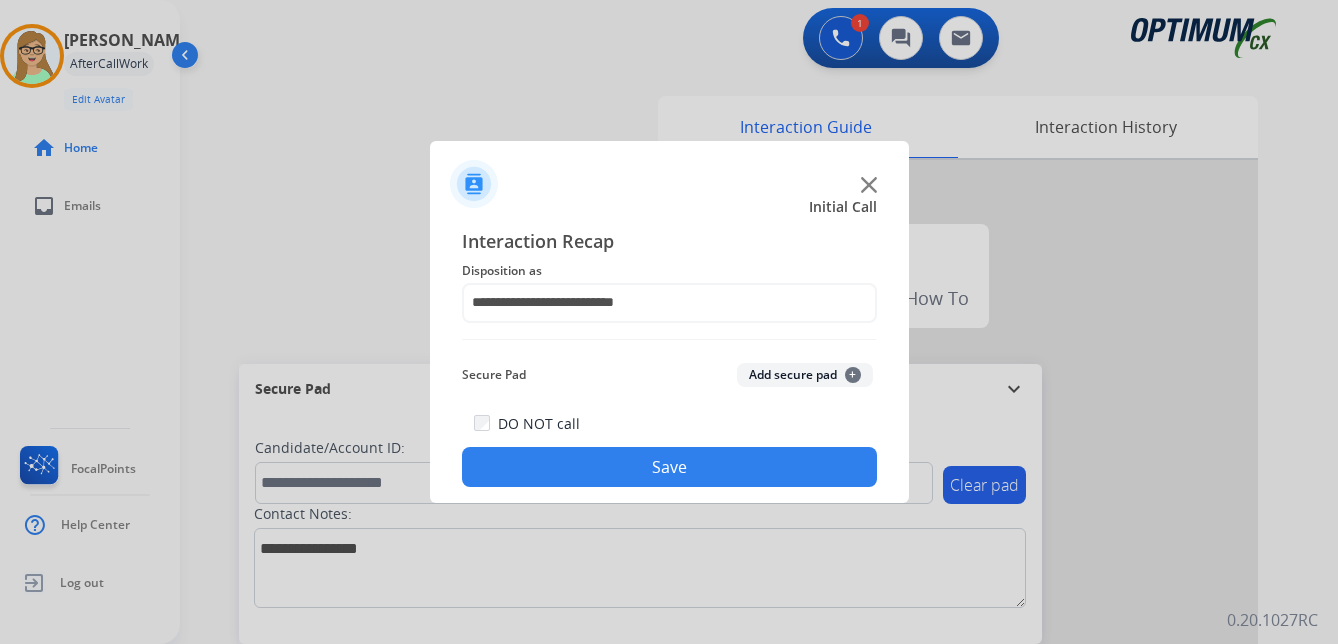 click on "Save" 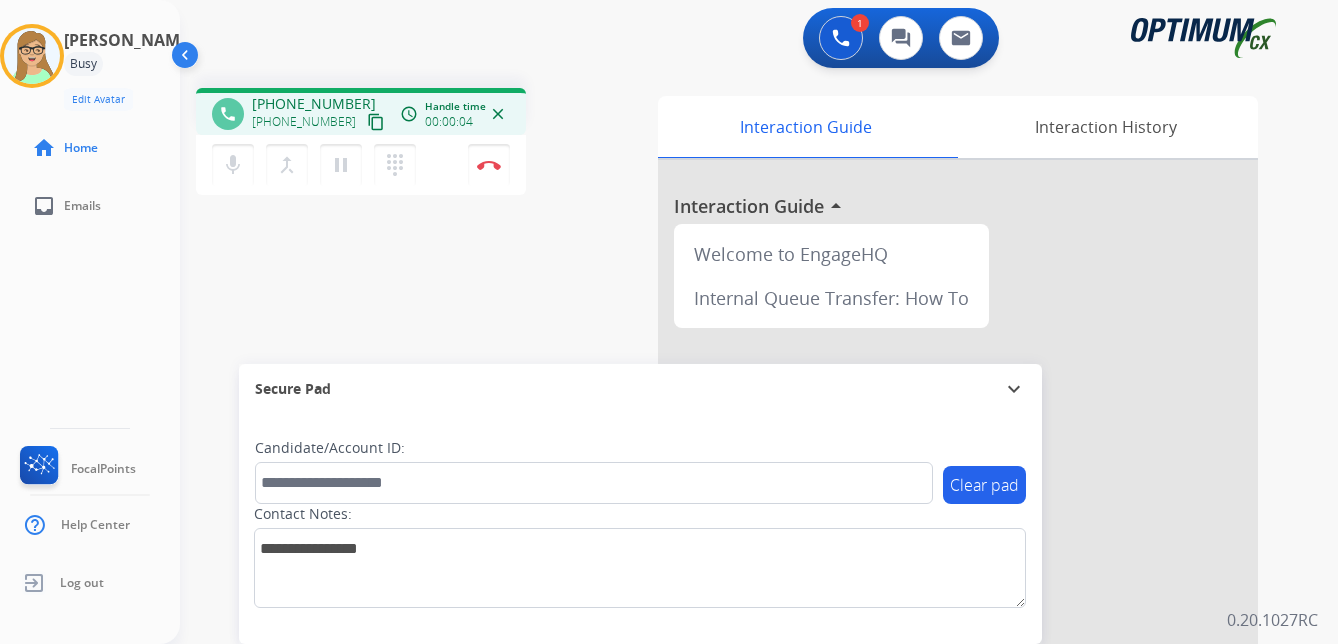 click on "content_copy" at bounding box center [376, 122] 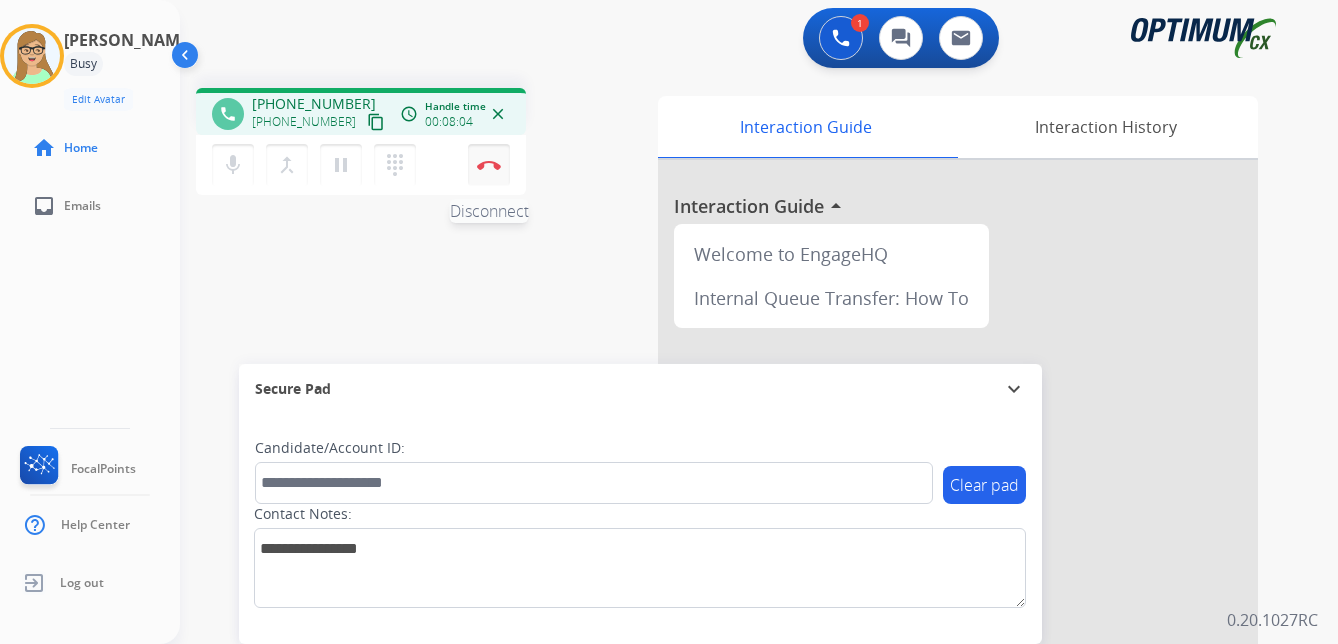 click at bounding box center [489, 165] 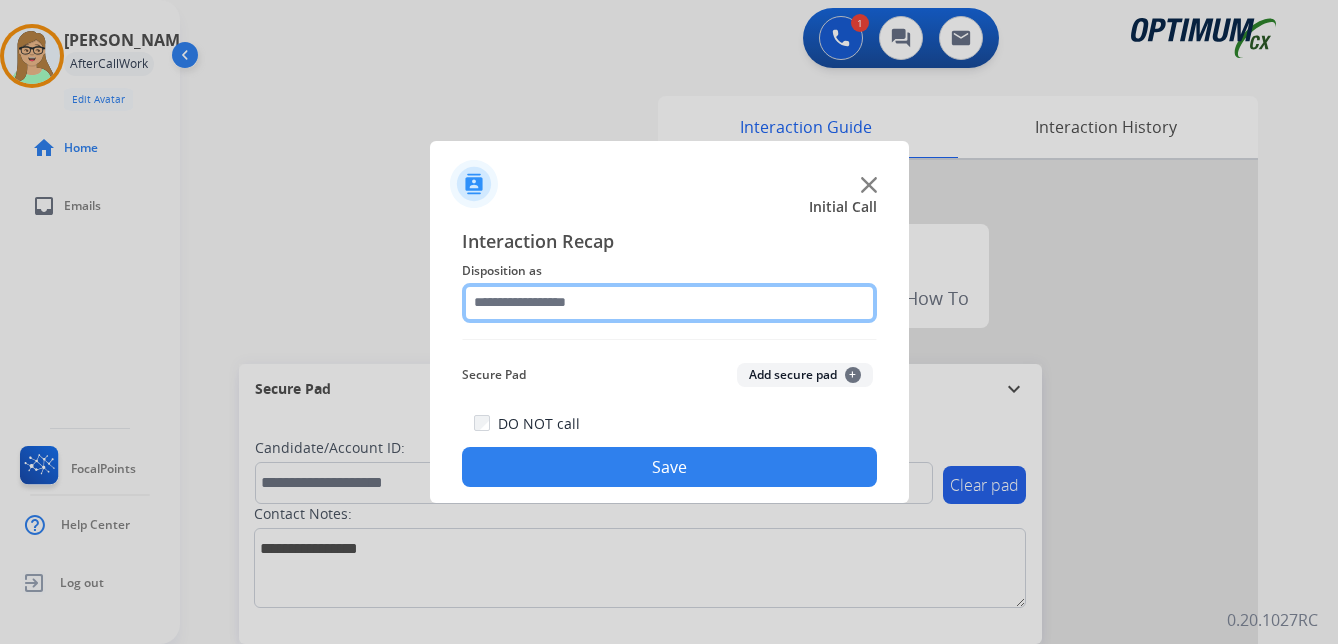 click 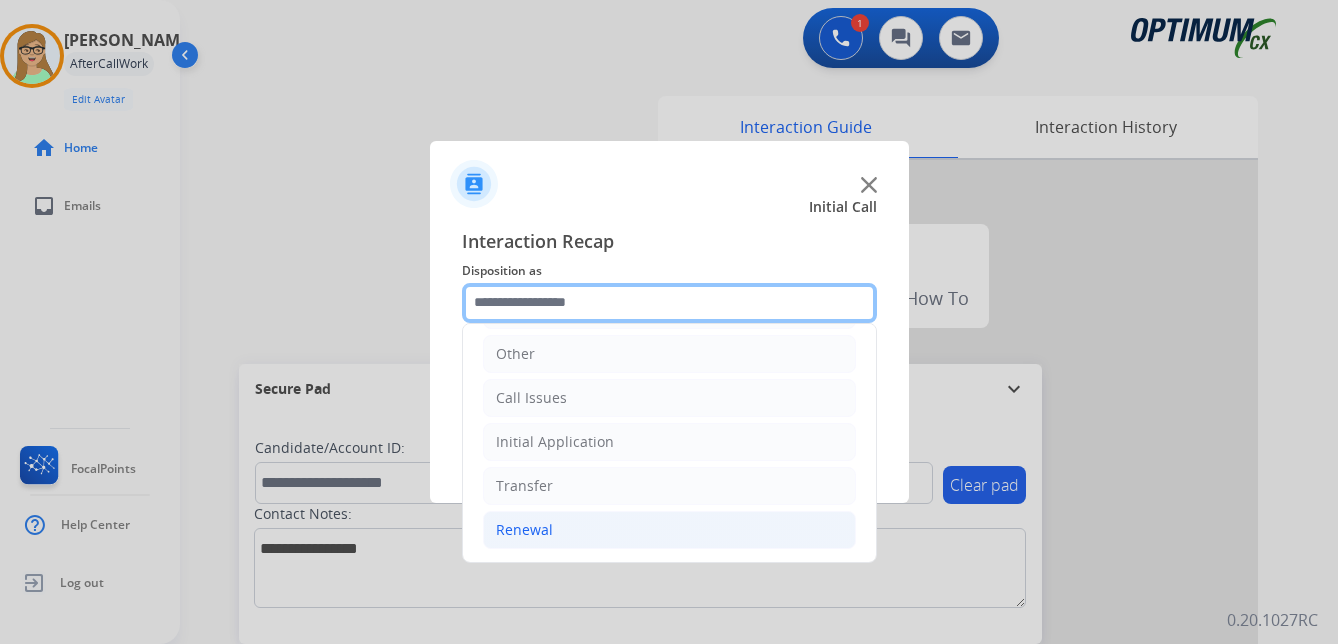 scroll, scrollTop: 136, scrollLeft: 0, axis: vertical 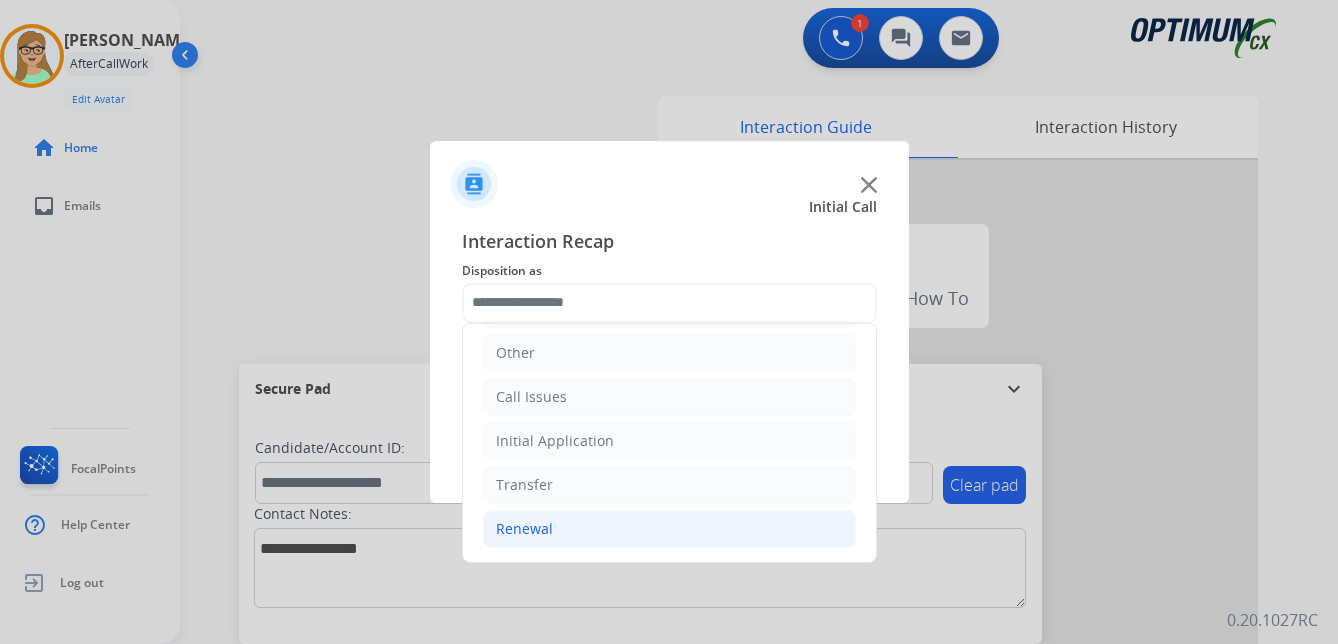 click on "Renewal" 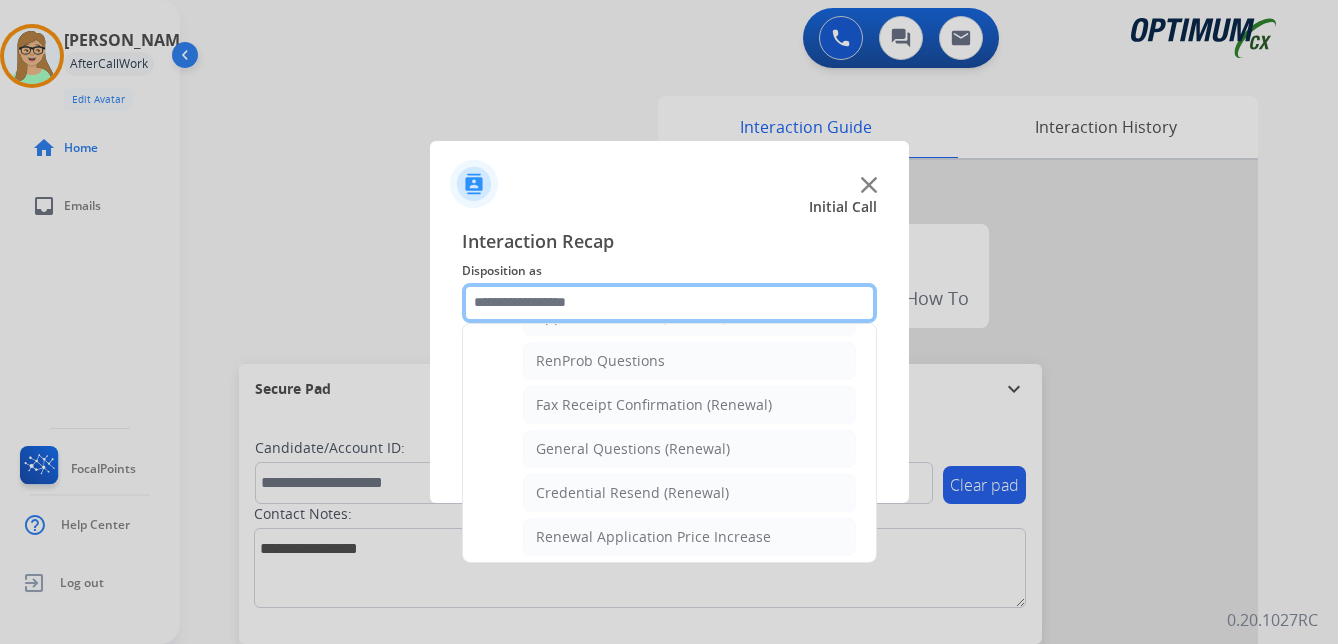 scroll, scrollTop: 536, scrollLeft: 0, axis: vertical 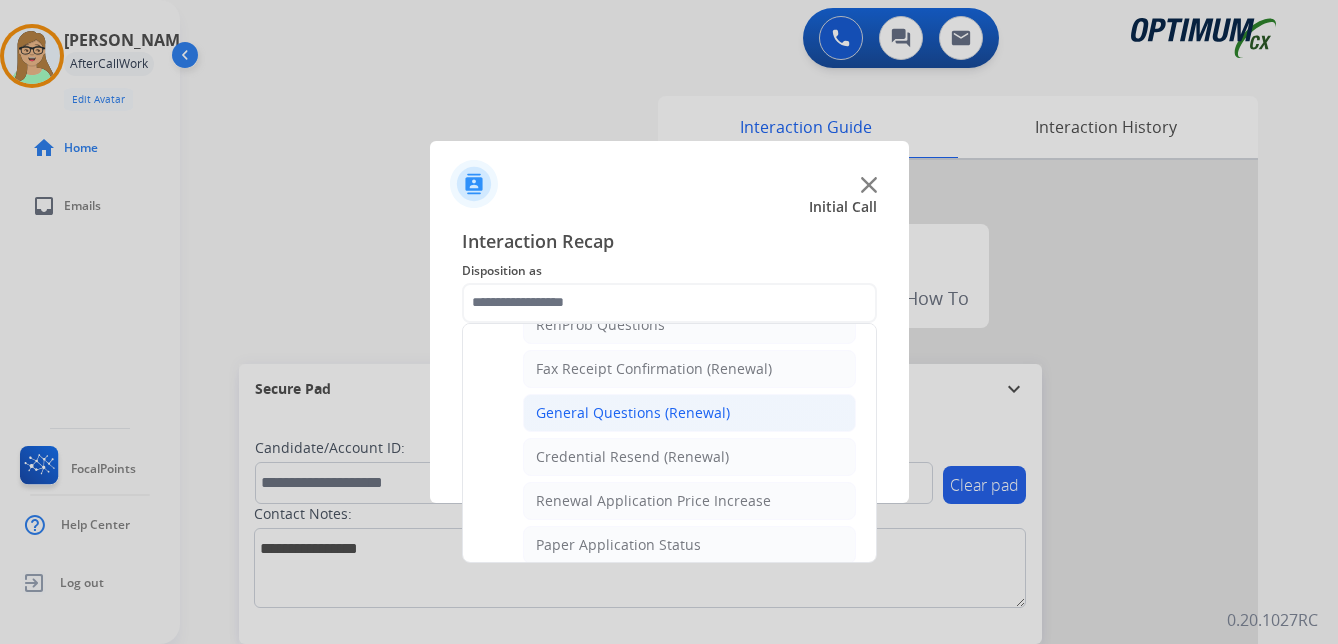 click on "General Questions (Renewal)" 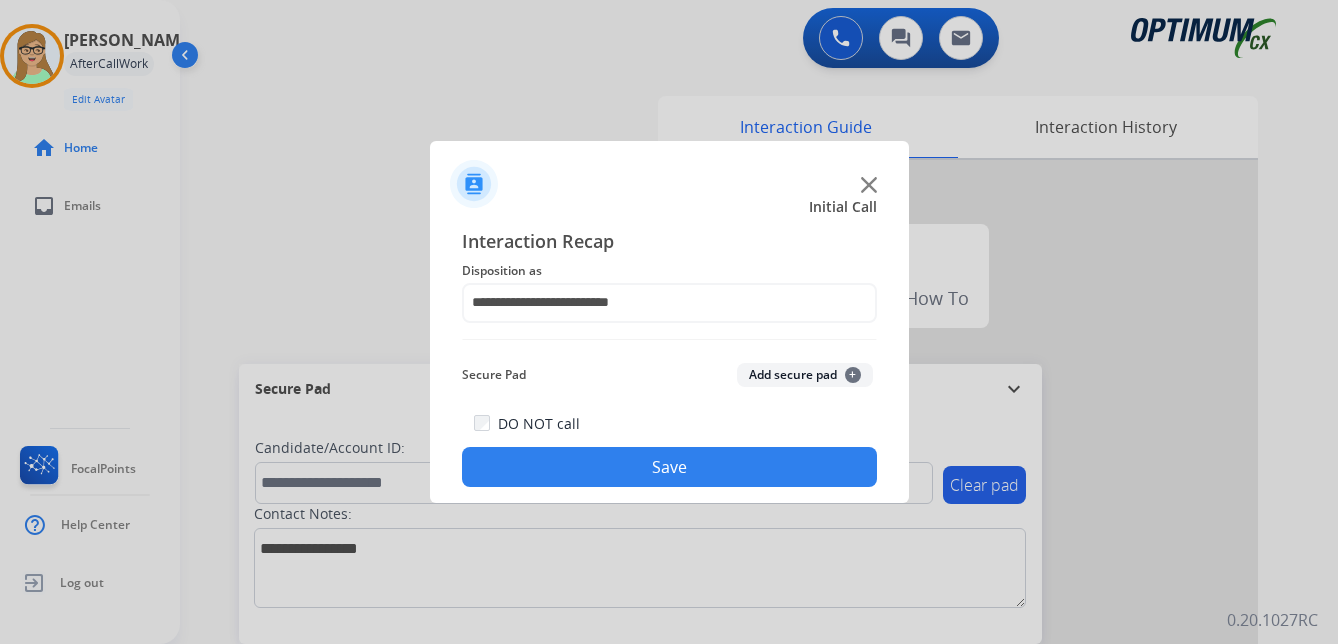 drag, startPoint x: 608, startPoint y: 462, endPoint x: 496, endPoint y: 457, distance: 112.11155 